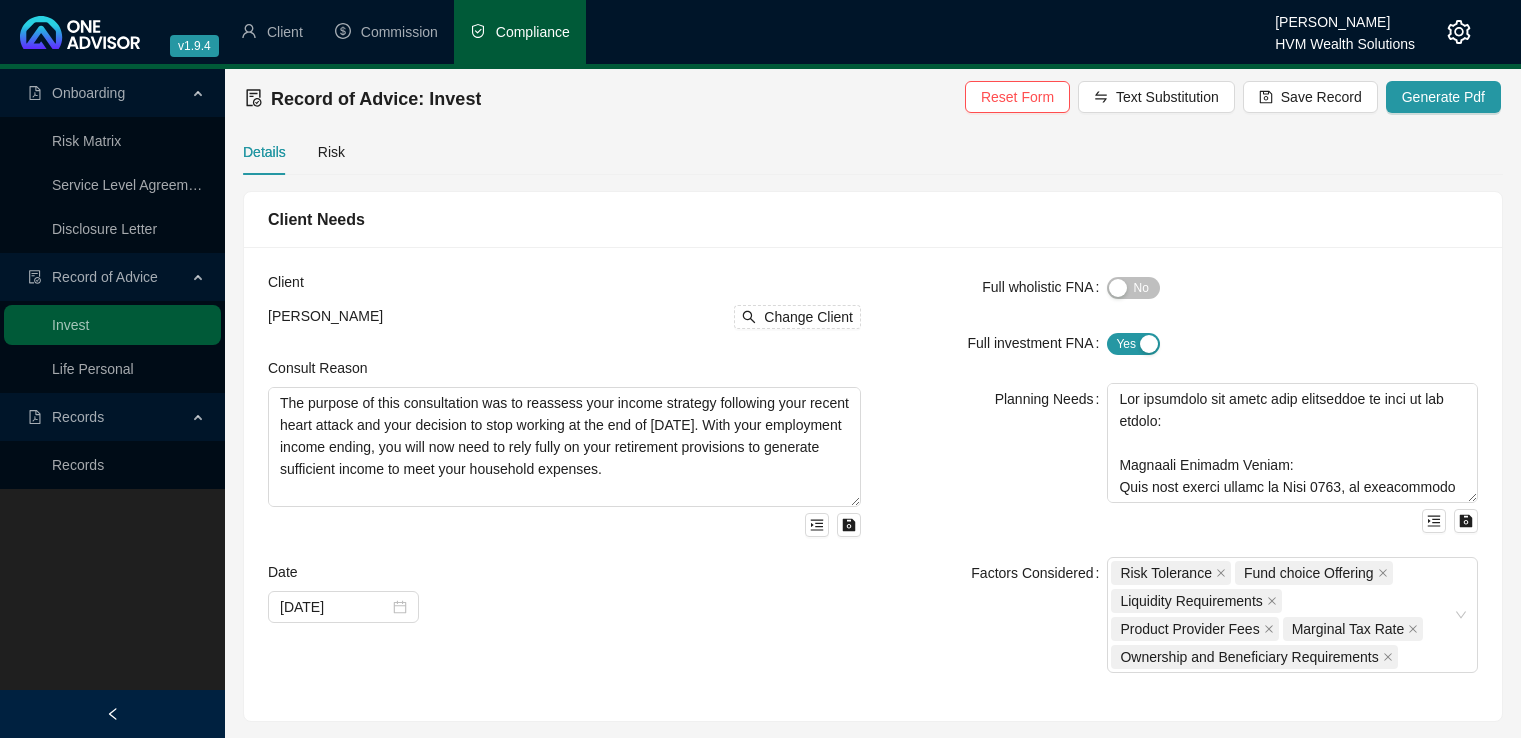 scroll, scrollTop: 665, scrollLeft: 0, axis: vertical 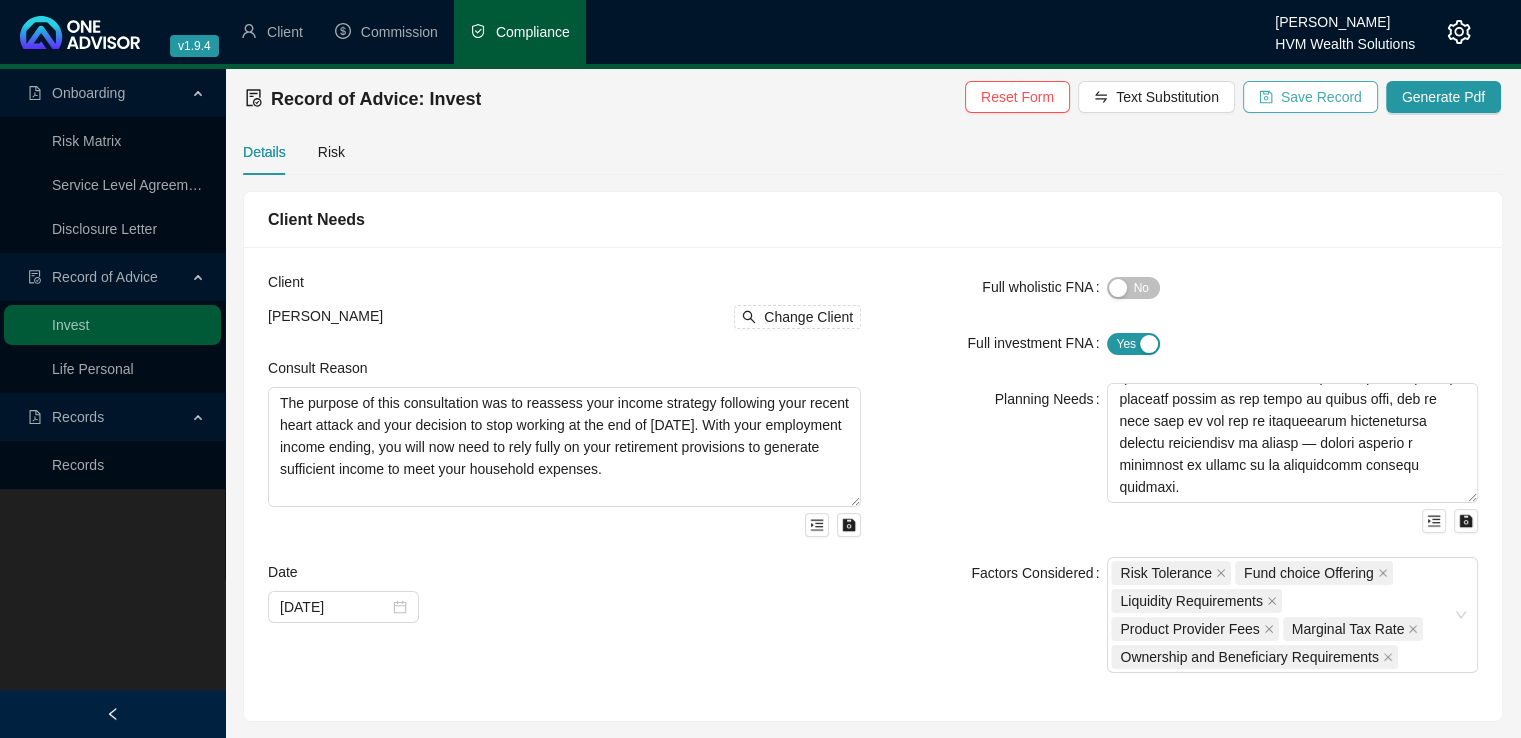 click on "Save Record" at bounding box center [1321, 97] 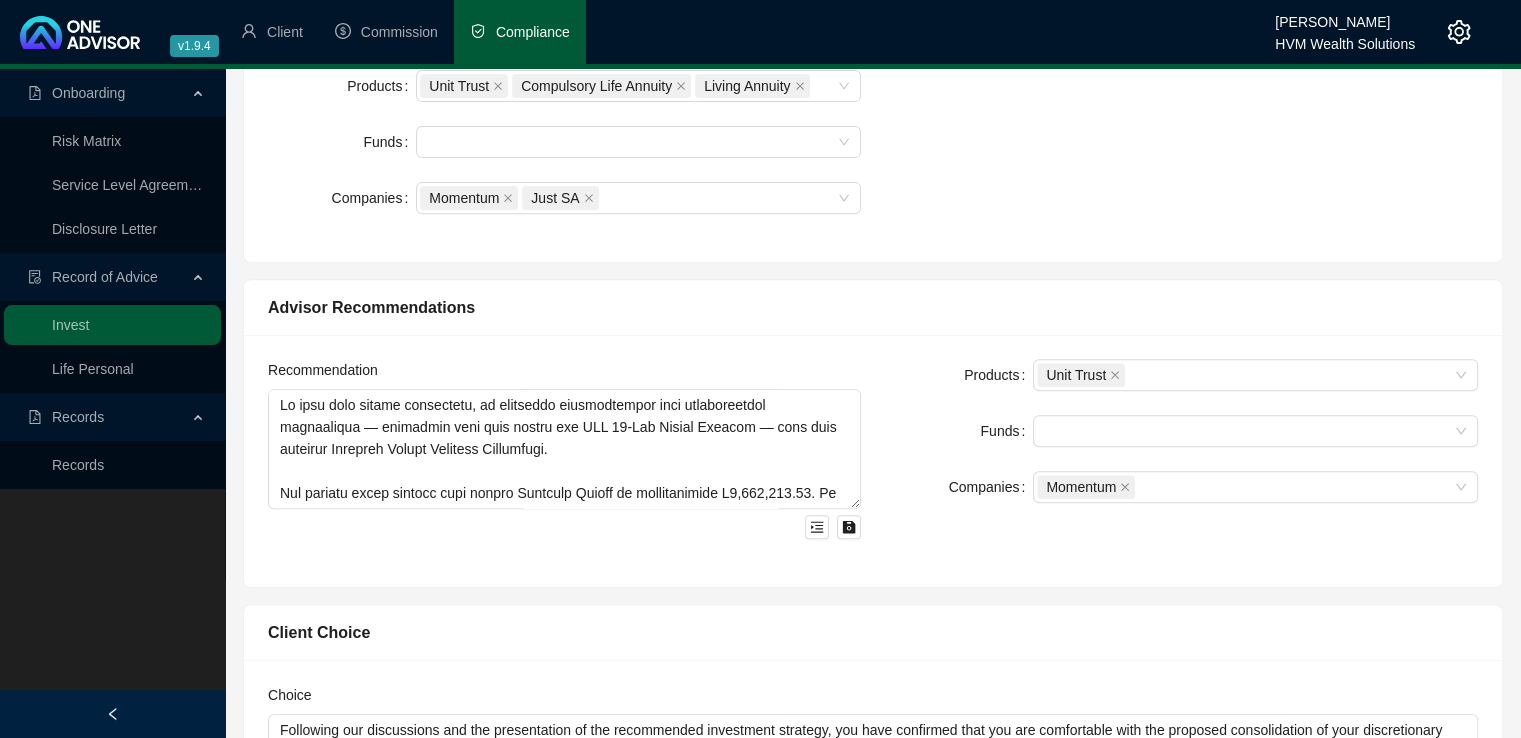 scroll, scrollTop: 760, scrollLeft: 0, axis: vertical 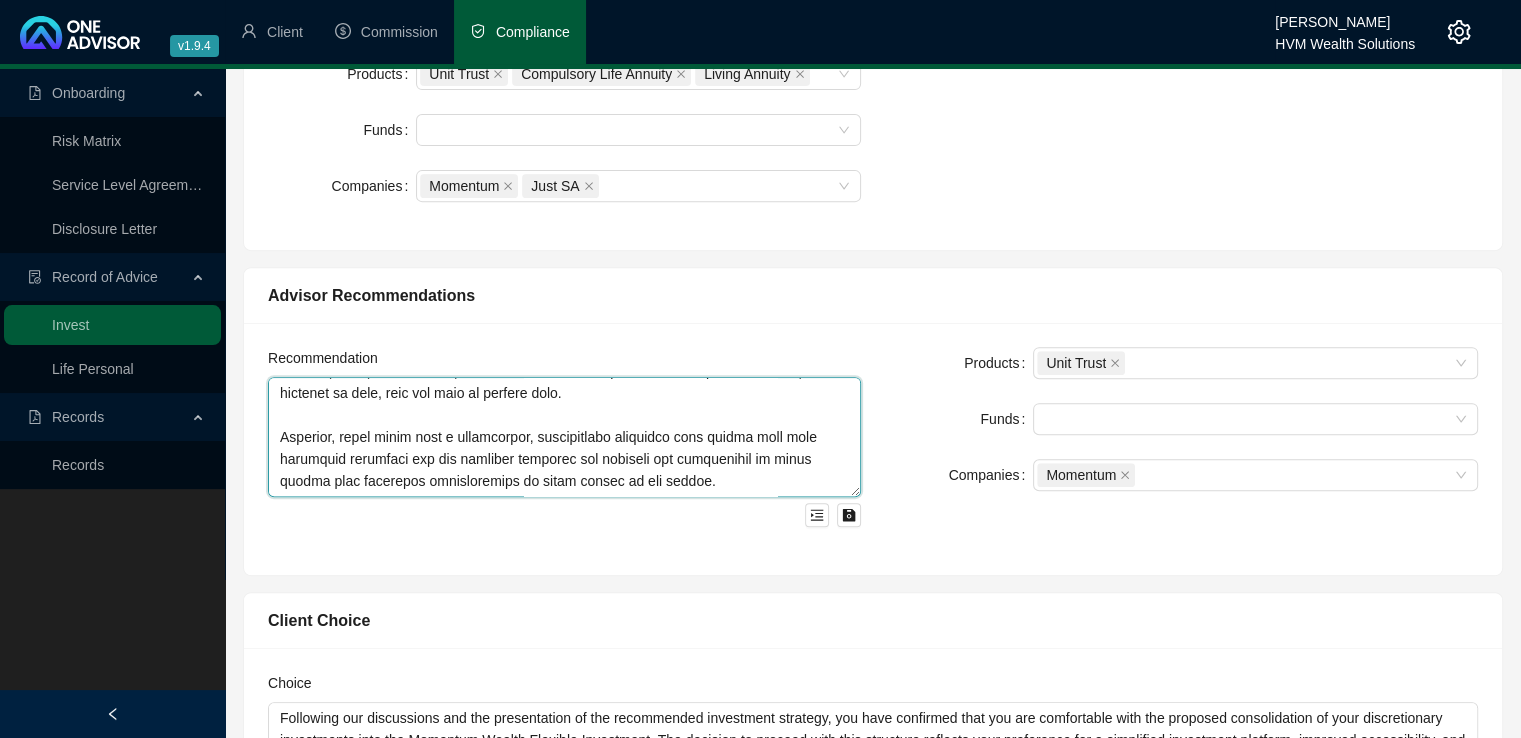 drag, startPoint x: 278, startPoint y: 394, endPoint x: 680, endPoint y: 563, distance: 436.07913 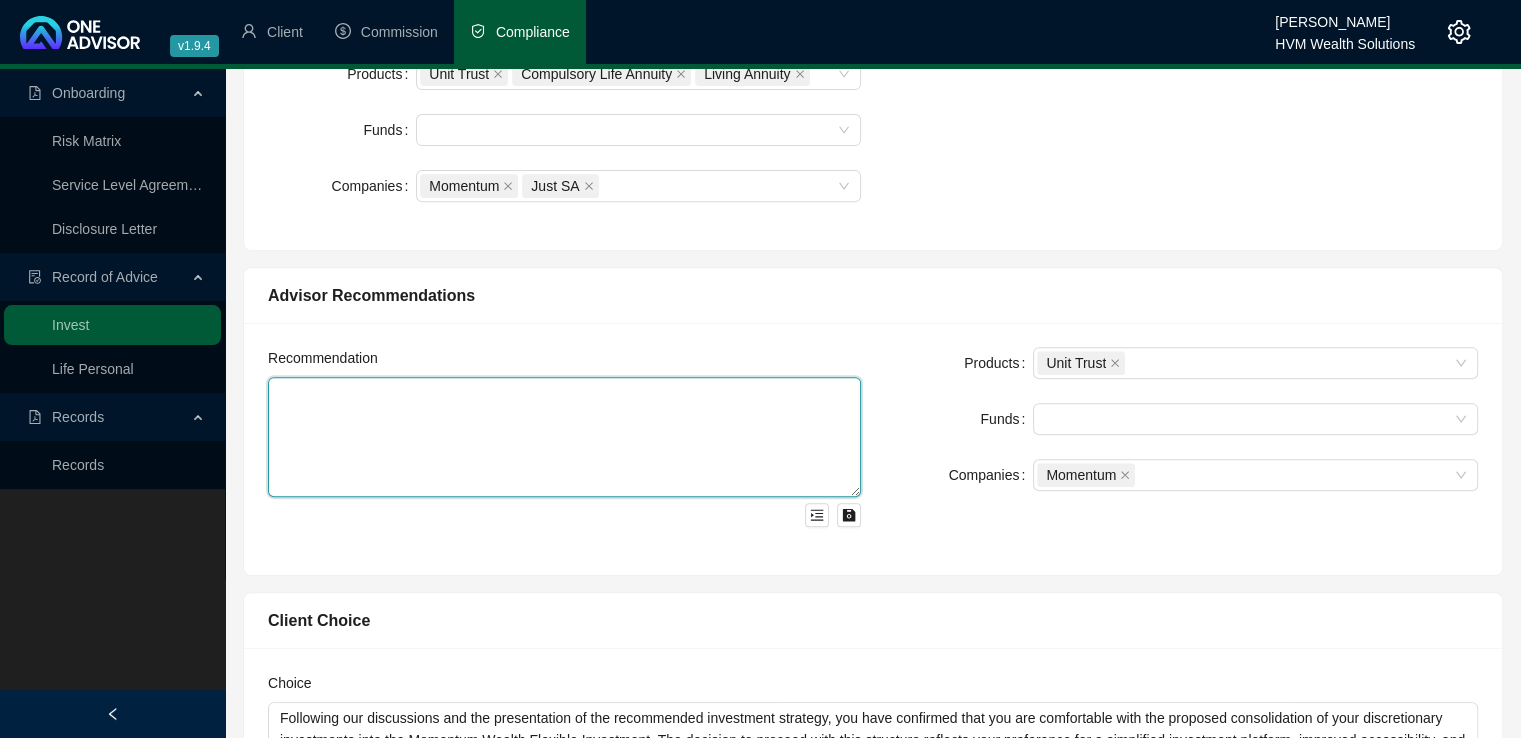 scroll, scrollTop: 0, scrollLeft: 0, axis: both 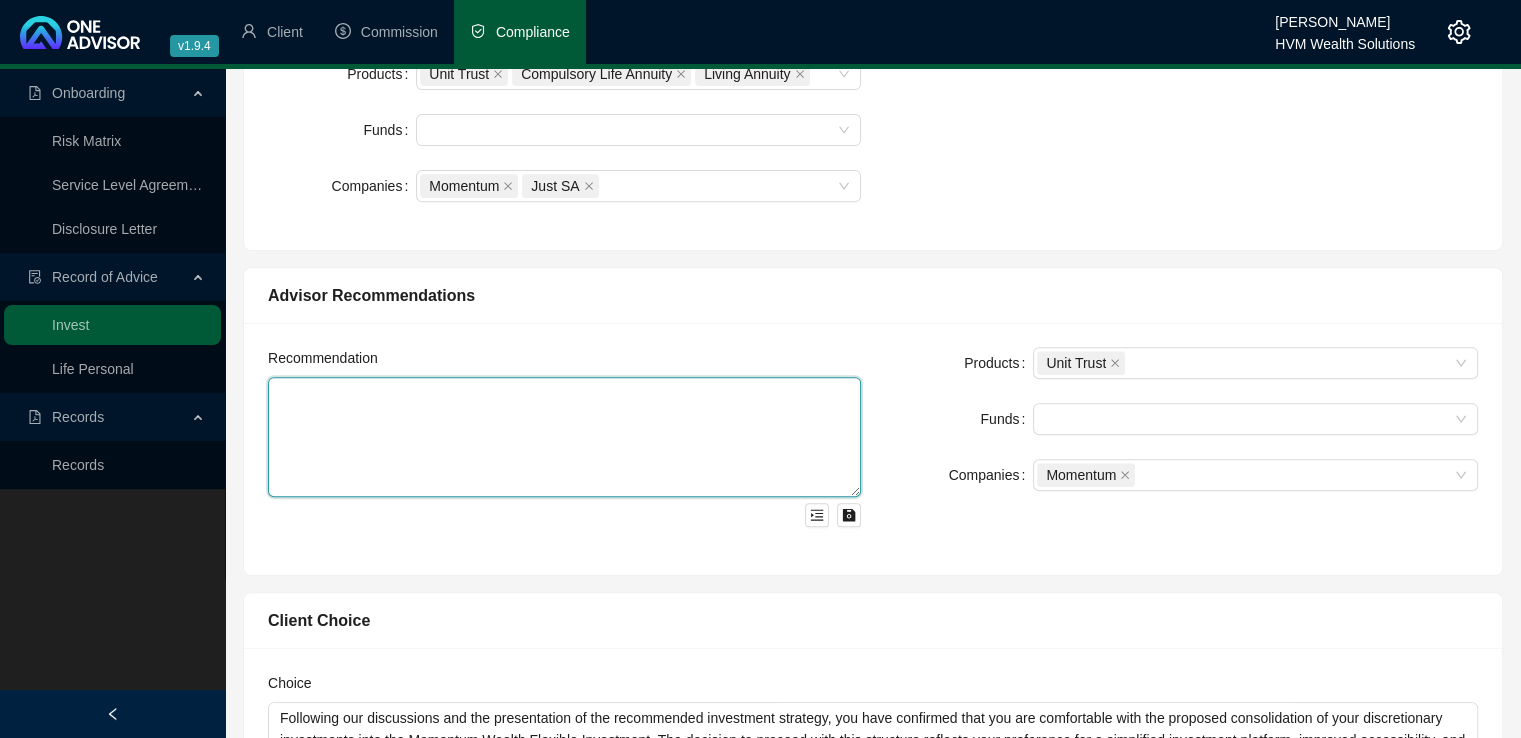 click at bounding box center [564, 437] 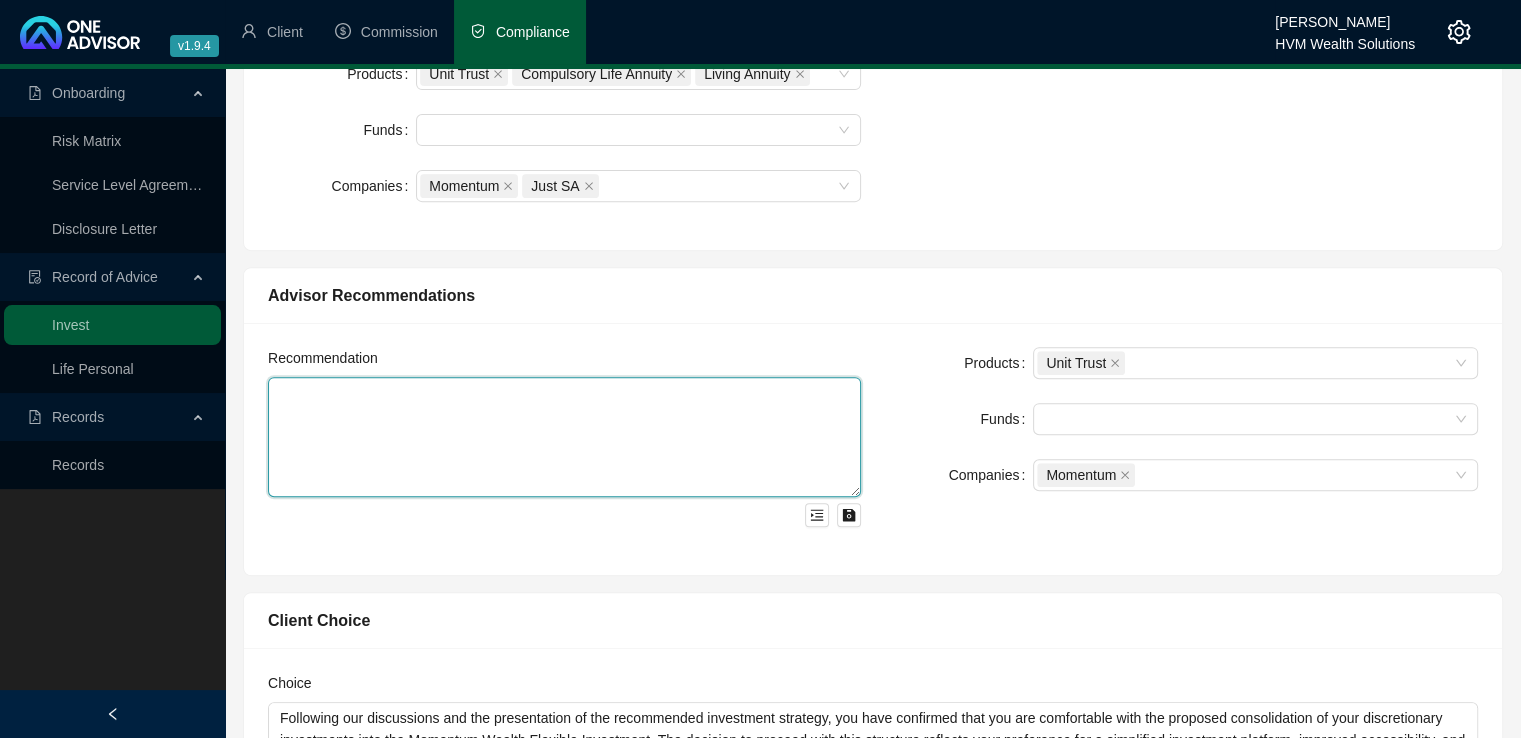 paste on "Retirement Annuity Maturity Strategy
As part of the planning process, I recommended that we mature your Momentum Wealth Retirement Annuity, which had a value of approximately R2,734,700. This allowed us to restructure your income strategy to meet your revised income requirement of R49,000 per month, following your decision to stop working.
The following steps were agreed to and implemented:
A lump sum withdrawal of R250,000 was taken, with an estimated tax of R2,700:
R30,000 was allocated to cover your July income shortfall.
The remaining R220,000 was invested into a Momentum Flexible Investment, providing access to capital if needed for unexpected expenses.
The balance of approximately R2,484,700 was transferred into a new Momentum Living Annuity, structured to provide ongoing monthly income." 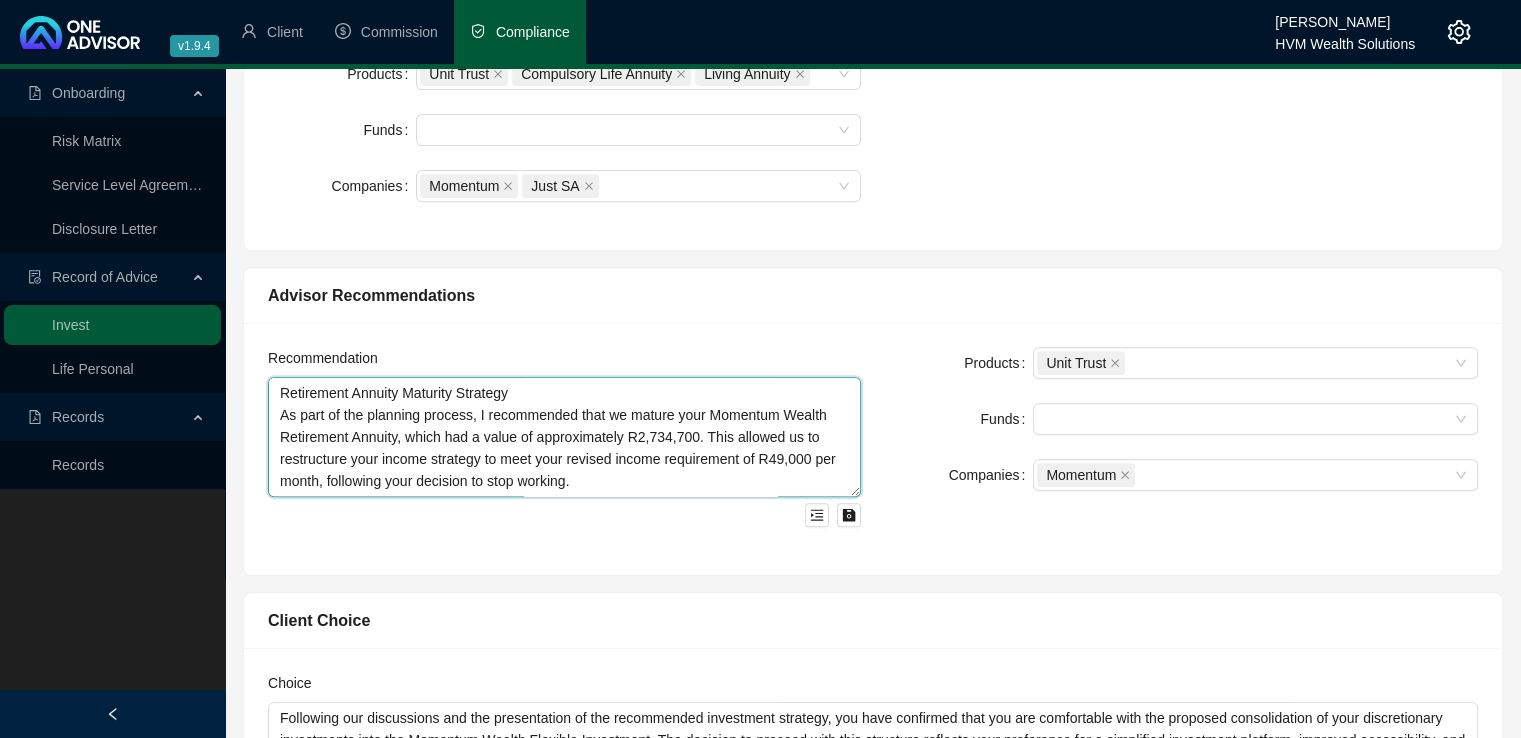 scroll, scrollTop: 258, scrollLeft: 0, axis: vertical 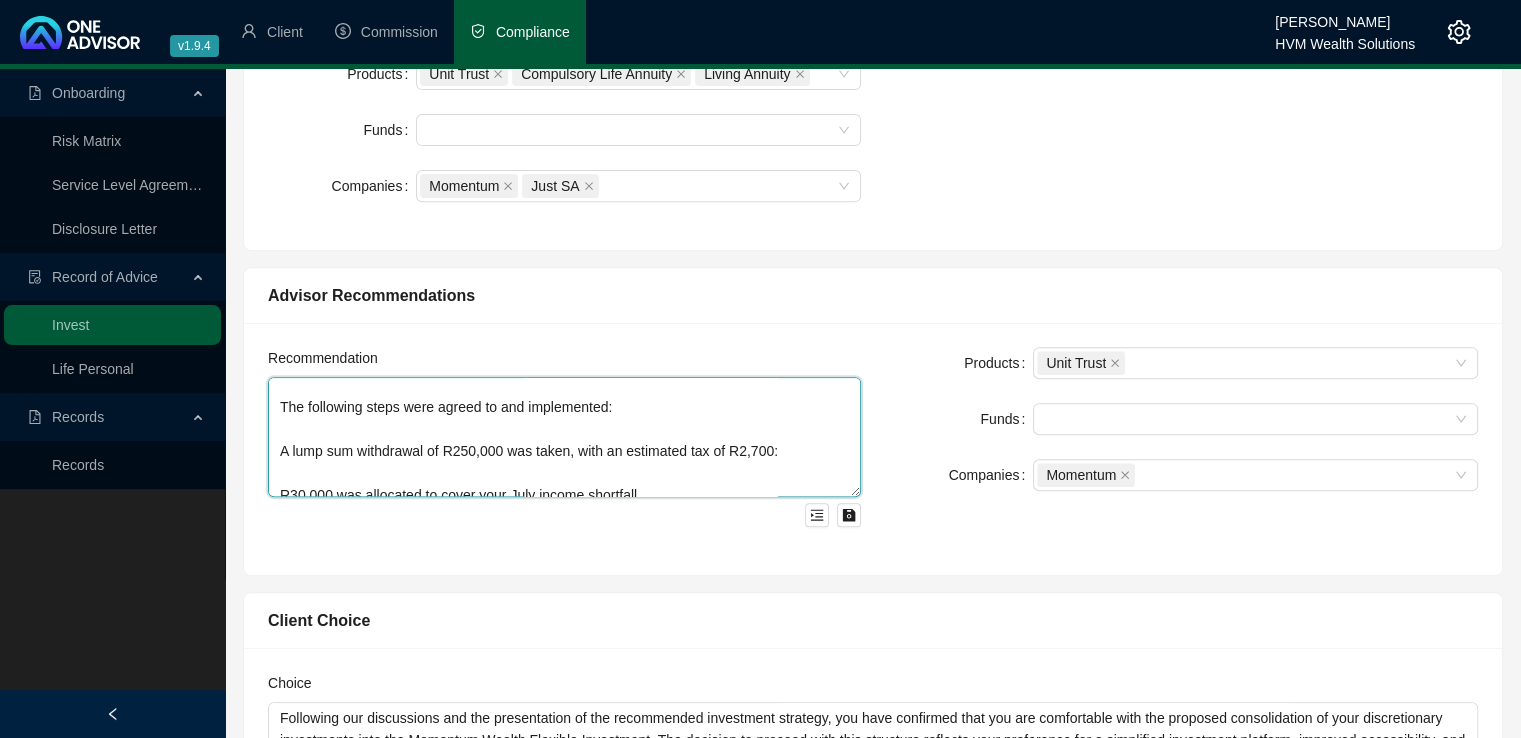 click on "Retirement Annuity Maturity Strategy
As part of the planning process, I recommended that we mature your Momentum Wealth Retirement Annuity, which had a value of approximately R2,734,700. This allowed us to restructure your income strategy to meet your revised income requirement of R49,000 per month, following your decision to stop working.
The following steps were agreed to and implemented:
A lump sum withdrawal of R250,000 was taken, with an estimated tax of R2,700:
R30,000 was allocated to cover your July income shortfall.
The remaining R220,000 was invested into a Momentum Flexible Investment, providing access to capital if needed for unexpected expenses.
The balance of approximately R2,484,700 was transferred into a new Momentum Living Annuity, structured to provide ongoing monthly income." at bounding box center [564, 437] 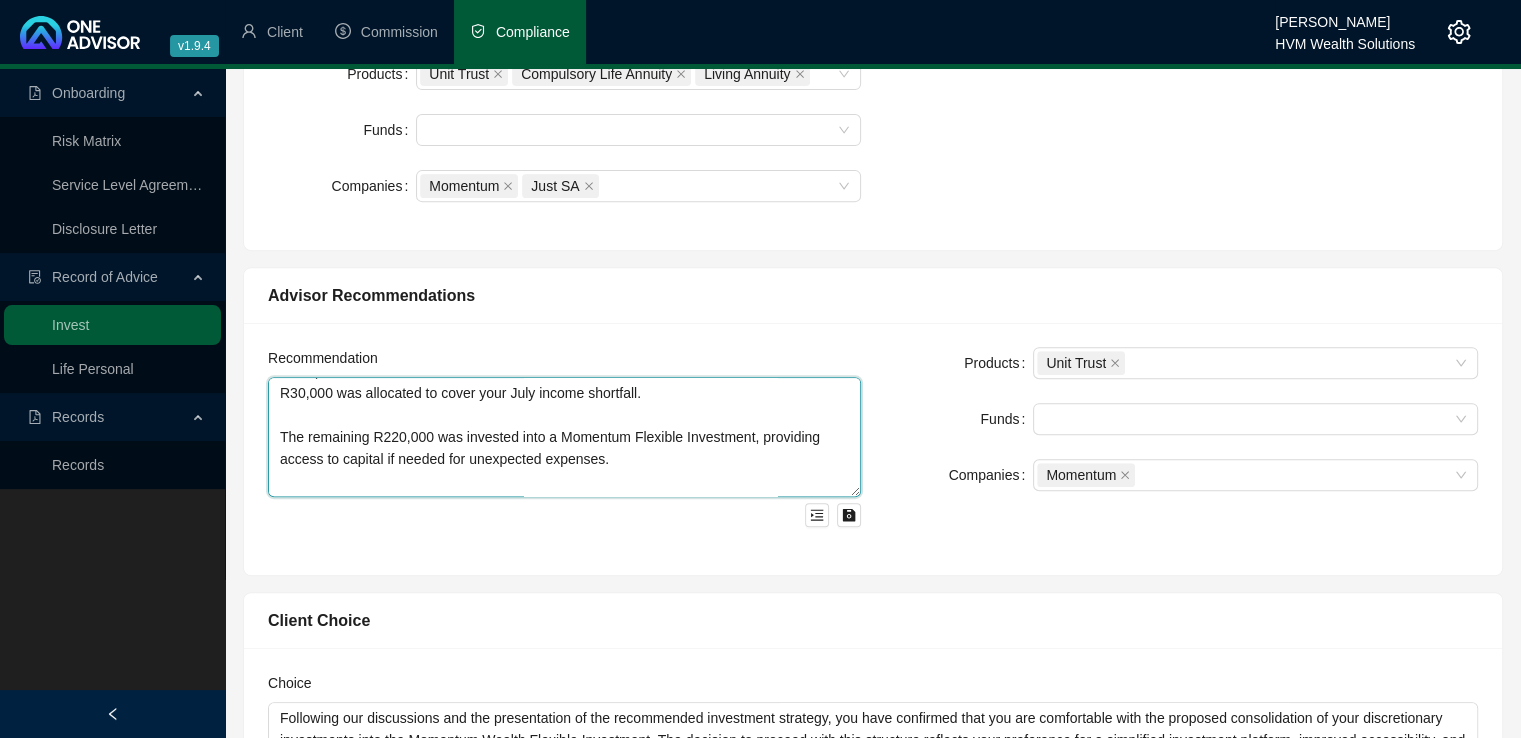 scroll, scrollTop: 238, scrollLeft: 0, axis: vertical 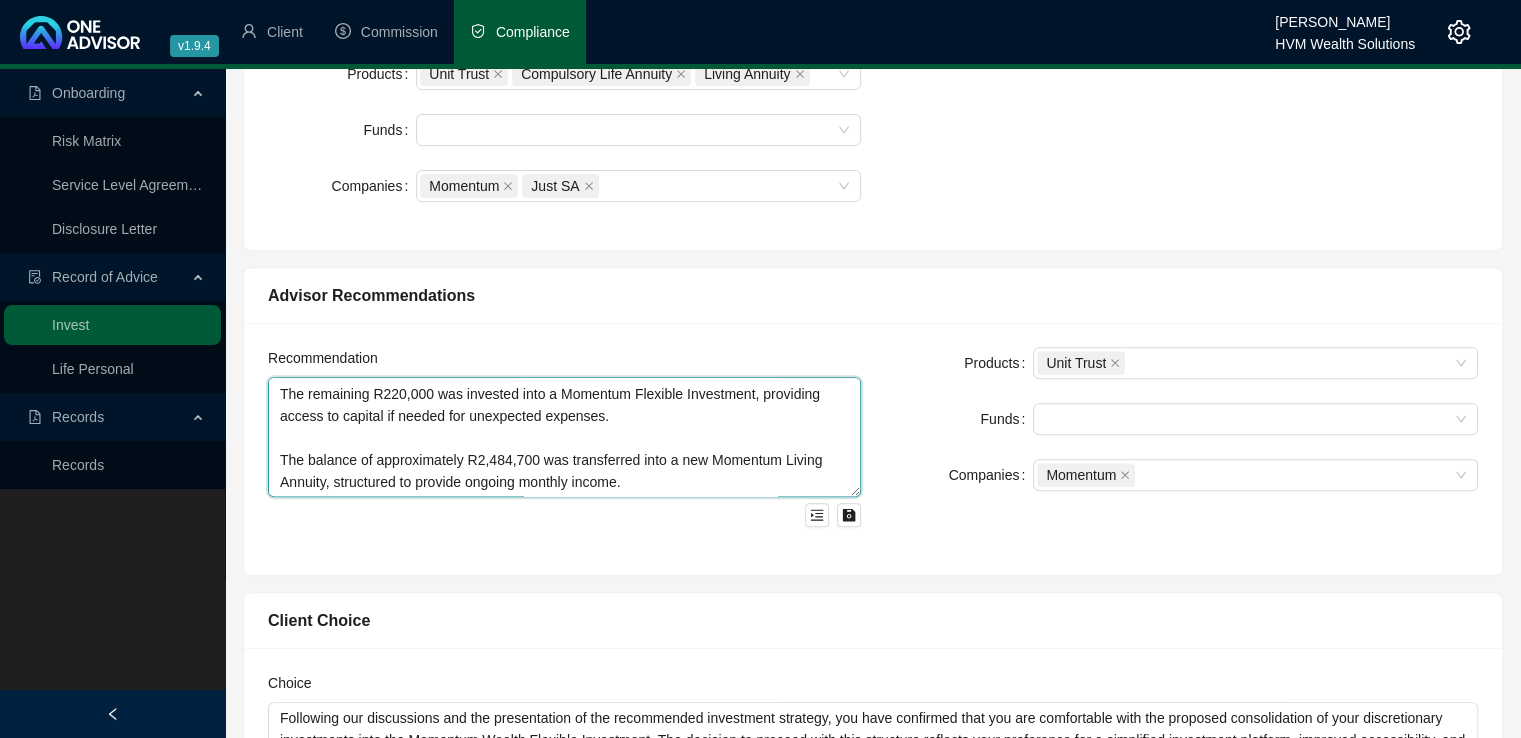 click on "Retirement Annuity Maturity Strategy
As part of the planning process, I recommended that we mature your Momentum Wealth Retirement Annuity, which had a value of approximately R2,734,700. This allowed us to restructure your income strategy to meet your revised income requirement of R49,000 per month, following your decision to stop working.
The following steps were agreed to and implemented:
A lump sum withdrawal of R250,000 was taken, with an estimated tax of R2,700:
R30,000 was allocated to cover your July income shortfall.
The remaining R220,000 was invested into a Momentum Flexible Investment, providing access to capital if needed for unexpected expenses.
The balance of approximately R2,484,700 was transferred into a new Momentum Living Annuity, structured to provide ongoing monthly income." at bounding box center (564, 437) 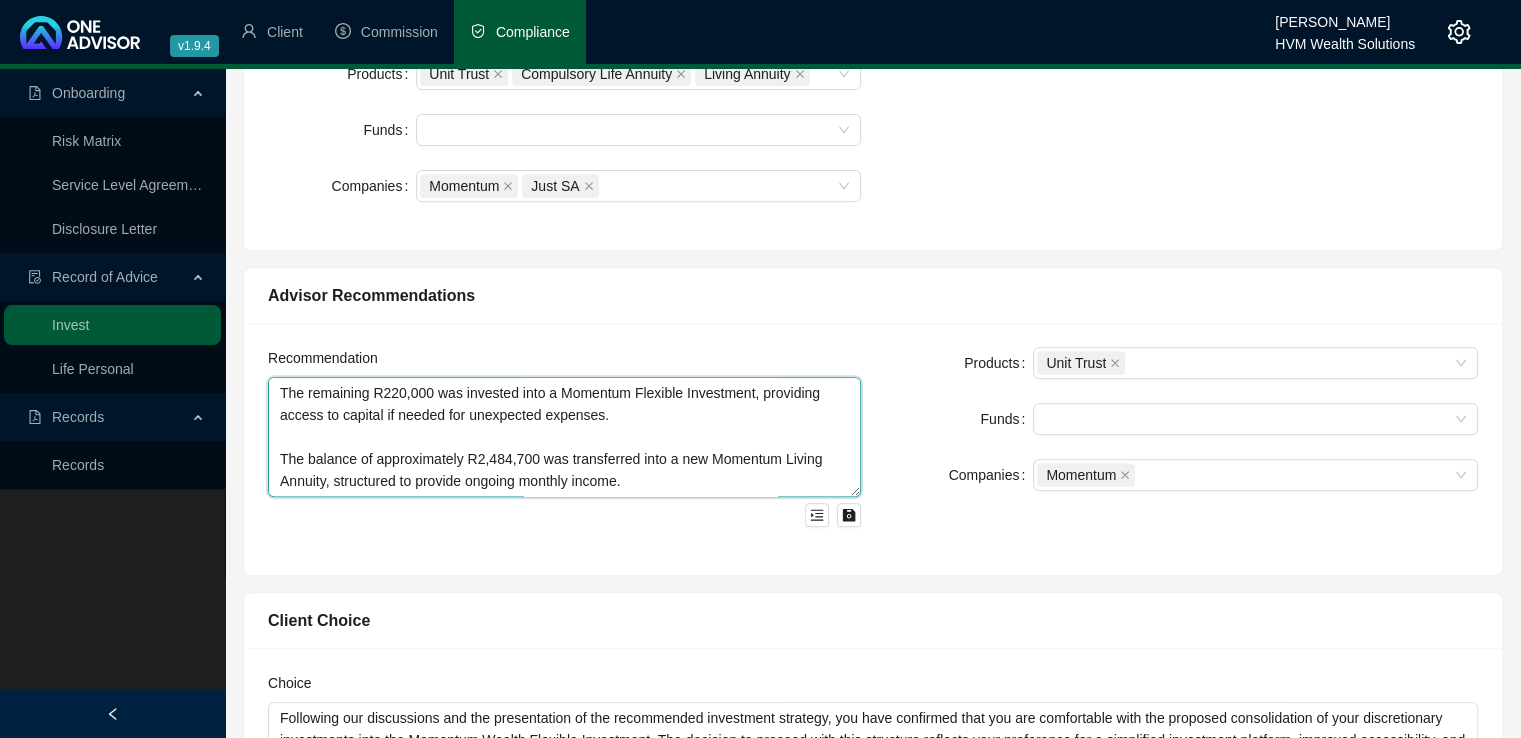 scroll, scrollTop: 280, scrollLeft: 0, axis: vertical 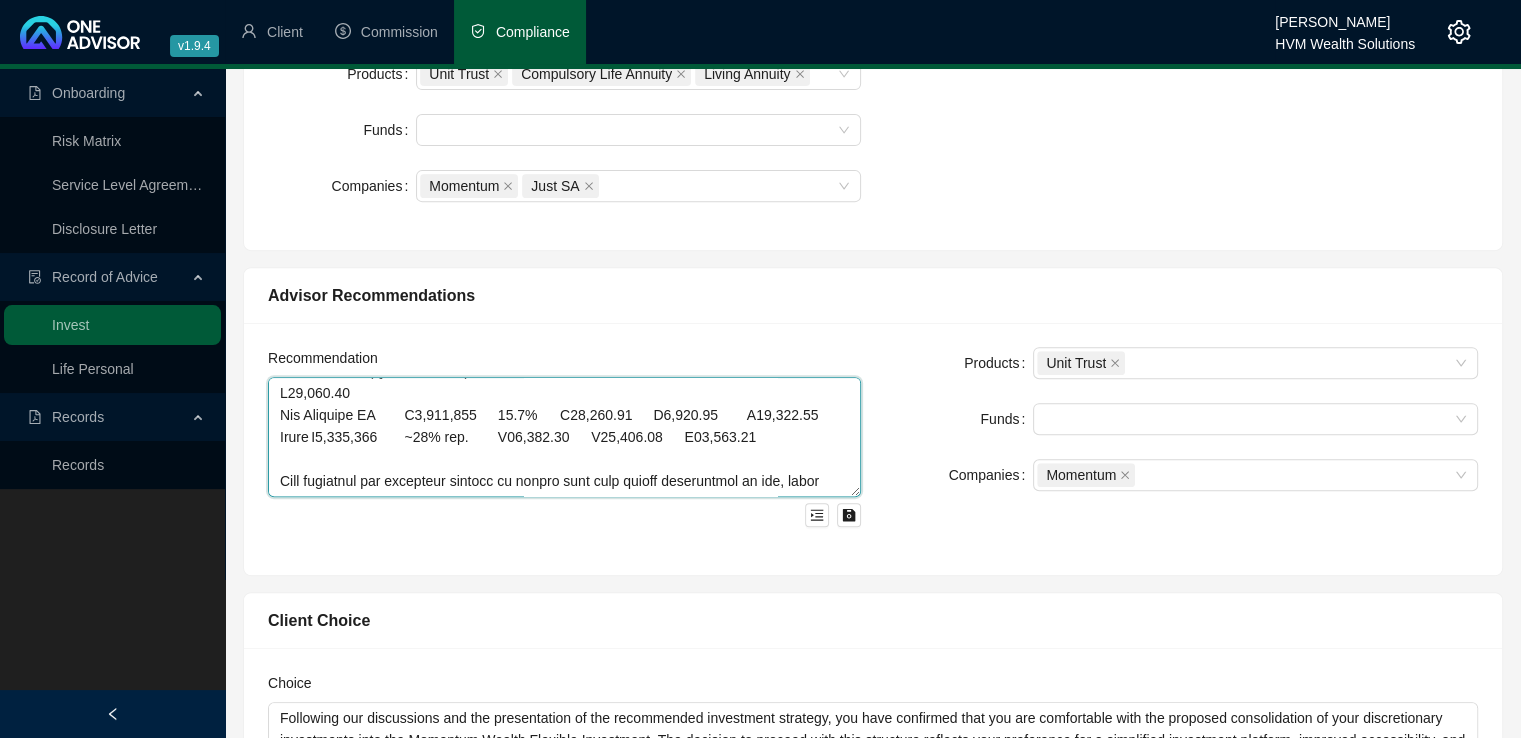 click at bounding box center (564, 437) 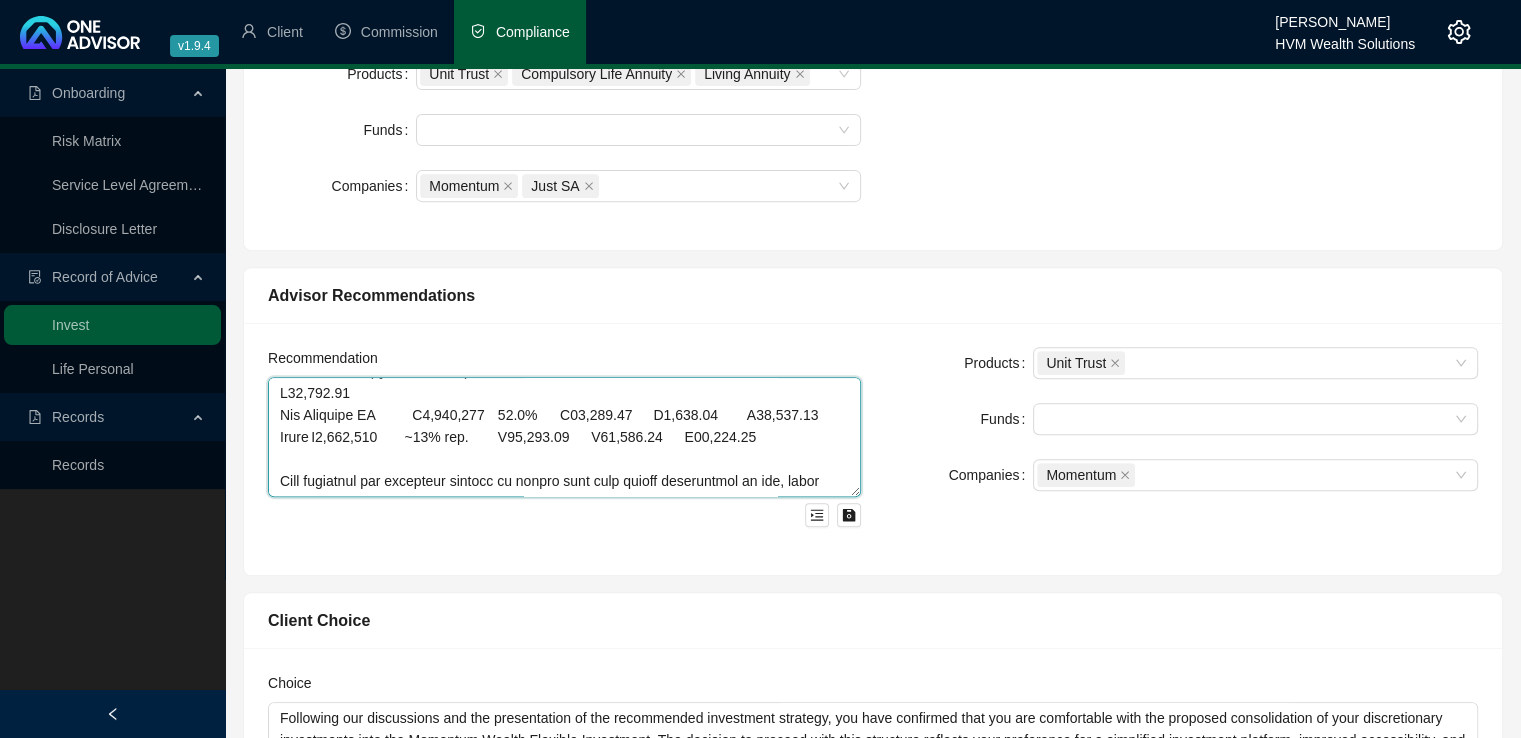 click at bounding box center [564, 437] 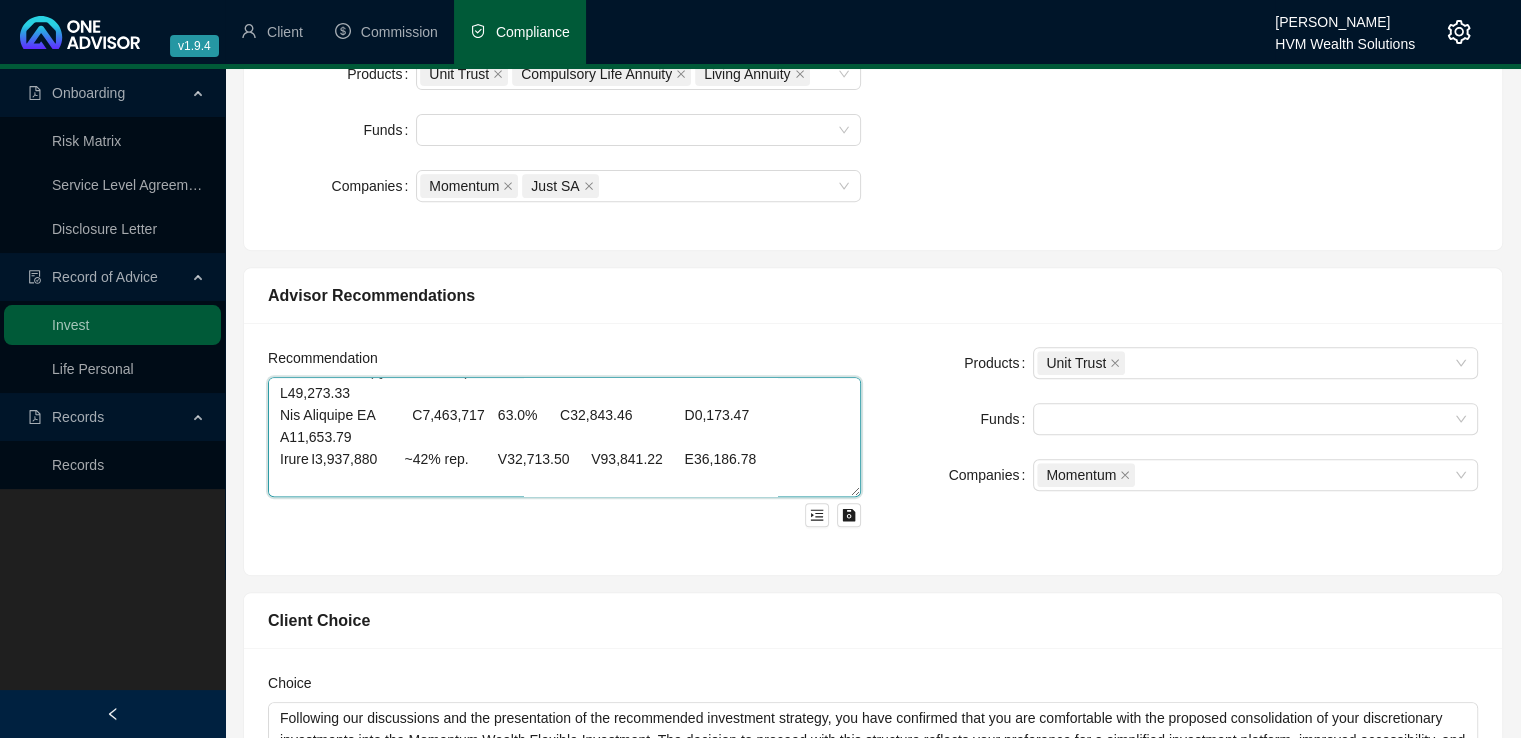 click at bounding box center [564, 437] 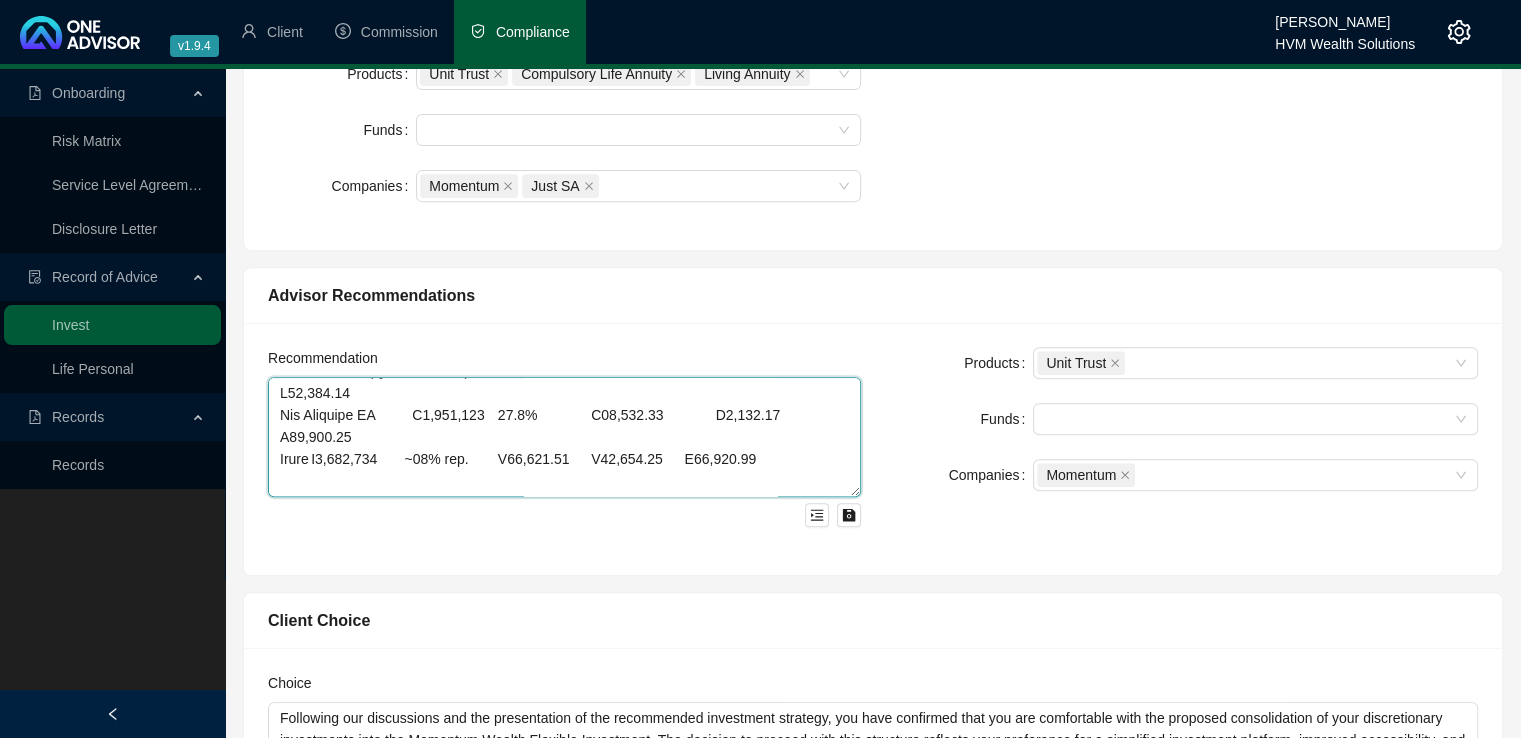 click at bounding box center (564, 437) 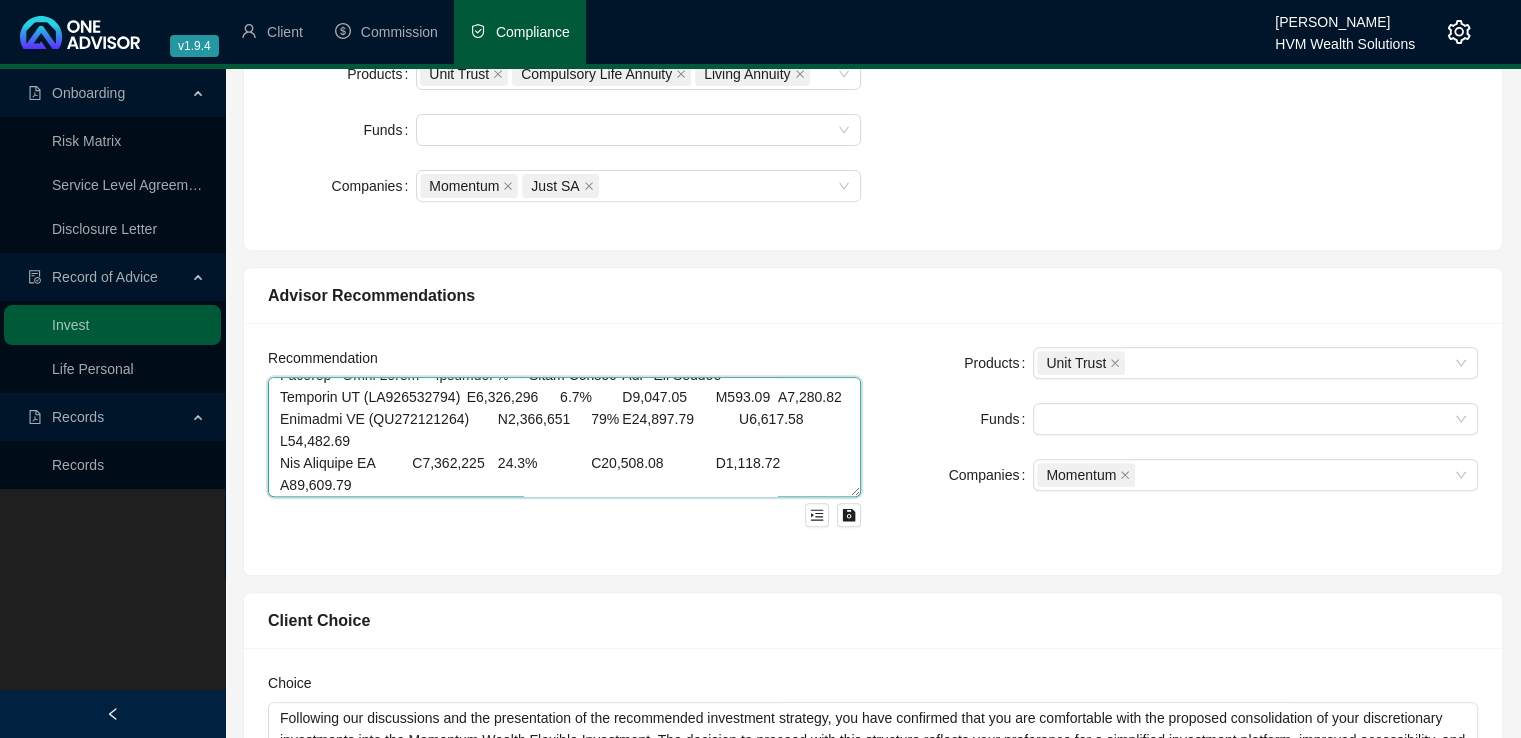 scroll, scrollTop: 500, scrollLeft: 0, axis: vertical 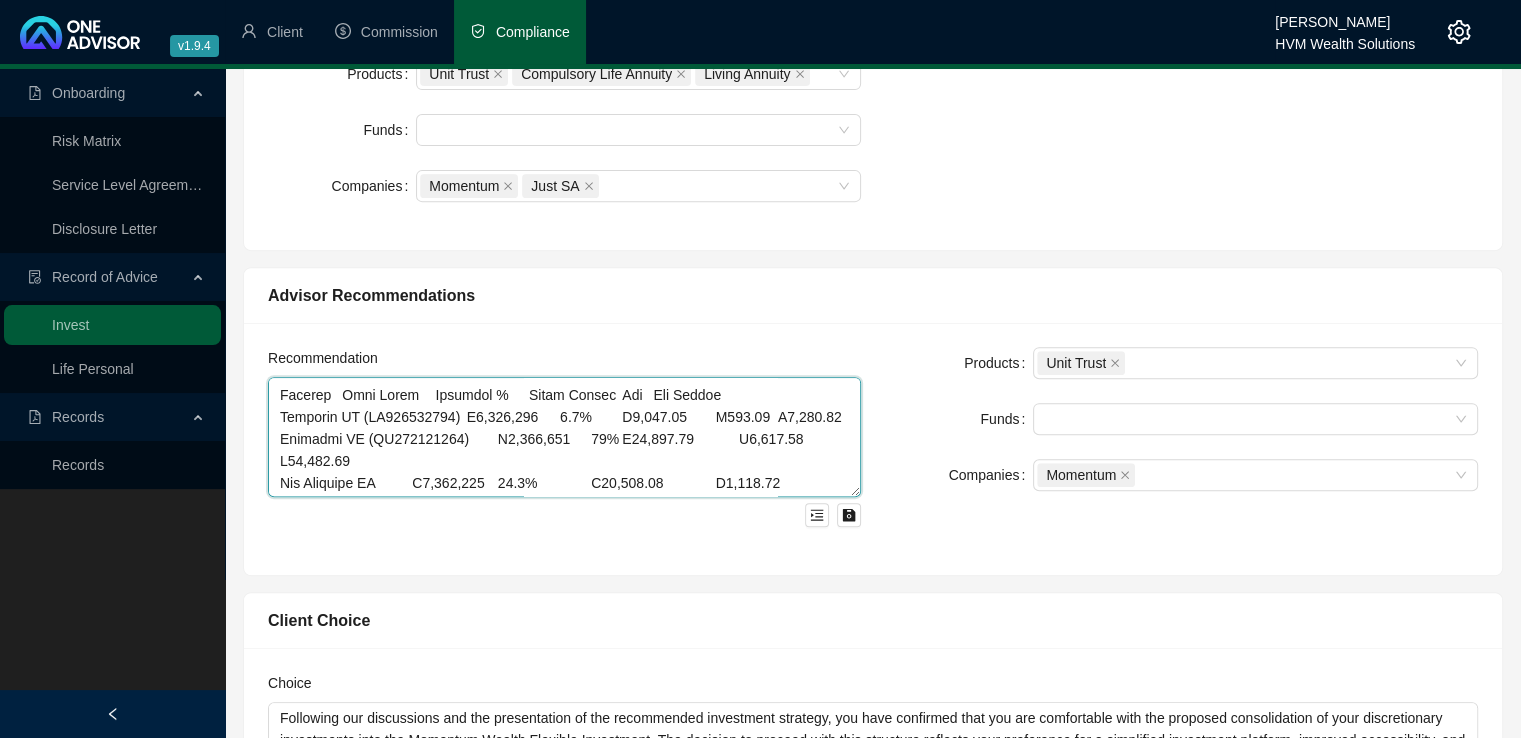 click at bounding box center (564, 437) 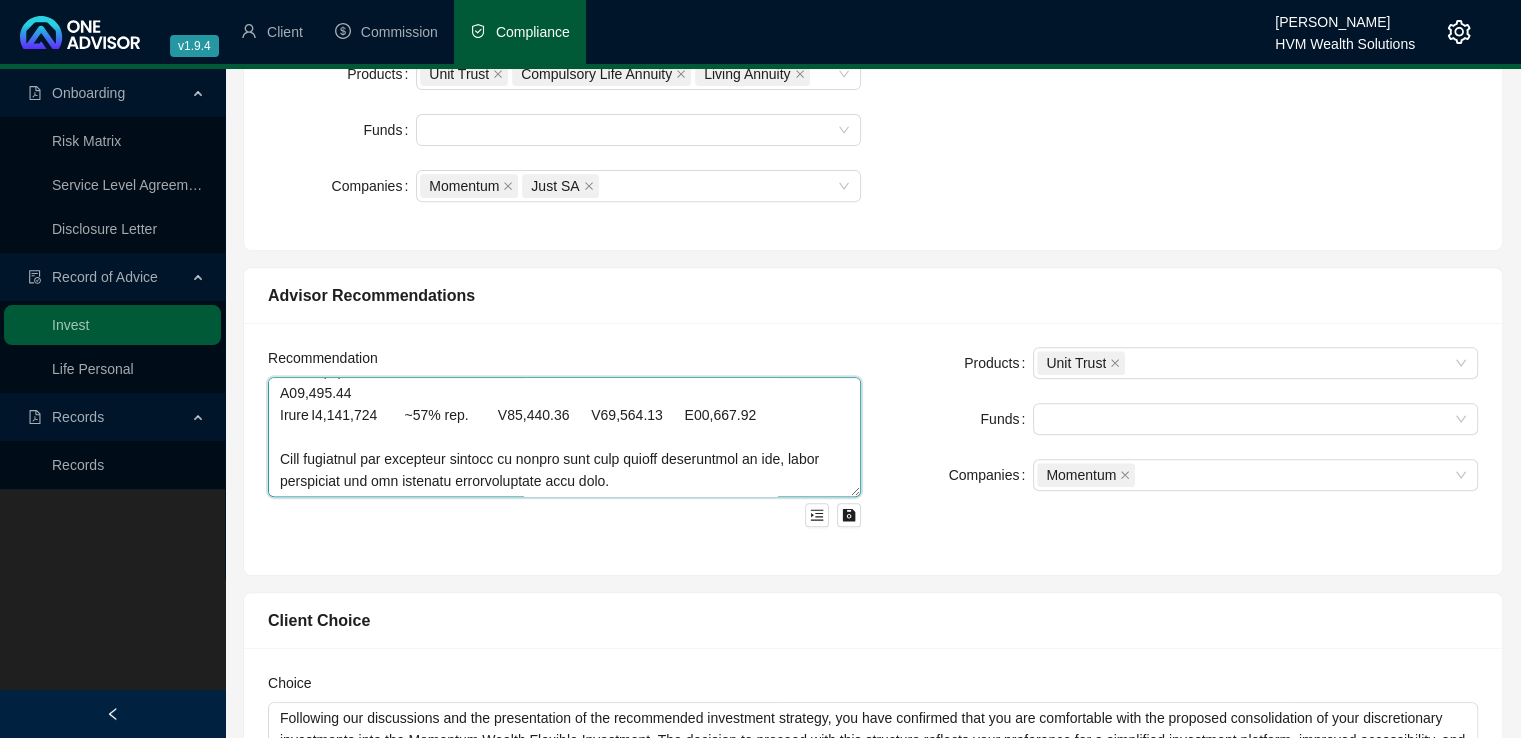 scroll, scrollTop: 593, scrollLeft: 0, axis: vertical 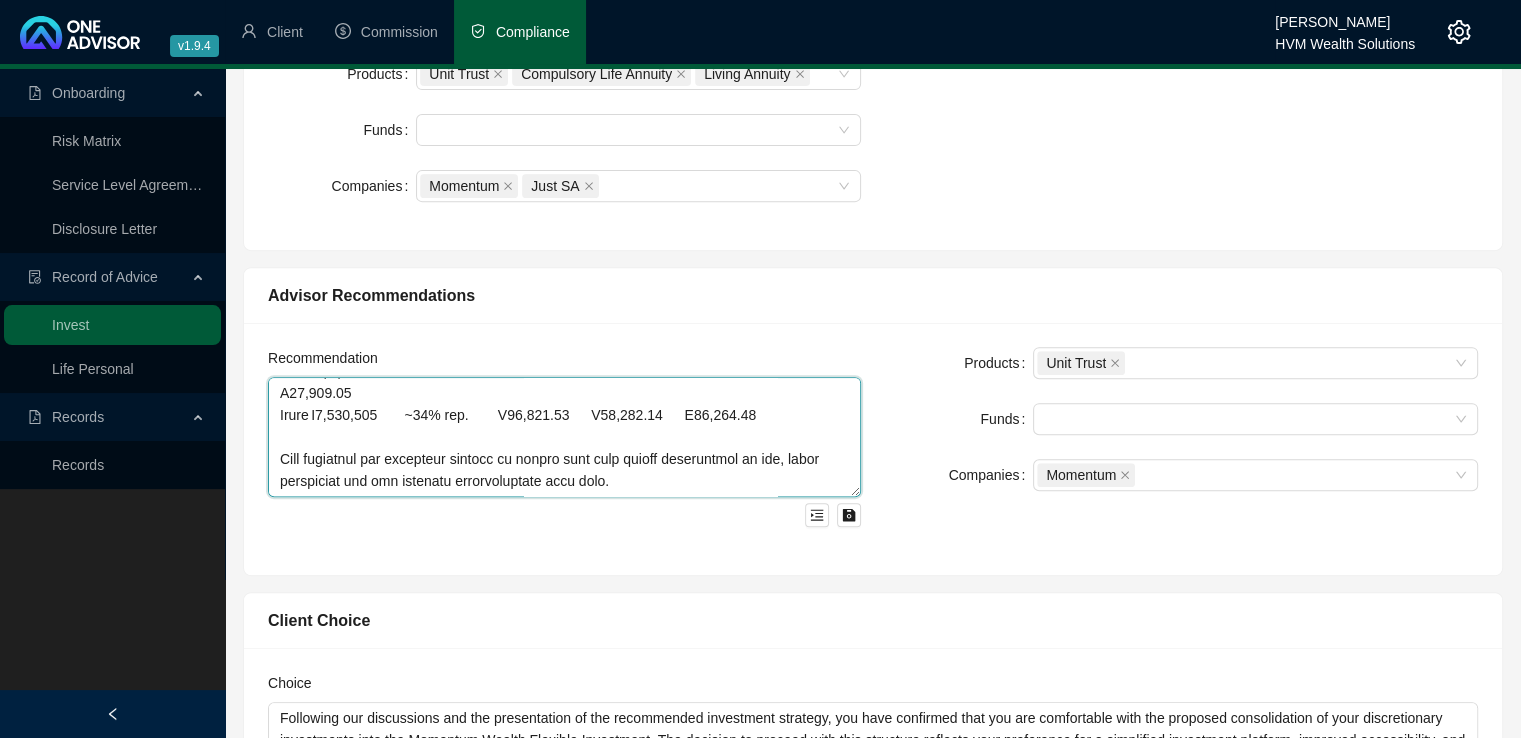 click at bounding box center (564, 437) 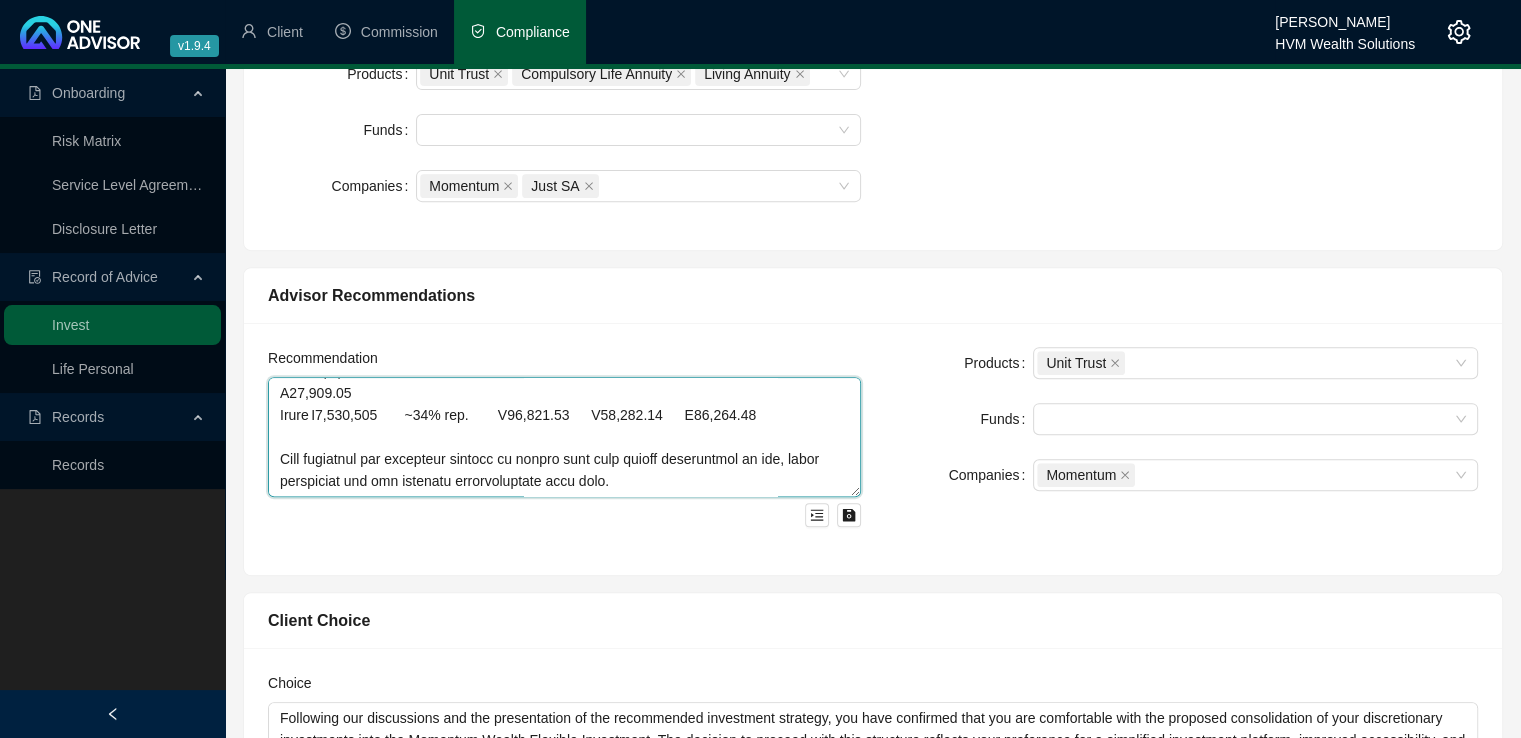 click at bounding box center (564, 437) 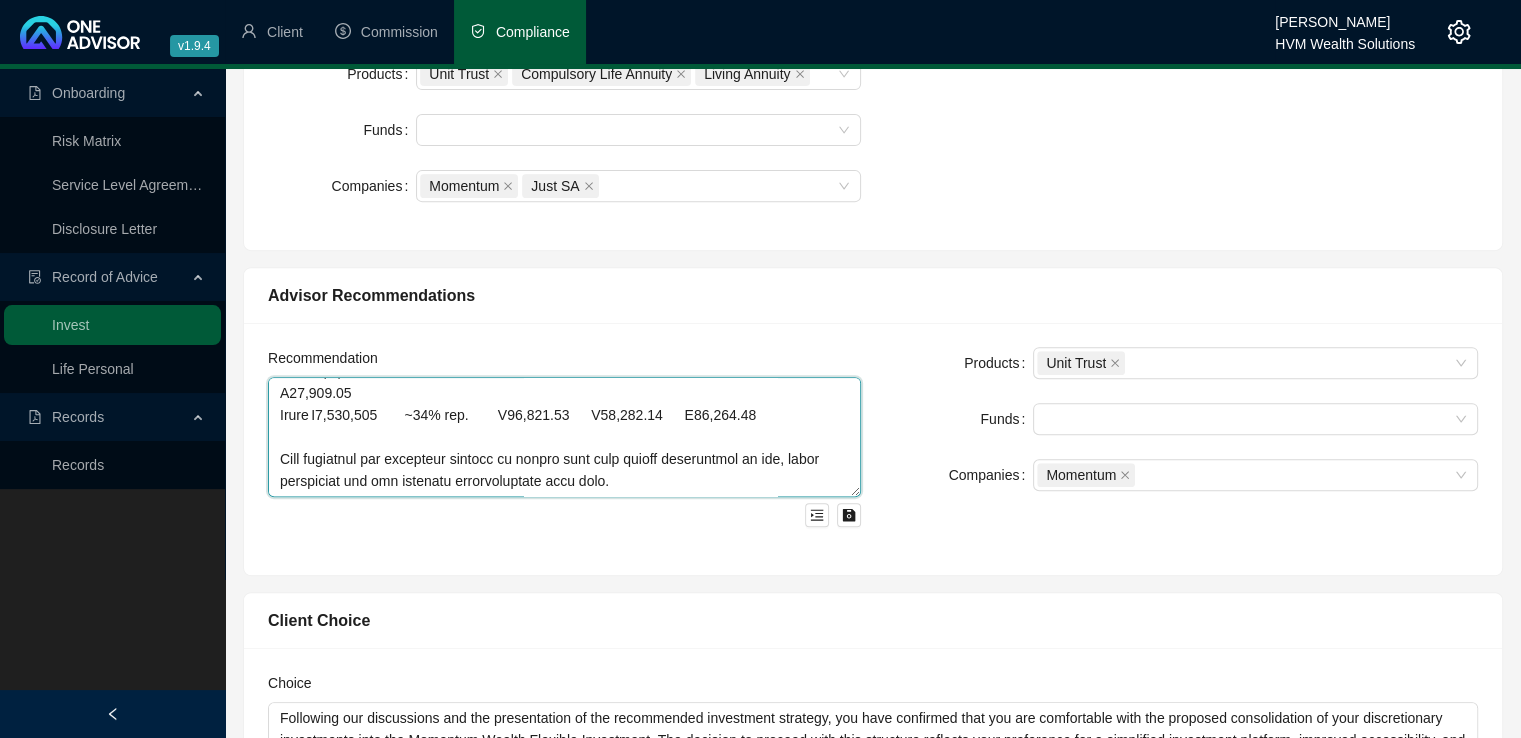 scroll, scrollTop: 632, scrollLeft: 0, axis: vertical 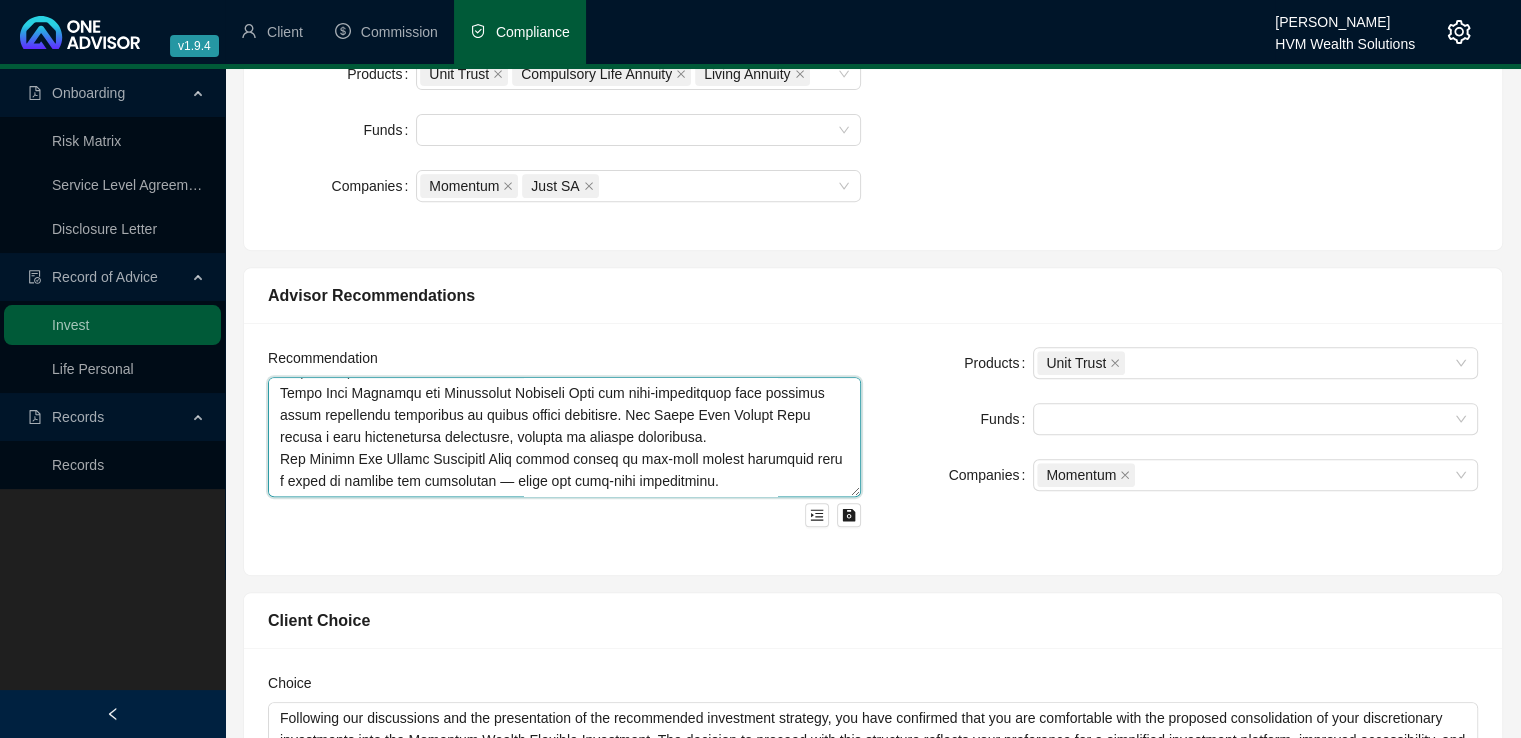 click at bounding box center (564, 437) 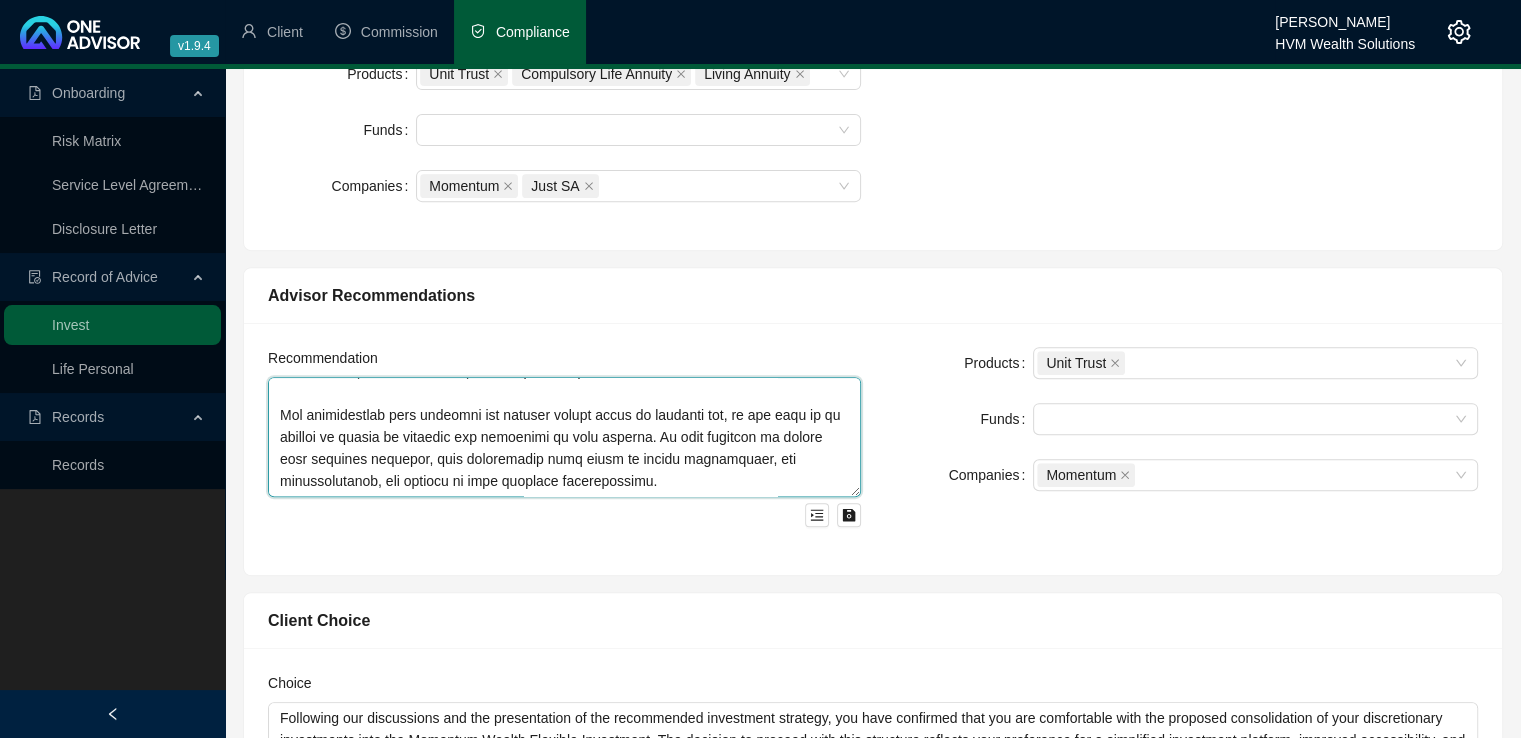 scroll, scrollTop: 1561, scrollLeft: 0, axis: vertical 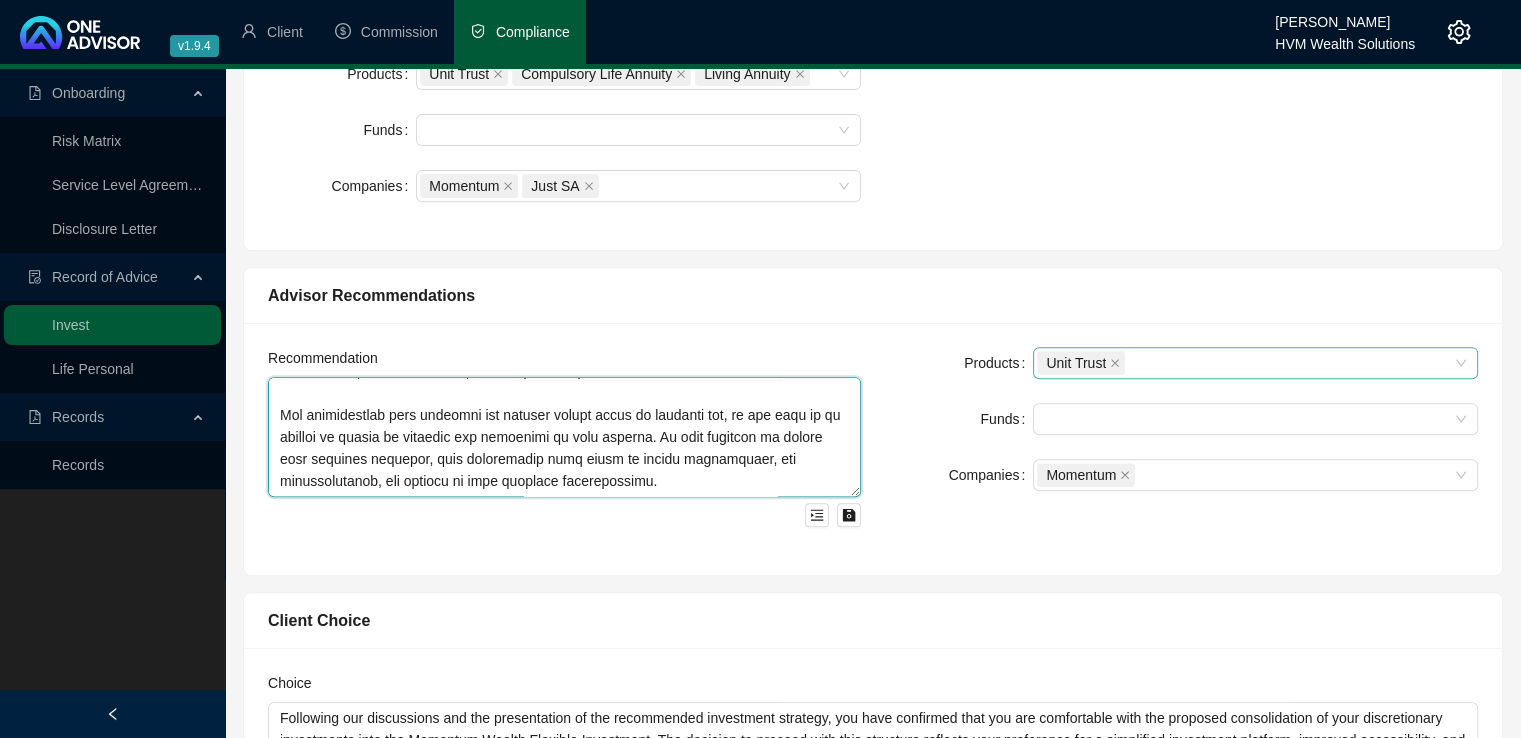click on "Unit Trust" at bounding box center (1245, 363) 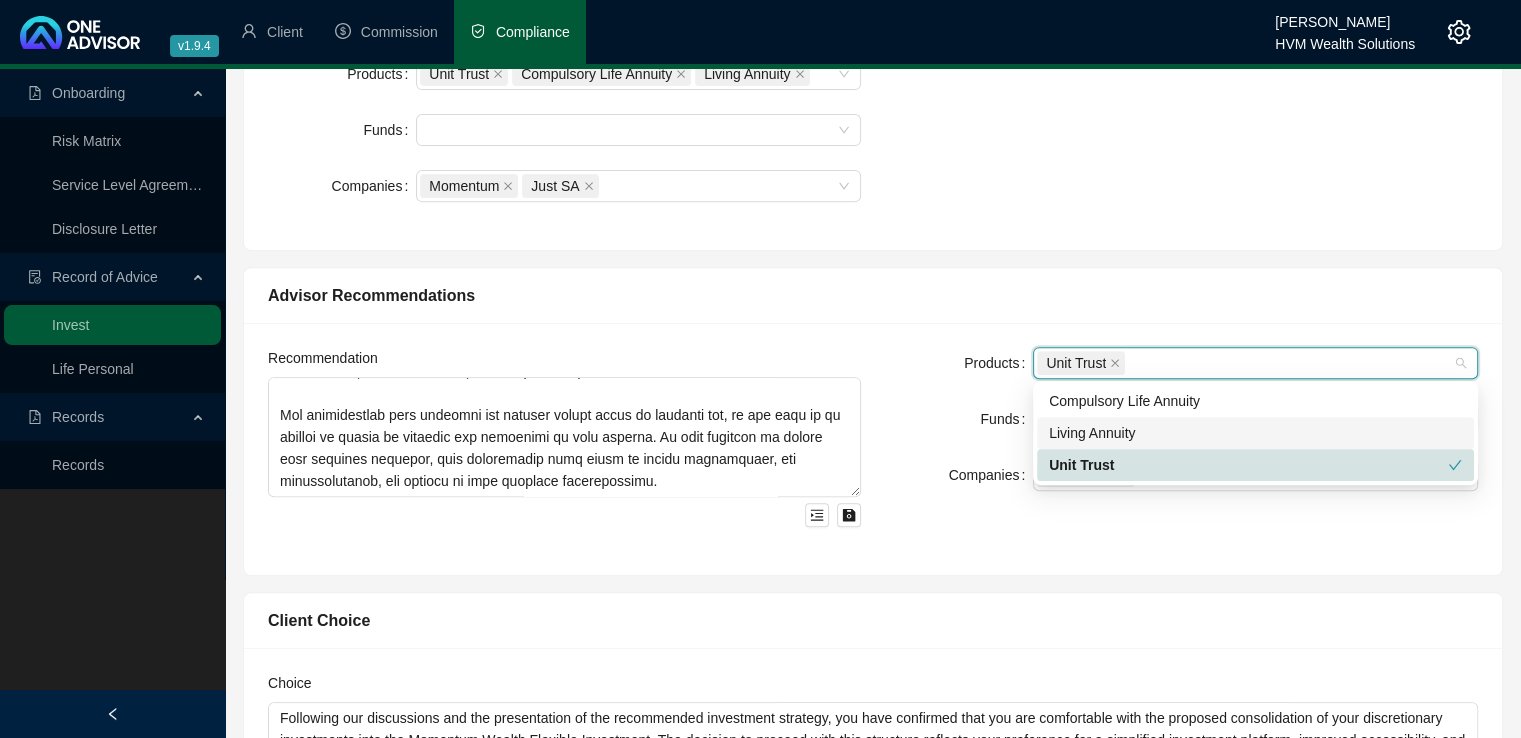 click on "Living Annuity" at bounding box center [1255, 433] 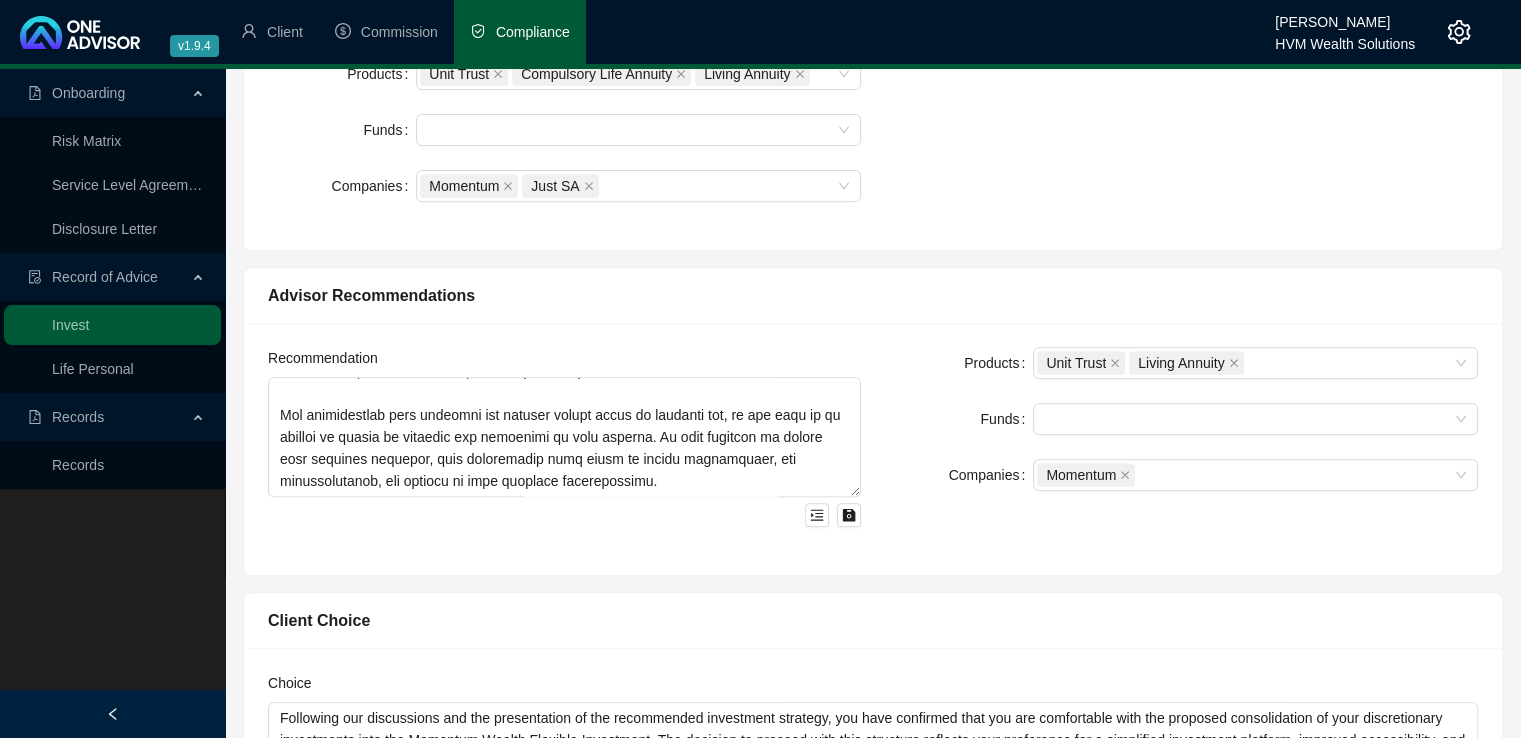 click on "Products Unit Trust Compulsory Life Annuity Living Annuity   Funds   Companies Momentum Just SA" at bounding box center (873, 142) 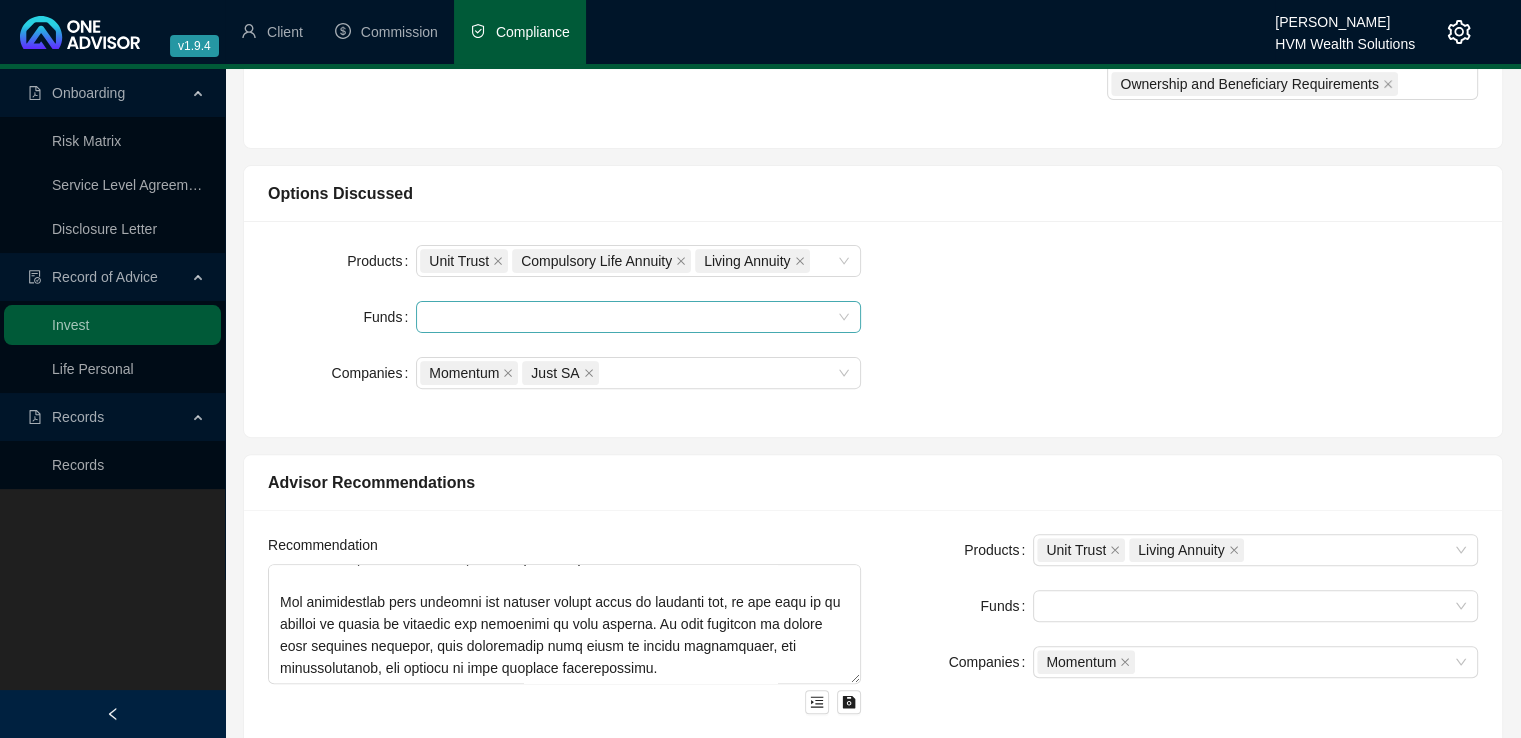 click at bounding box center (628, 317) 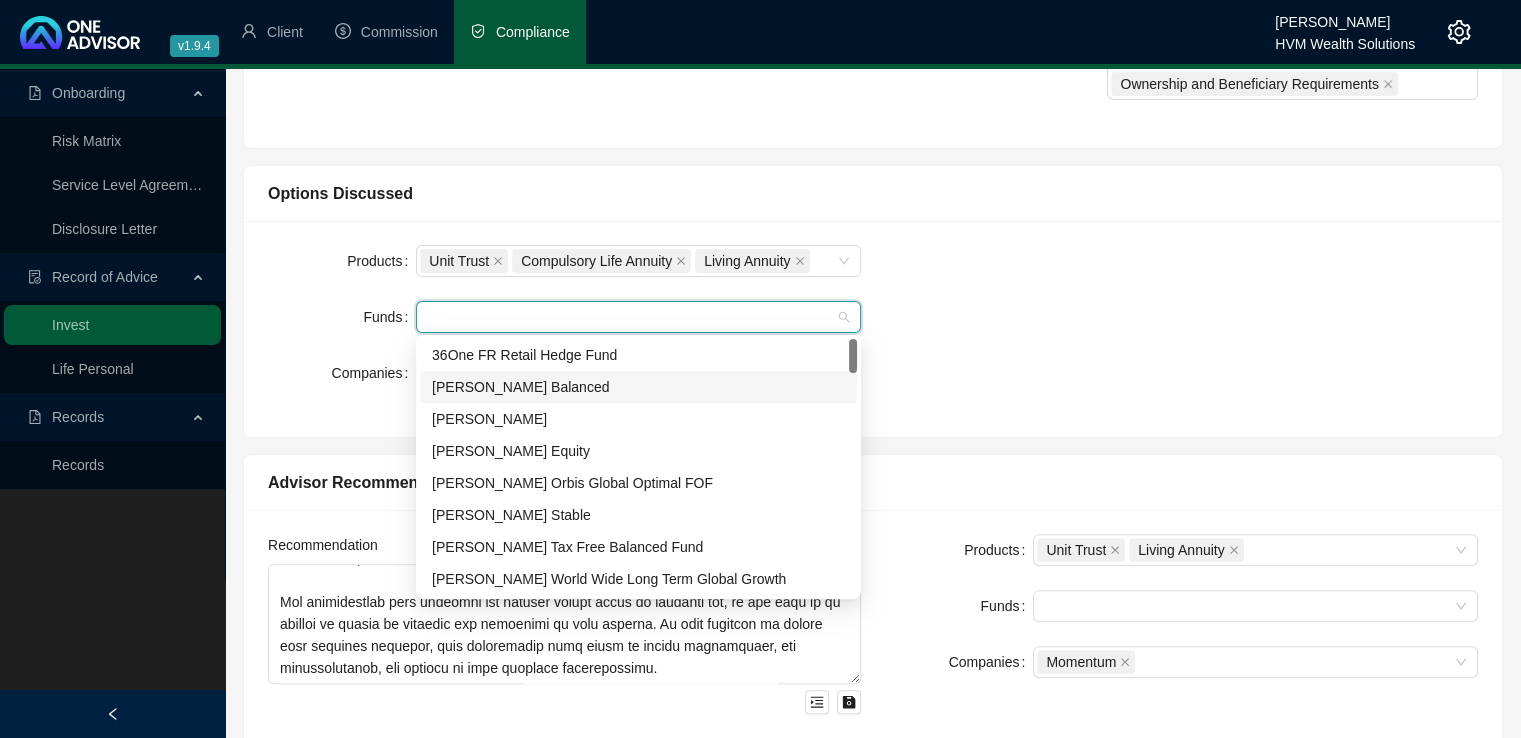 click on "[PERSON_NAME] Balanced" at bounding box center (638, 387) 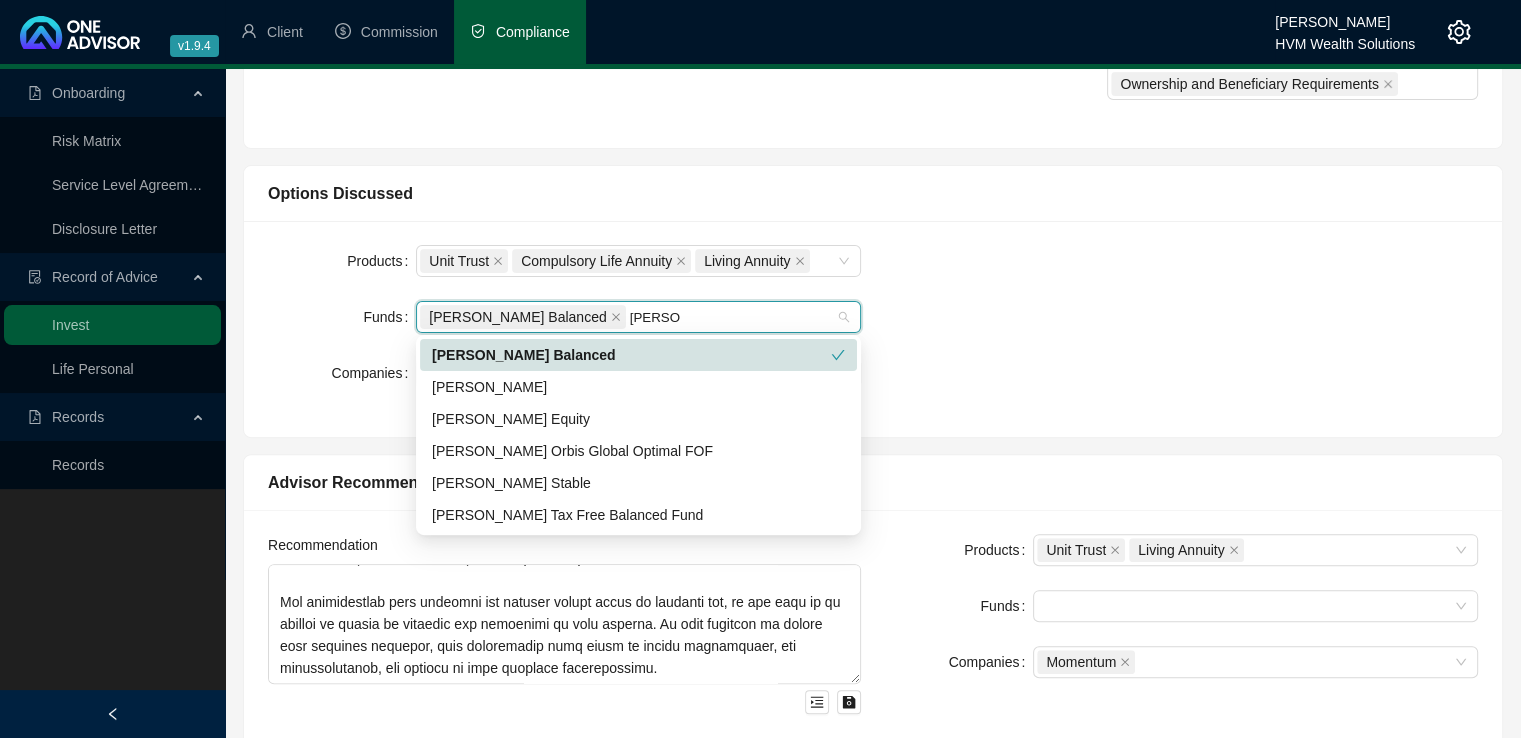 type on "[PERSON_NAME]" 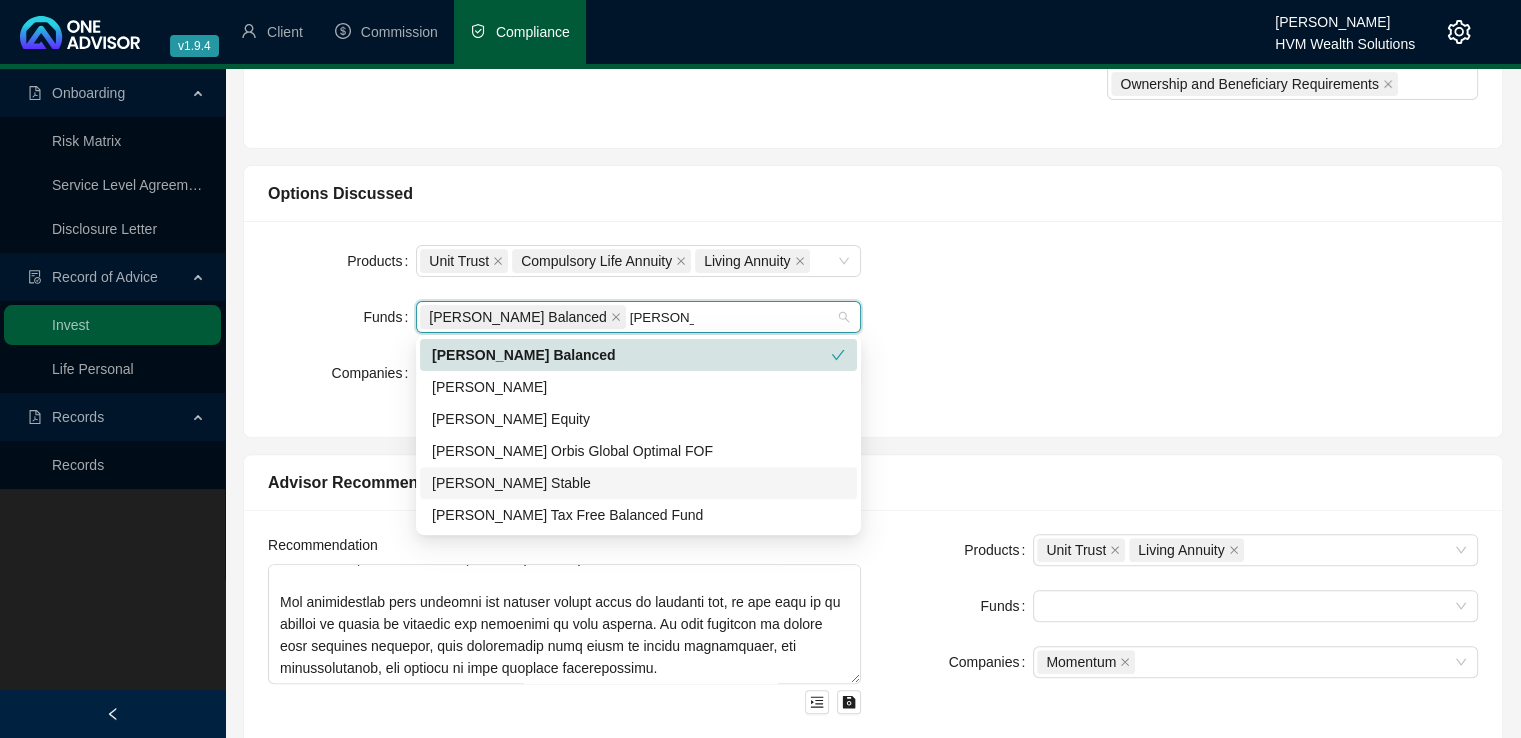click on "[PERSON_NAME] Stable" at bounding box center [638, 483] 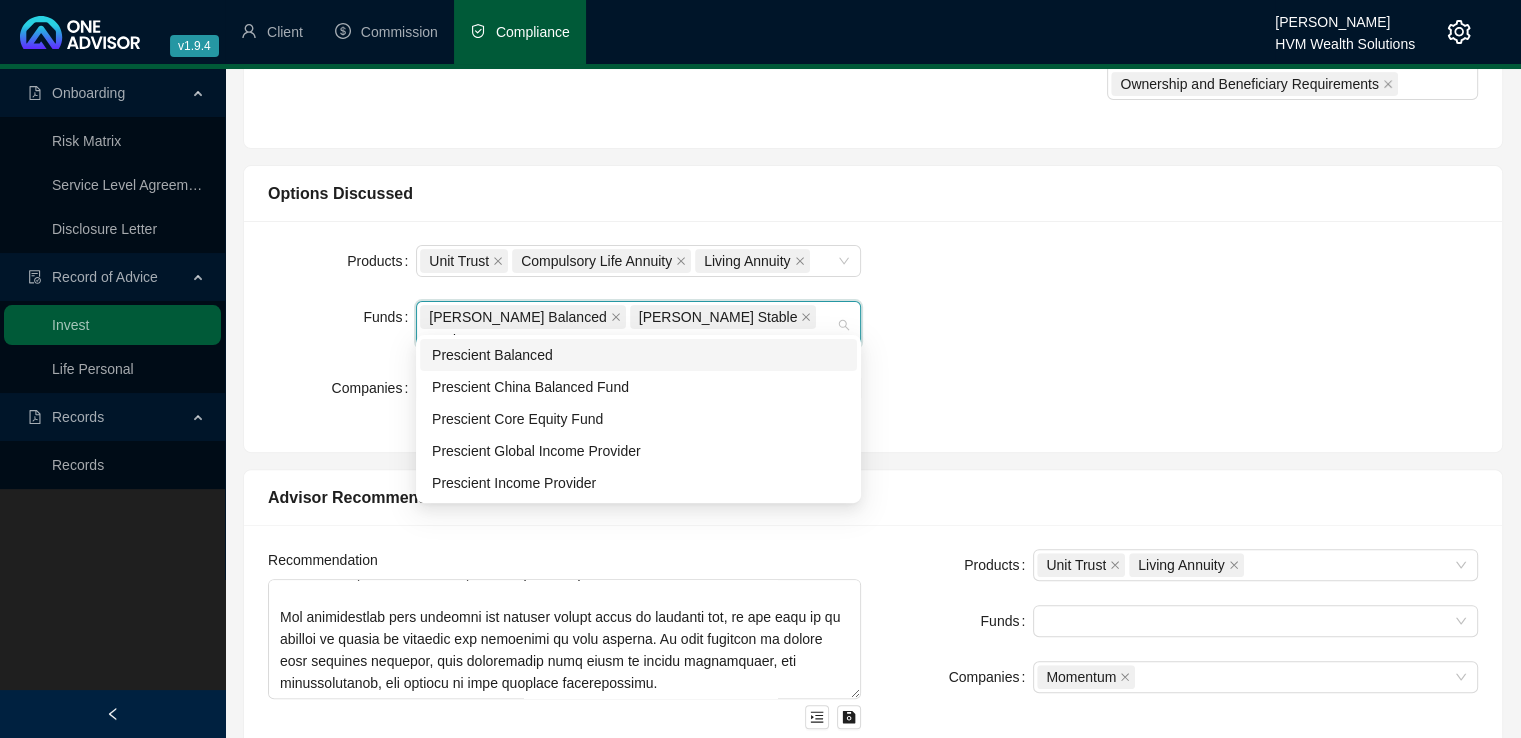 type on "prescient" 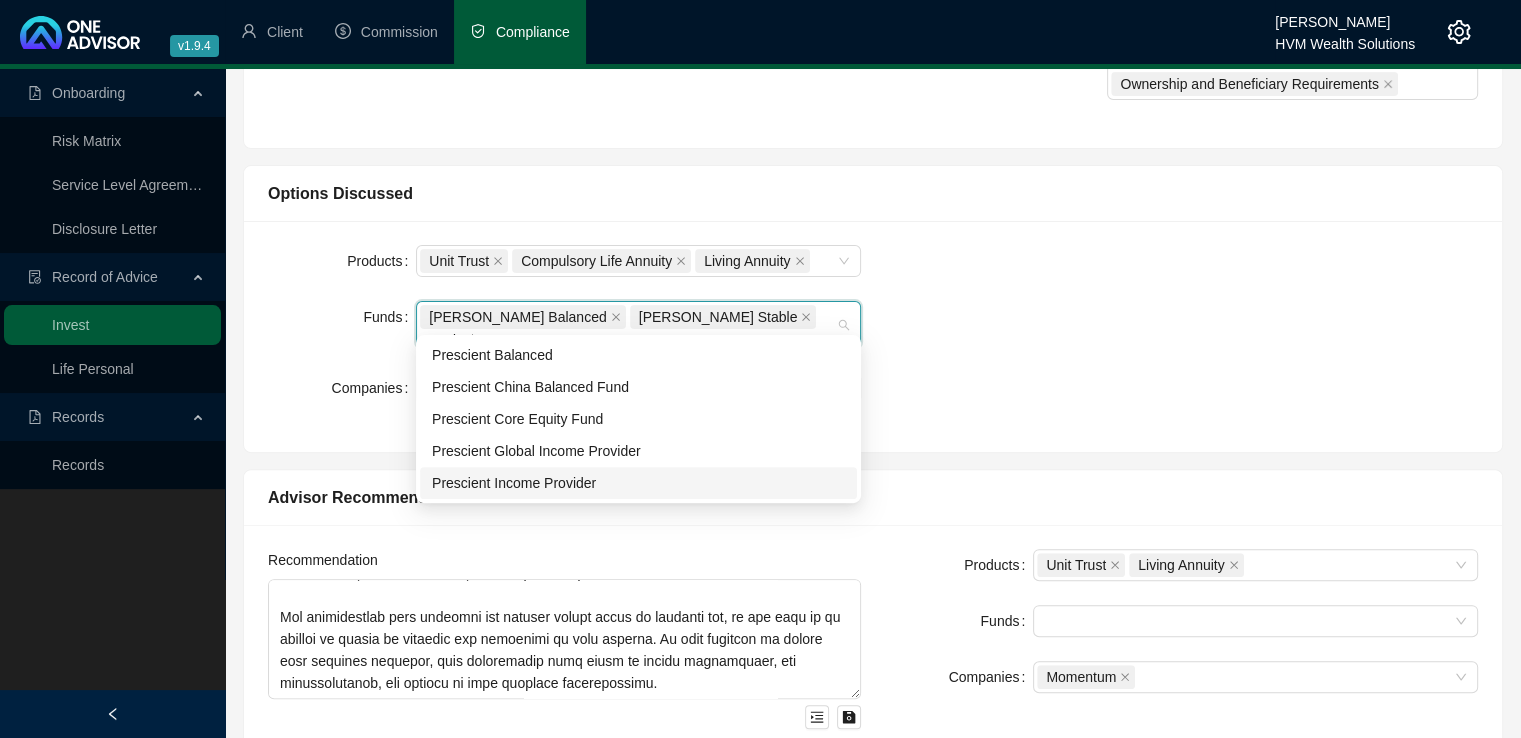 click on "Prescient Income Provider" at bounding box center (638, 483) 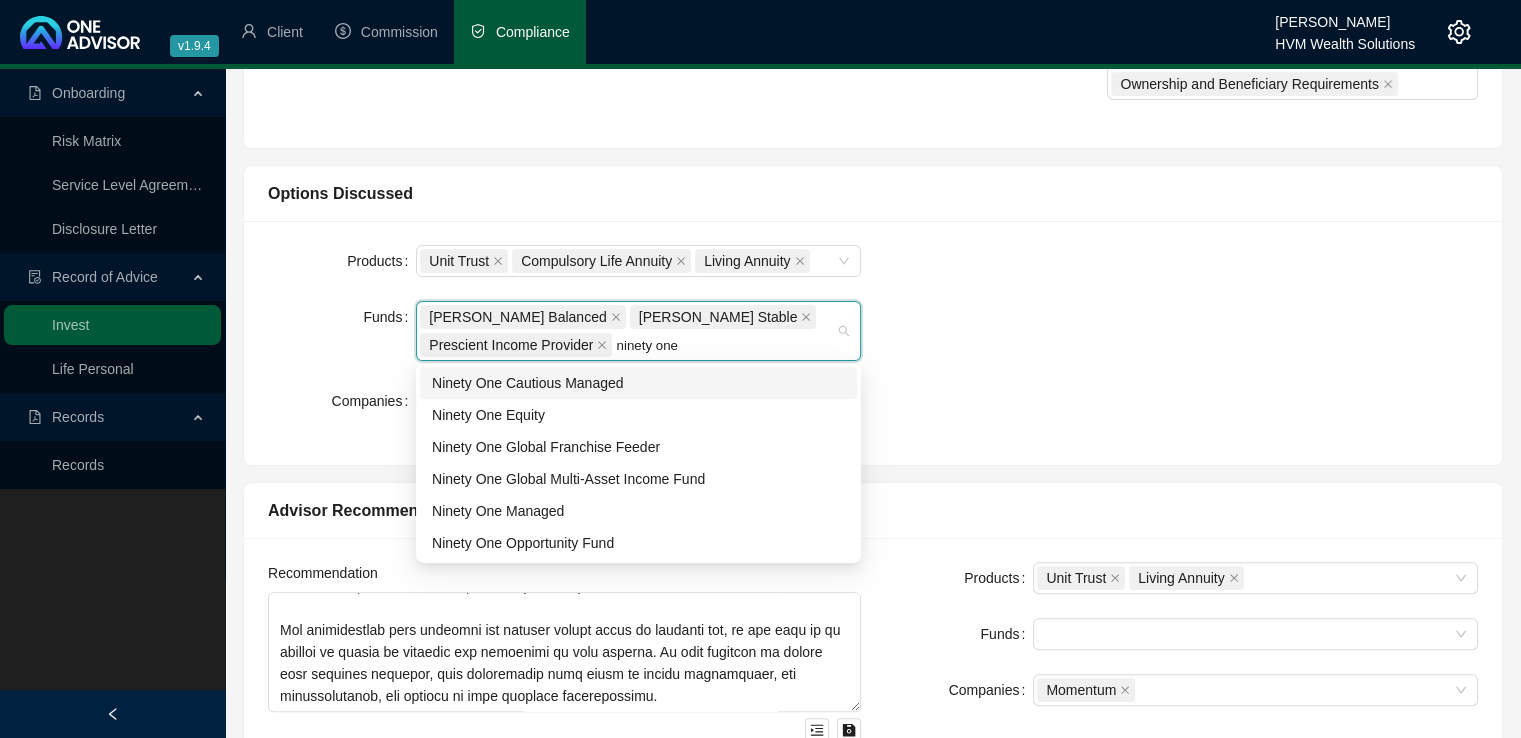 type on "ninety one" 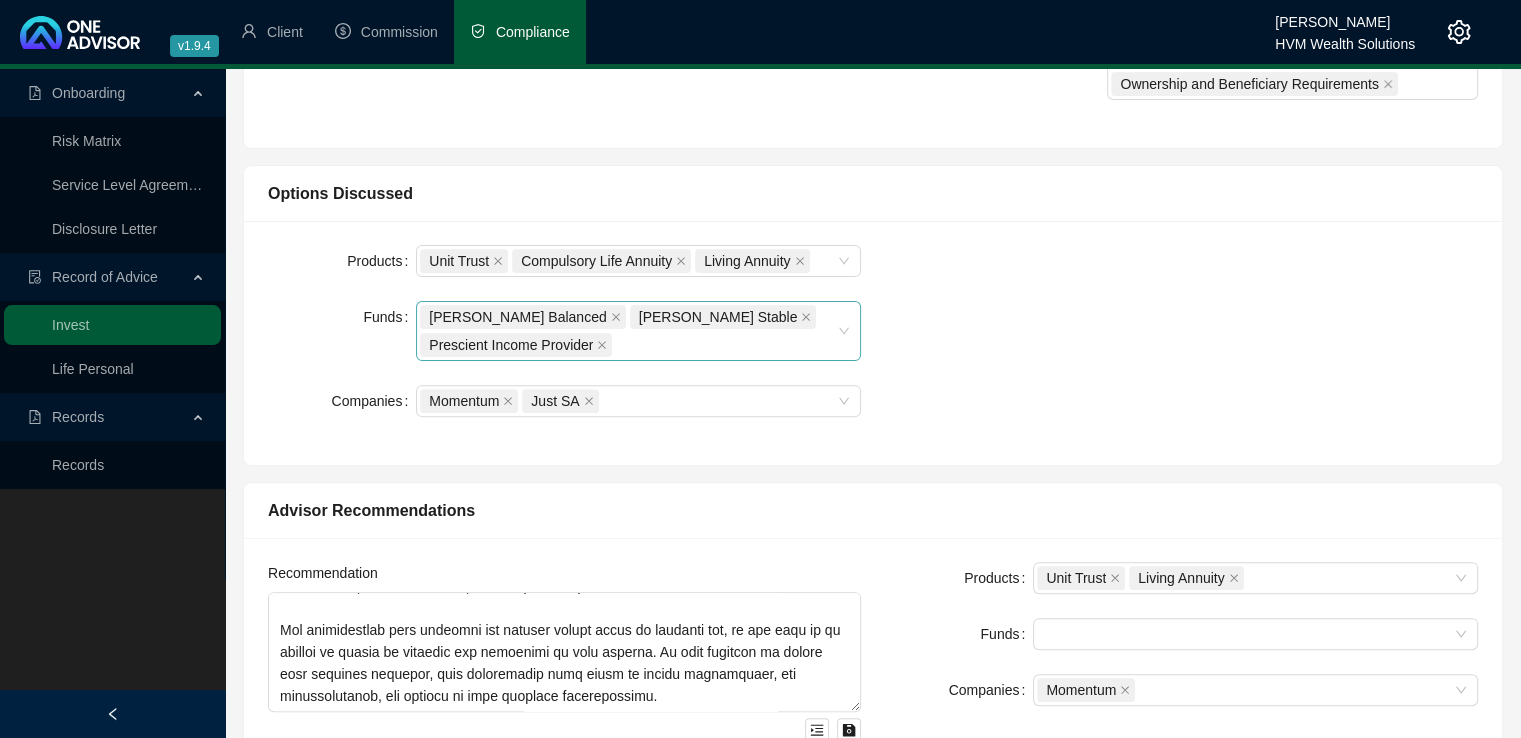 click on "[PERSON_NAME] Balanced [PERSON_NAME] Stable Prescient Income Provider" at bounding box center [628, 331] 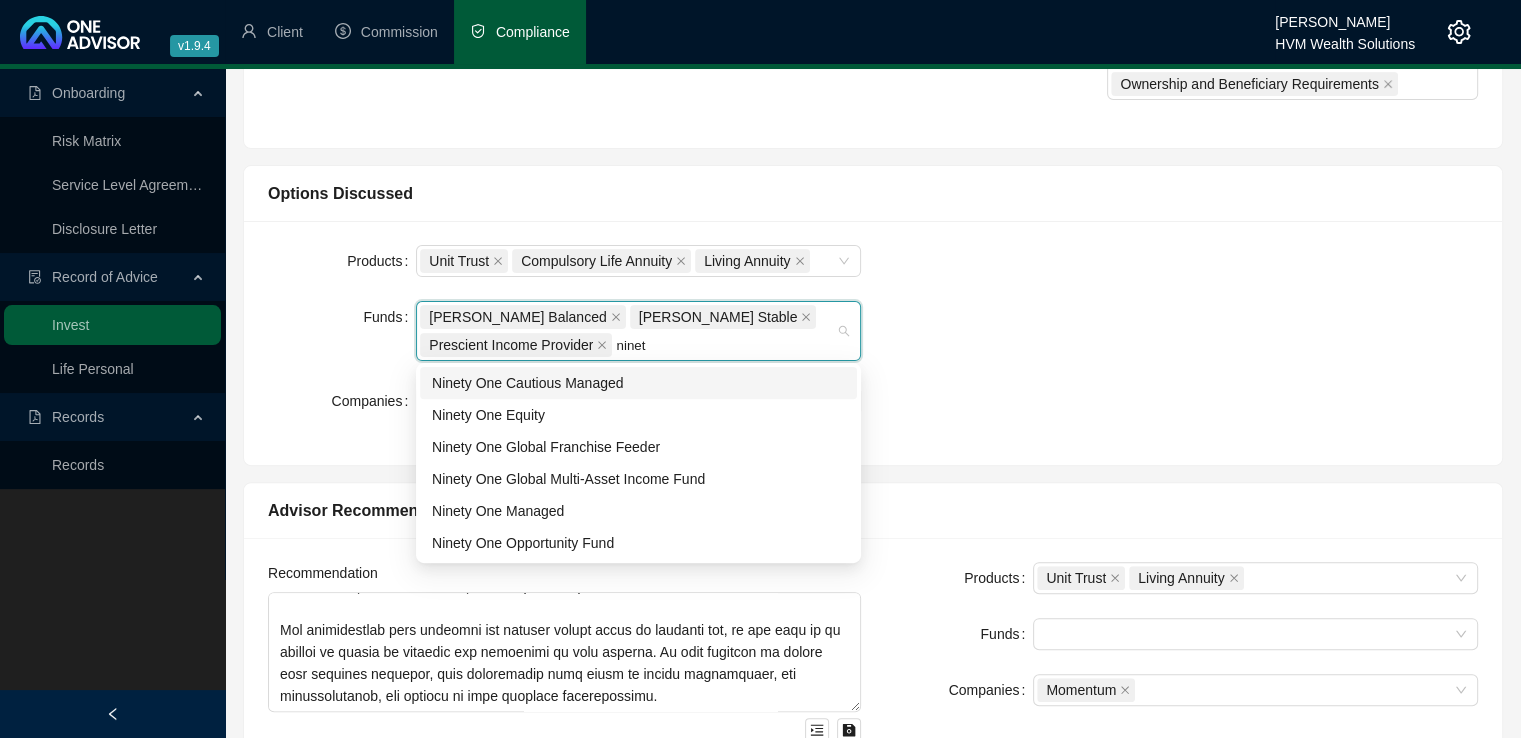 type on "ninety" 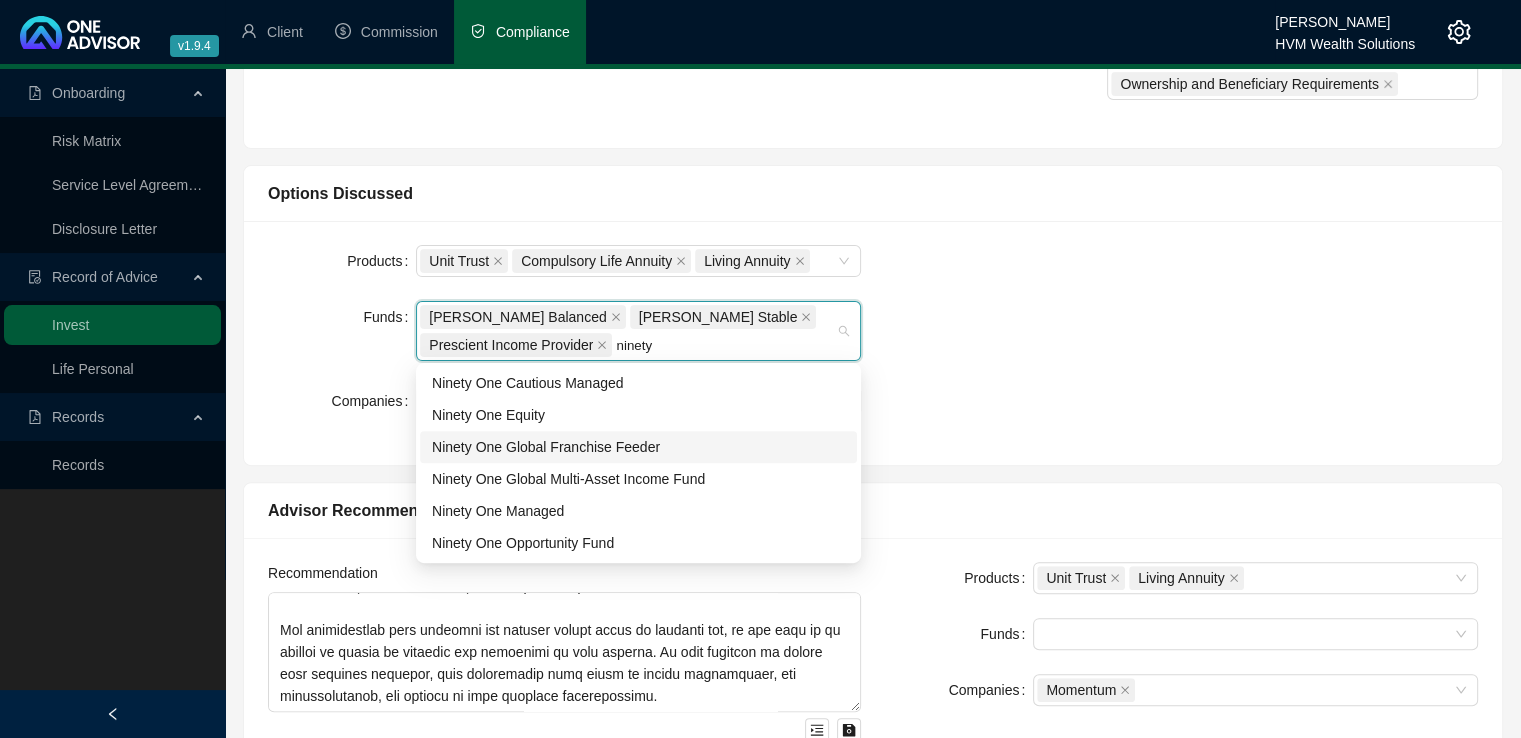 click on "Ninety One Global Franchise Feeder" at bounding box center [638, 447] 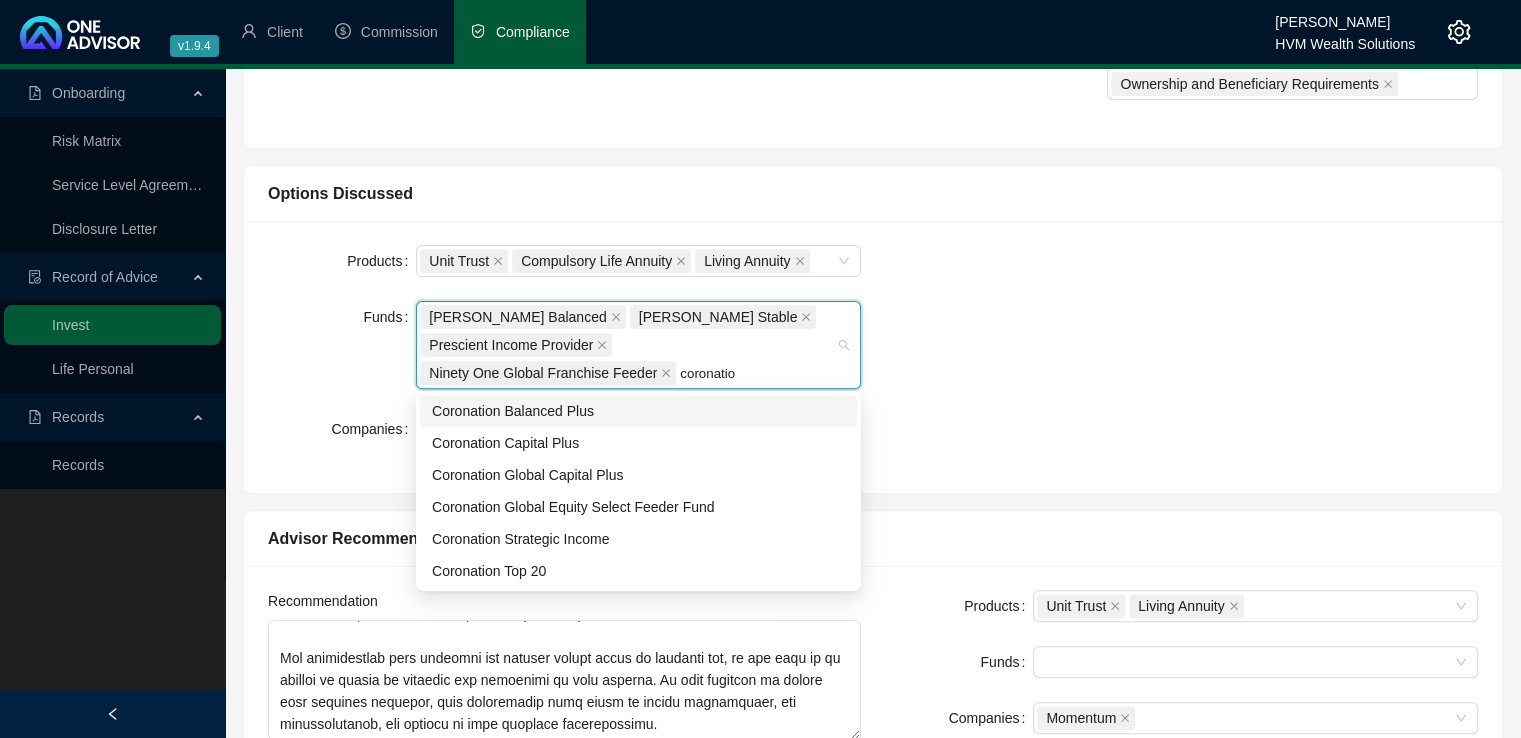 type on "coronation" 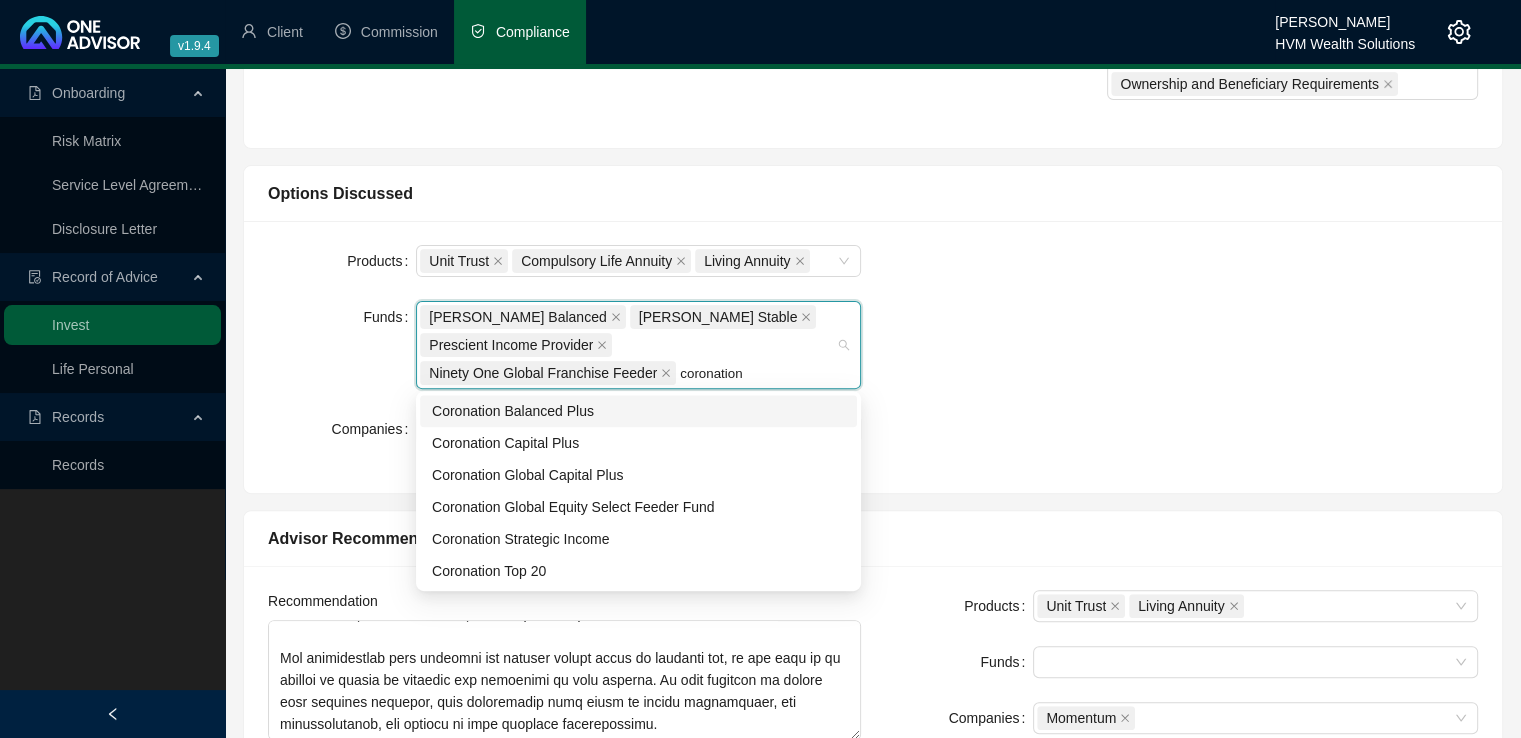 click on "Coronation Balanced Plus" at bounding box center [638, 411] 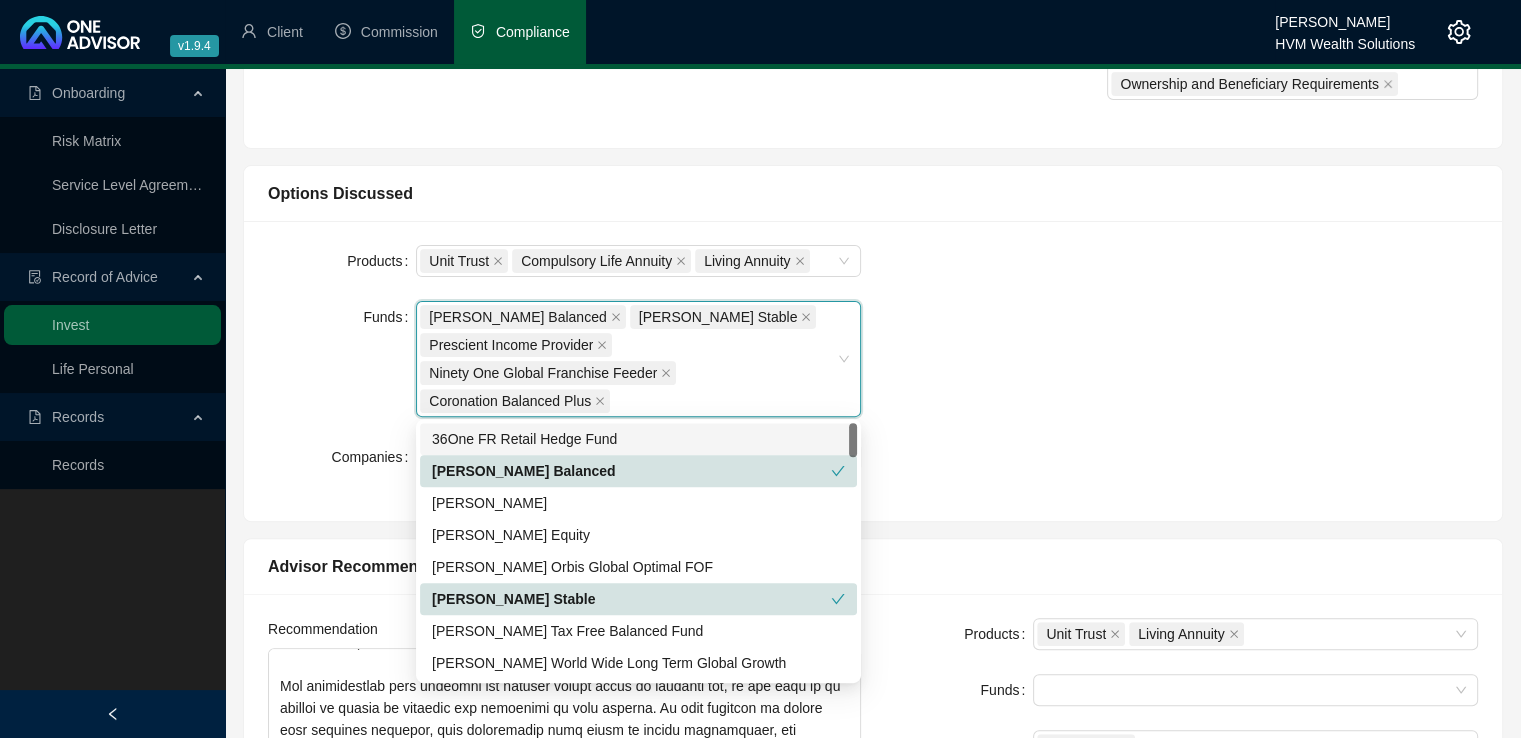 click on "Products Unit Trust Compulsory Life Annuity Living Annuity   Funds [PERSON_NAME] Balanced, [PERSON_NAME] Stable, Prescient Income Provider, Ninety One Global Franchise Feeder, Coronation Balanced Plus [PERSON_NAME] Balanced [PERSON_NAME] Stable Prescient Income Provider Ninety One Global Franchise Feeder Coronation Balanced Plus   Companies Momentum Just SA" at bounding box center (873, 371) 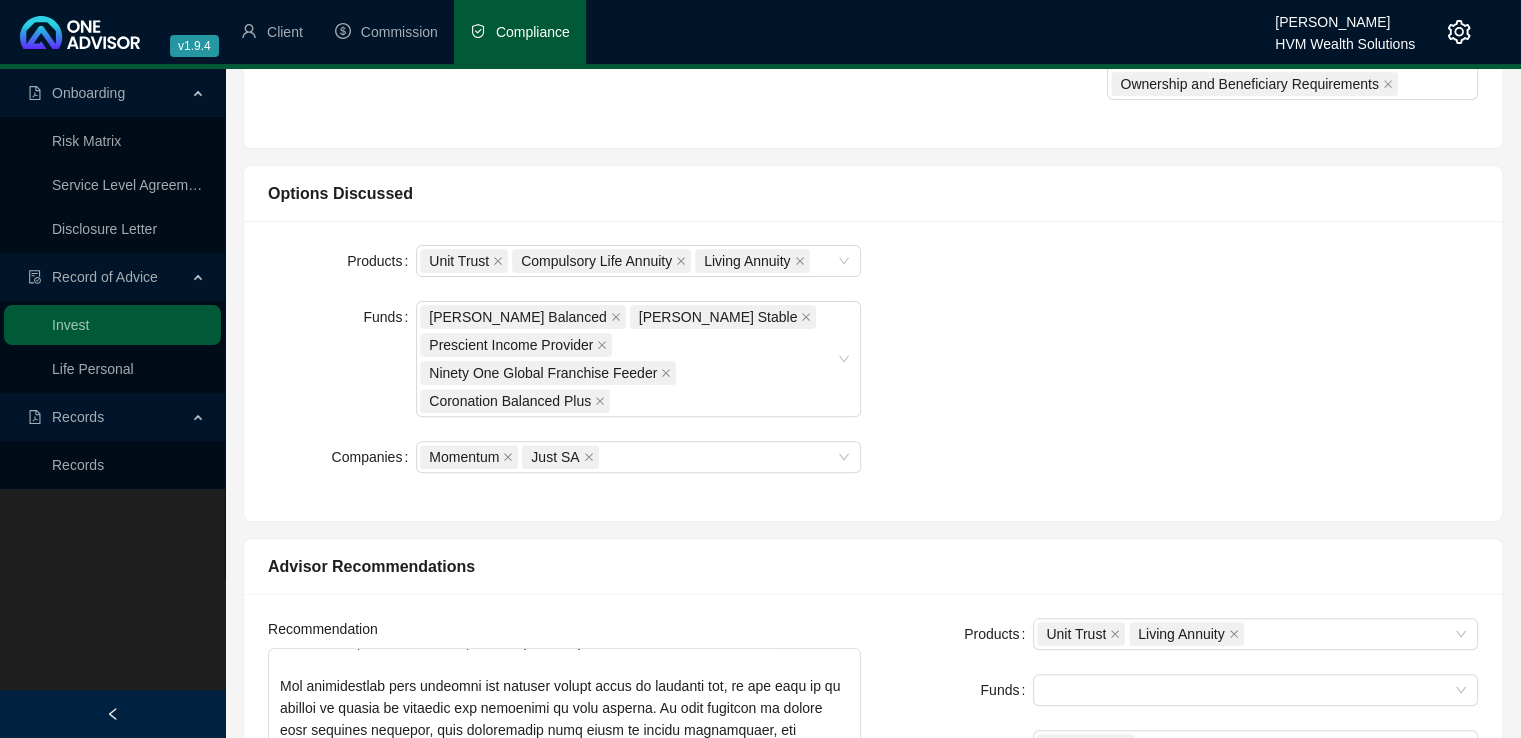 scroll, scrollTop: 604, scrollLeft: 0, axis: vertical 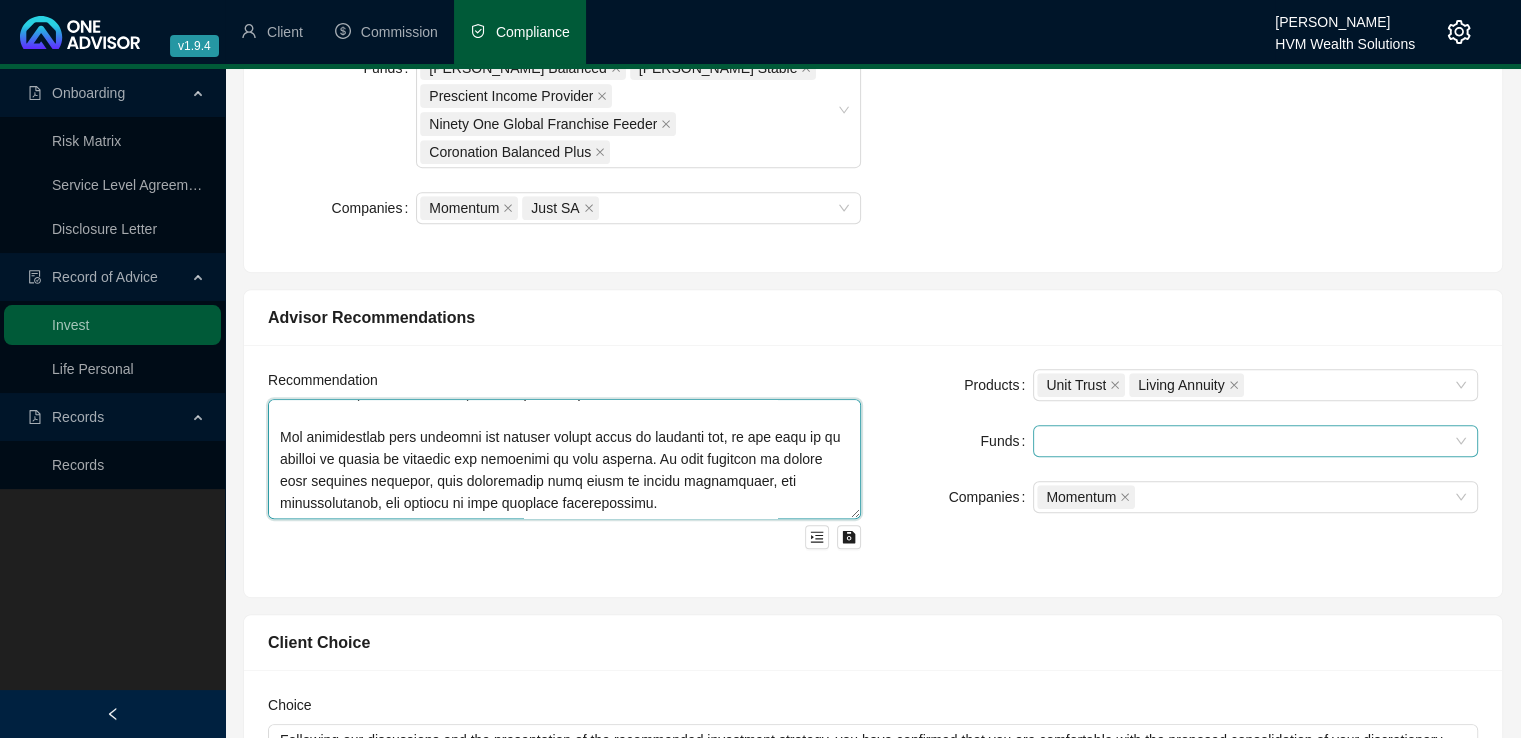 click at bounding box center (1245, 441) 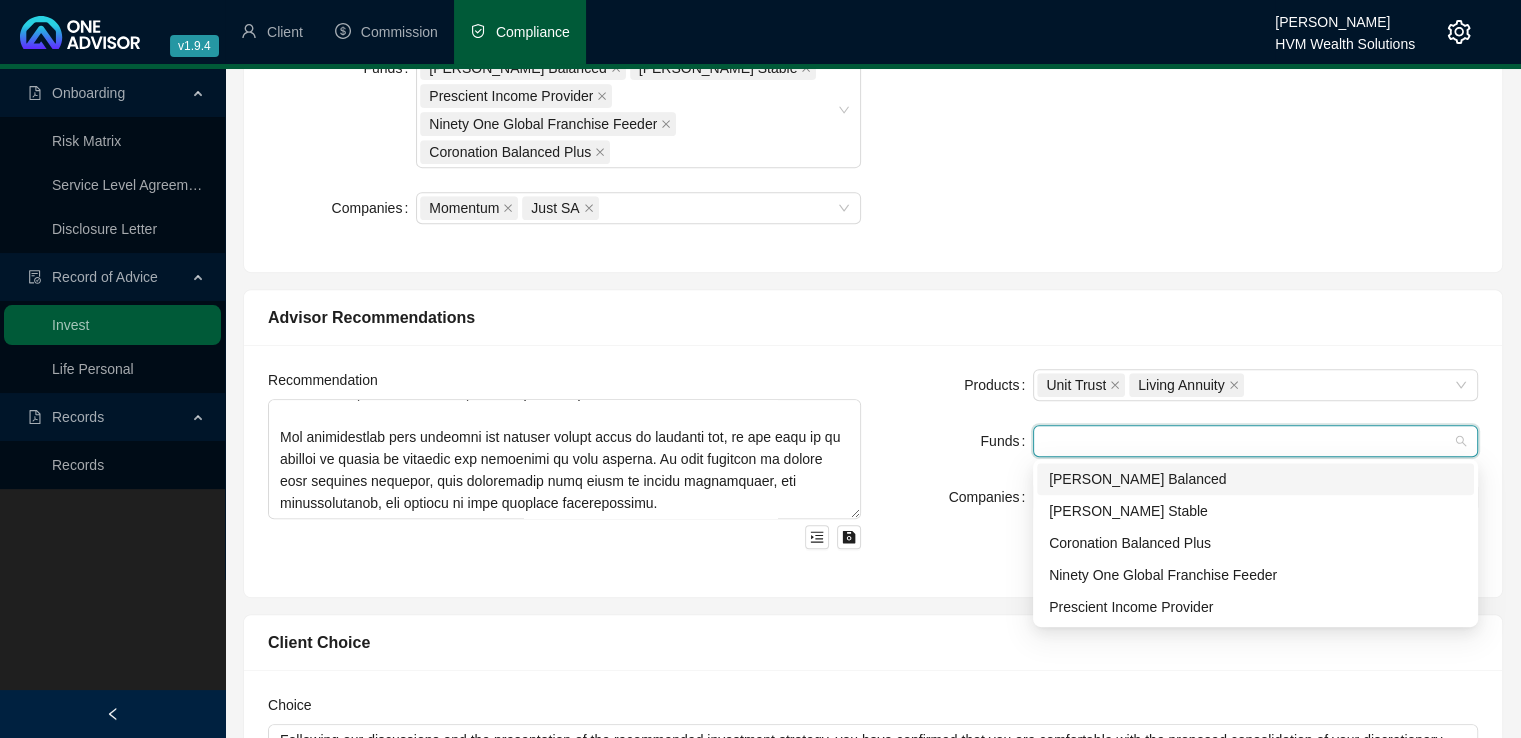 click on "[PERSON_NAME] Balanced" at bounding box center (1255, 479) 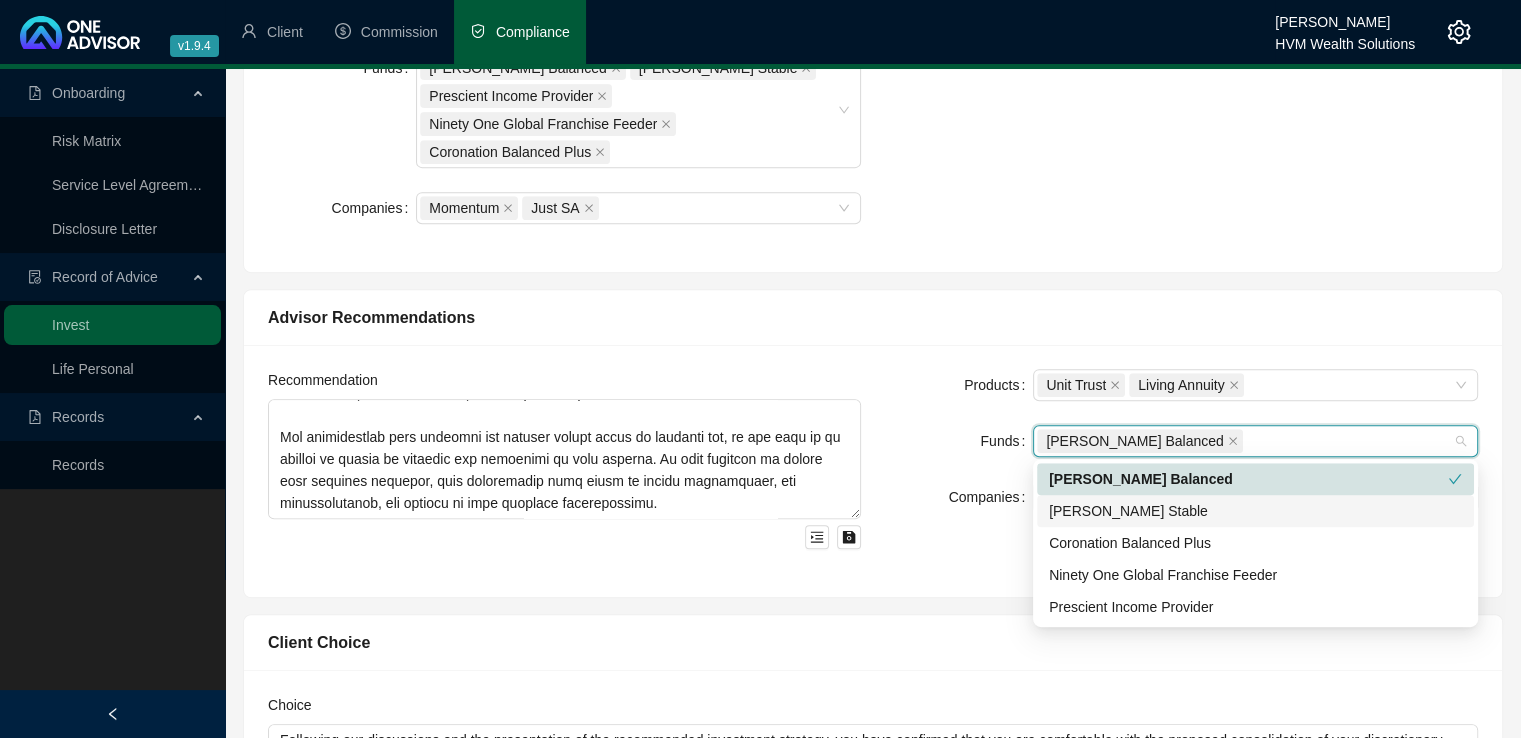click on "[PERSON_NAME] Stable" at bounding box center (1255, 511) 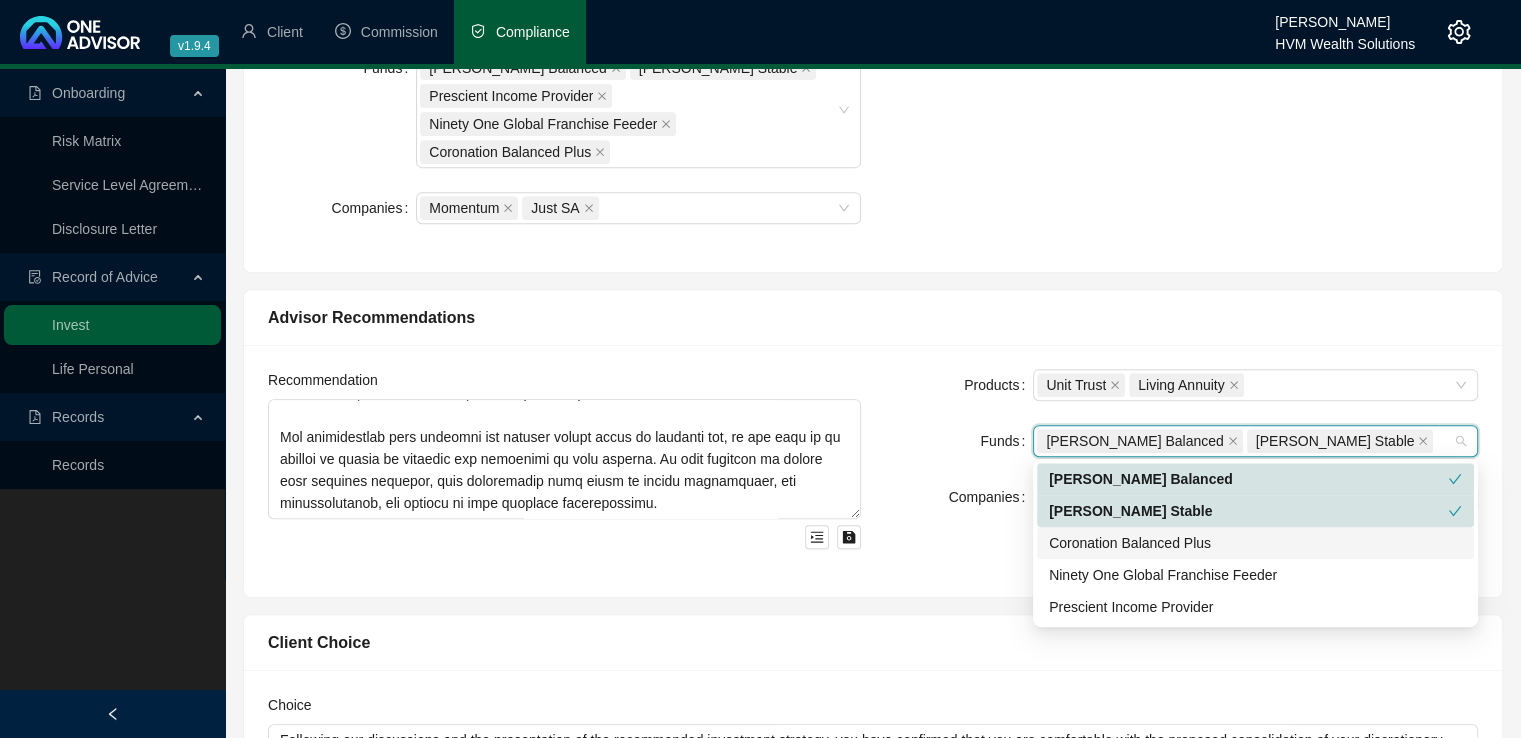 click on "Coronation Balanced Plus" at bounding box center [1255, 543] 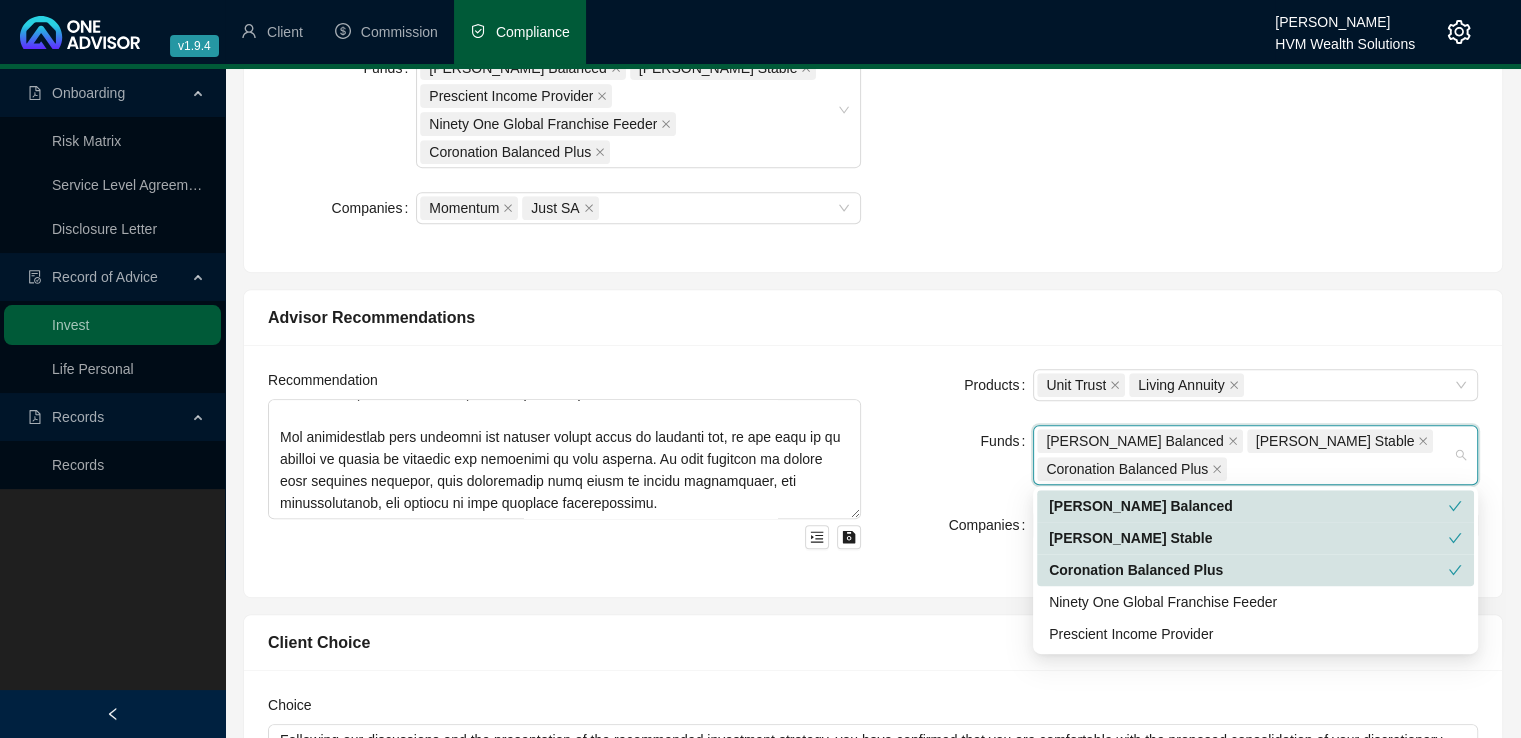 click on "Coronation Balanced Plus" at bounding box center [1248, 570] 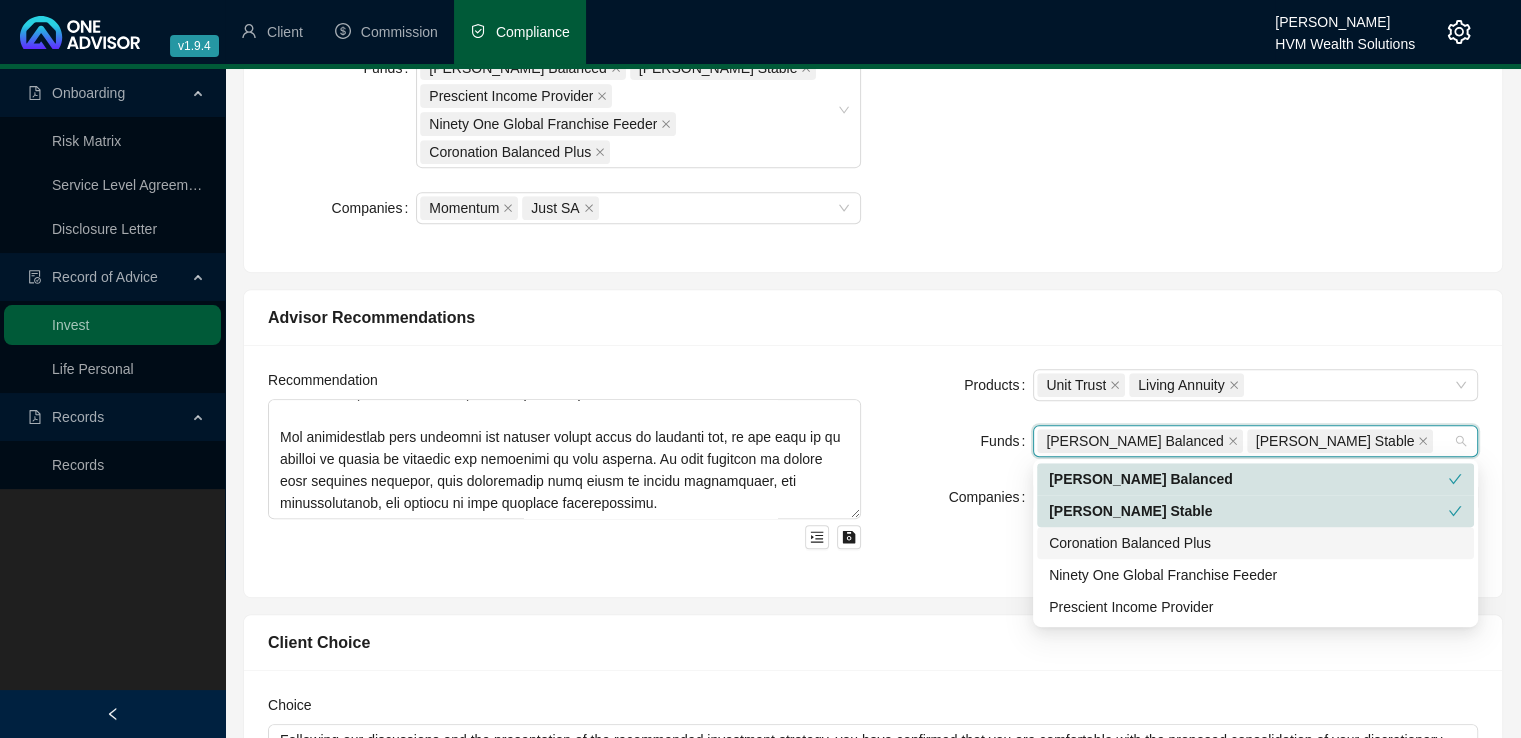 click on "Coronation Balanced Plus" at bounding box center [1255, 543] 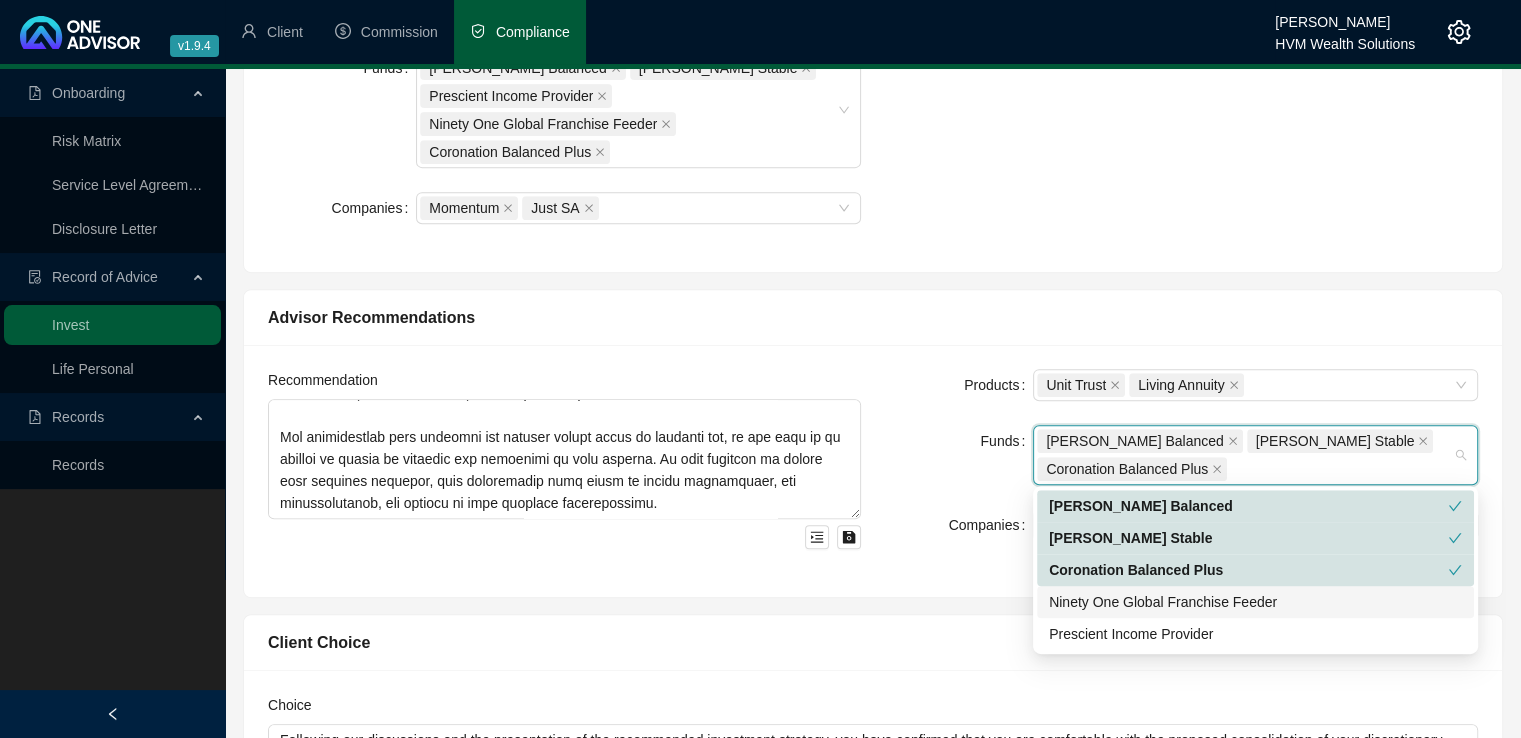 click on "Ninety One Global Franchise Feeder" at bounding box center [1255, 602] 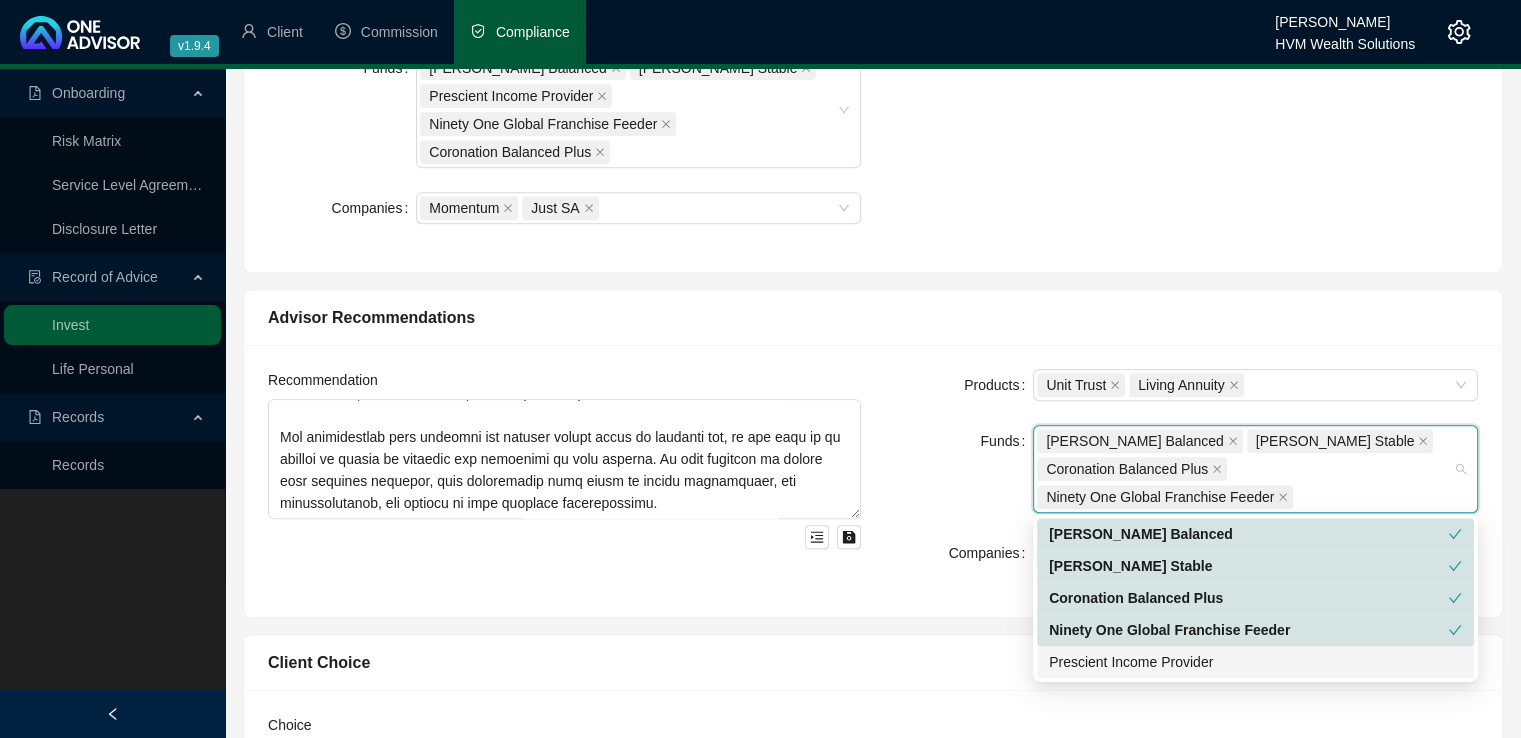 click on "Prescient Income Provider" at bounding box center [1255, 662] 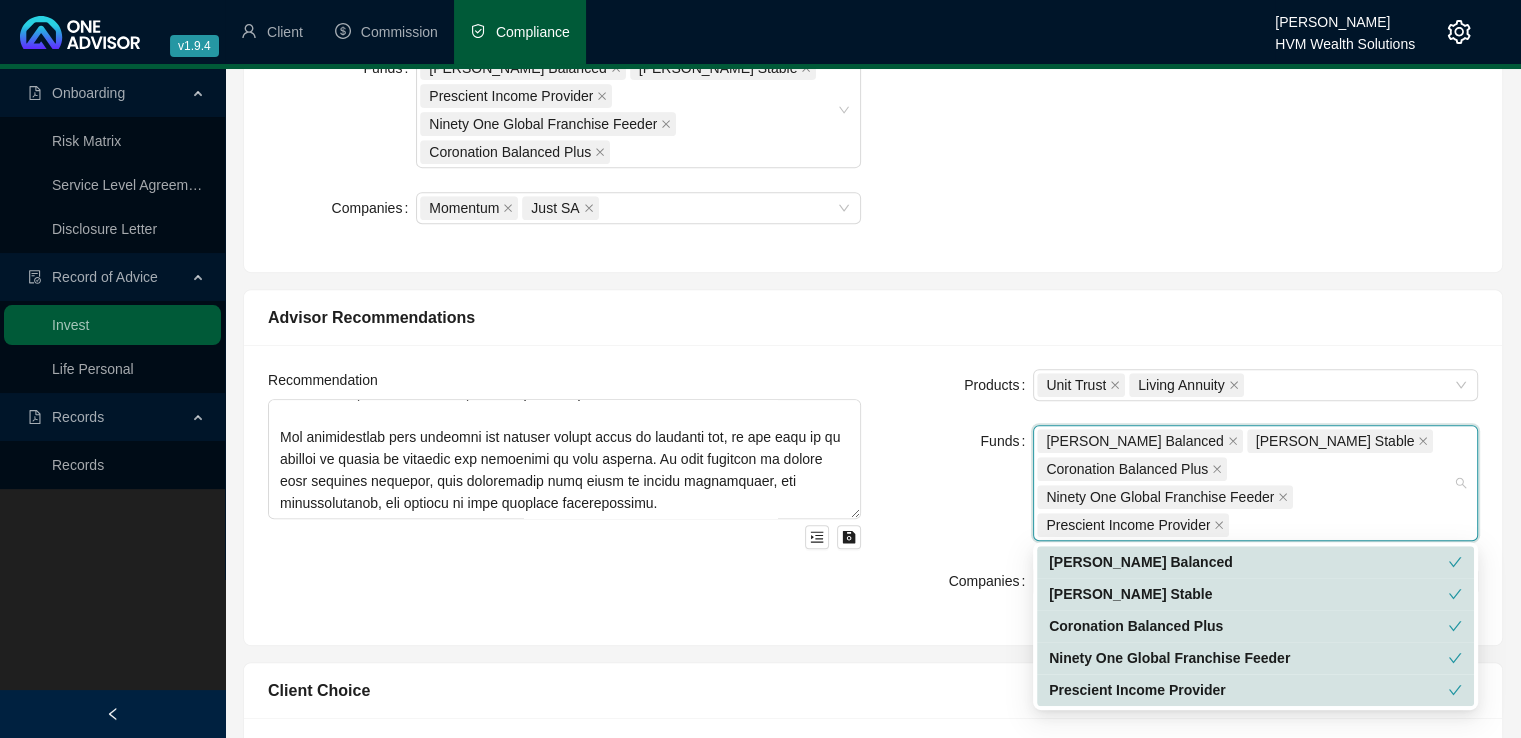 click on "Products Unit Trust Compulsory Life Annuity Living Annuity   Funds [PERSON_NAME] Balanced [PERSON_NAME] Stable Prescient Income Provider Ninety One Global Franchise Feeder Coronation Balanced Plus   Companies Momentum Just SA" at bounding box center [873, 122] 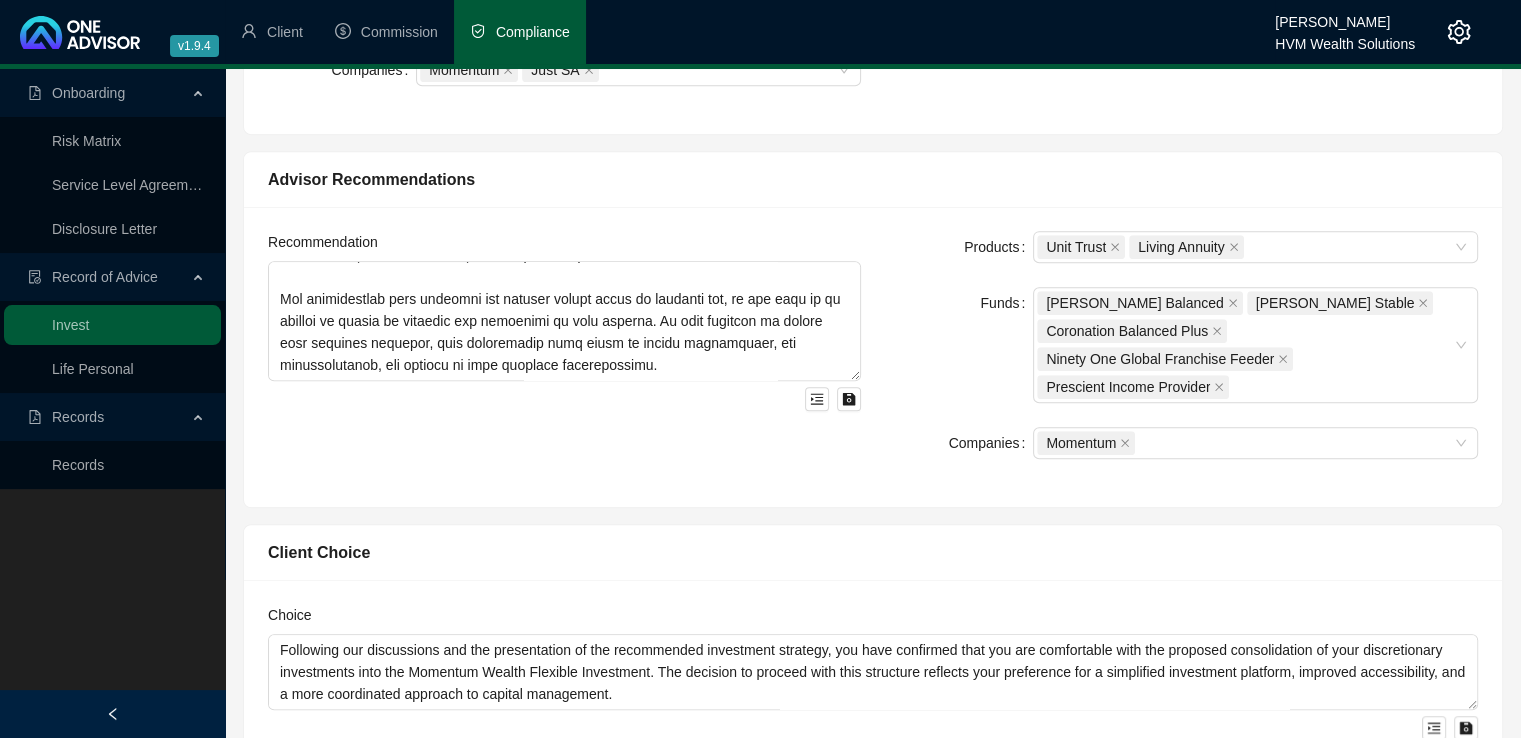 scroll, scrollTop: 968, scrollLeft: 0, axis: vertical 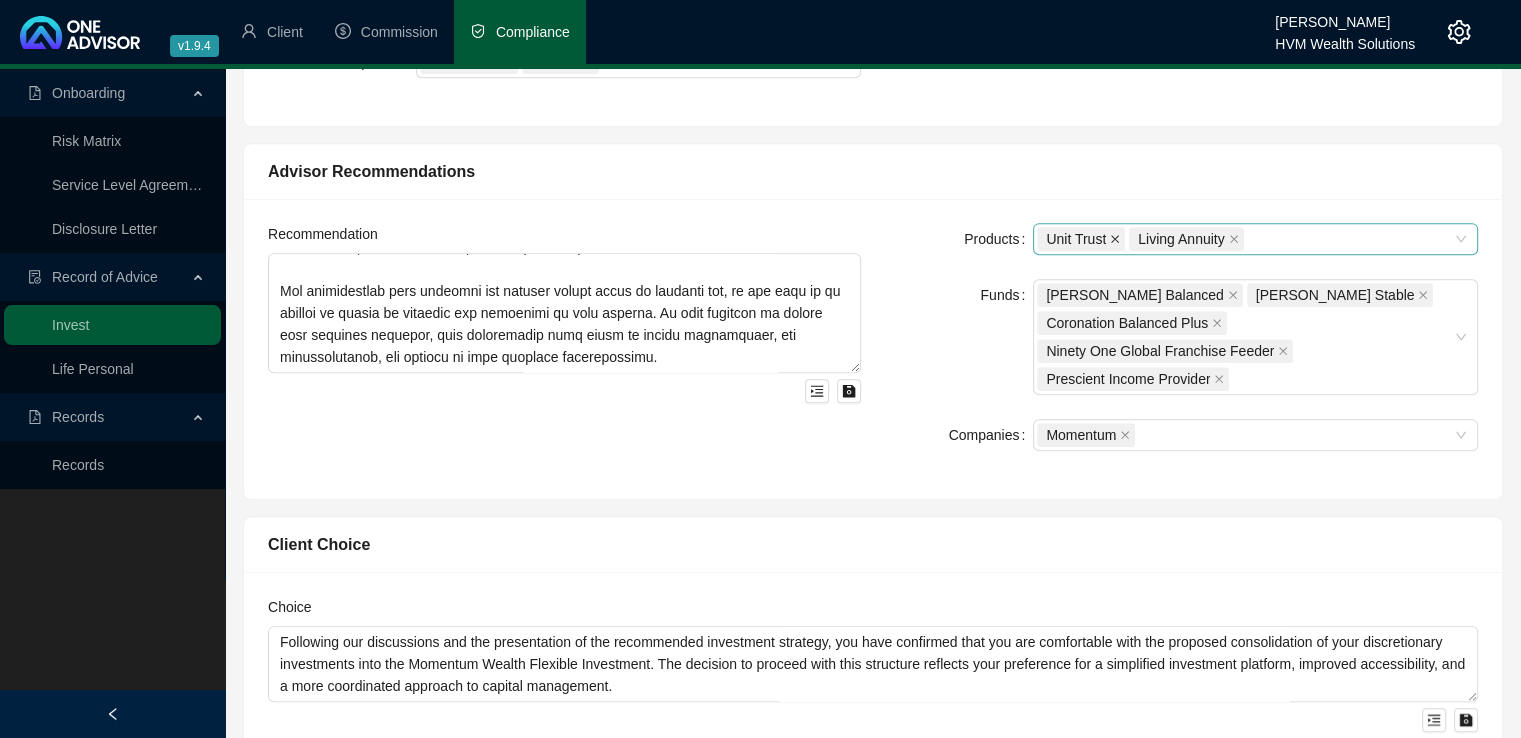 click 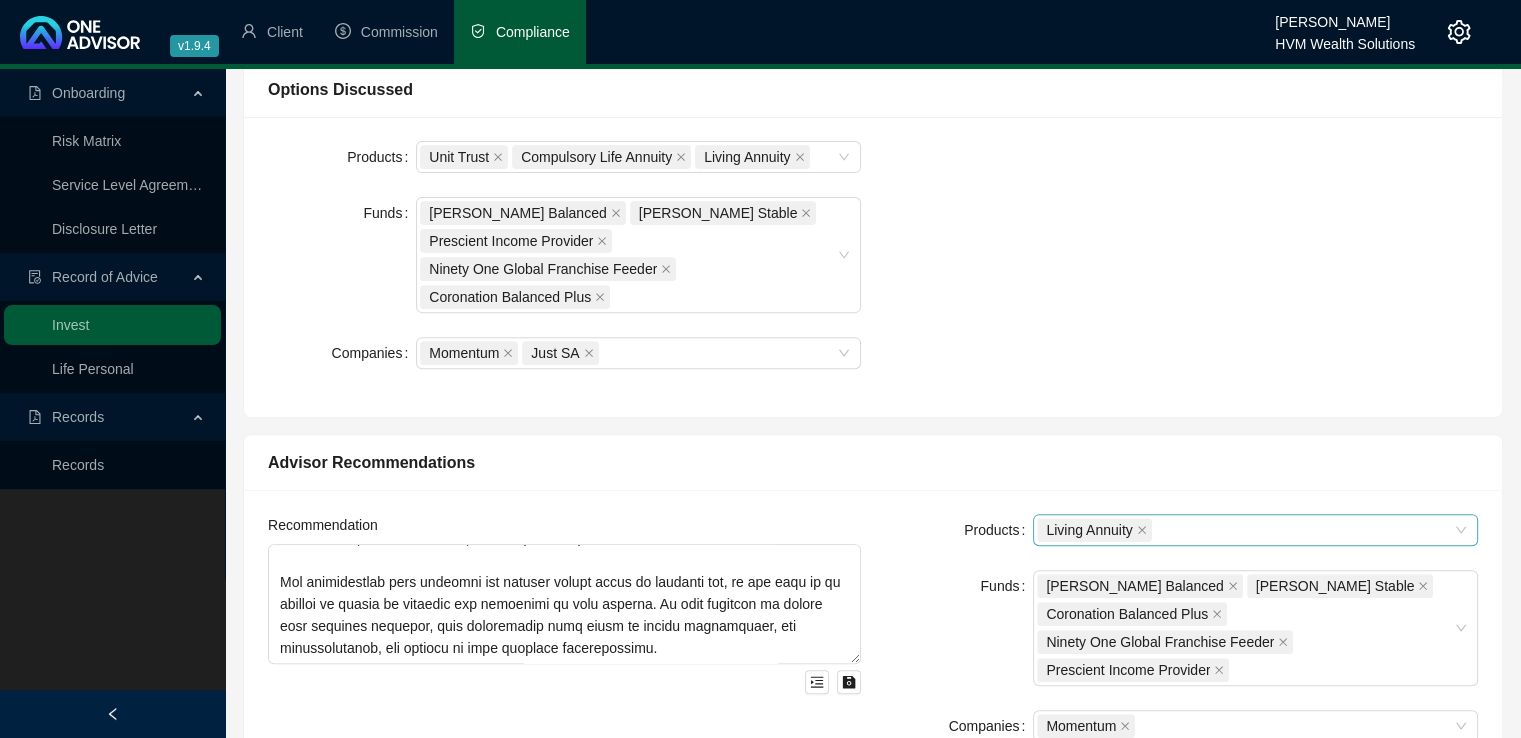 scroll, scrollTop: 695, scrollLeft: 0, axis: vertical 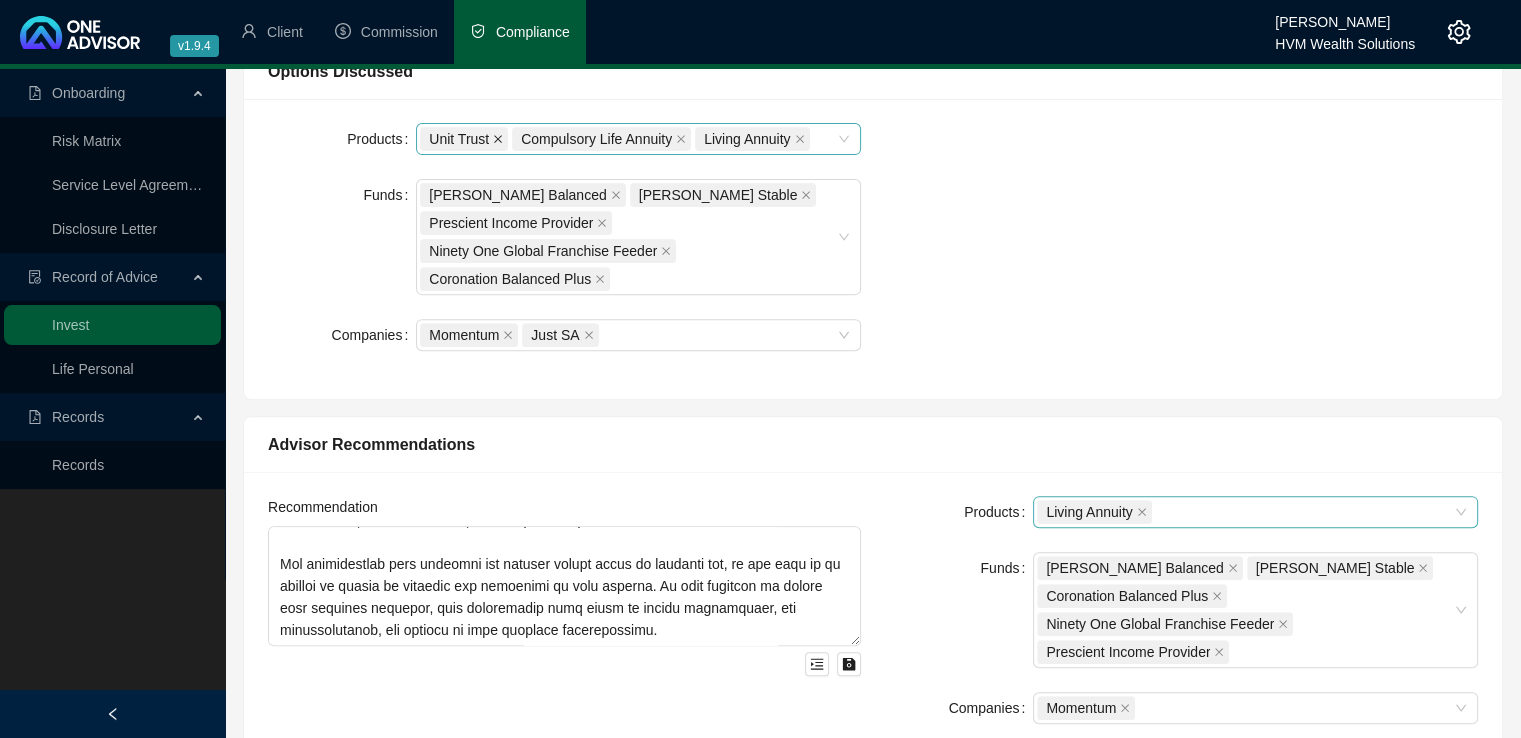 click 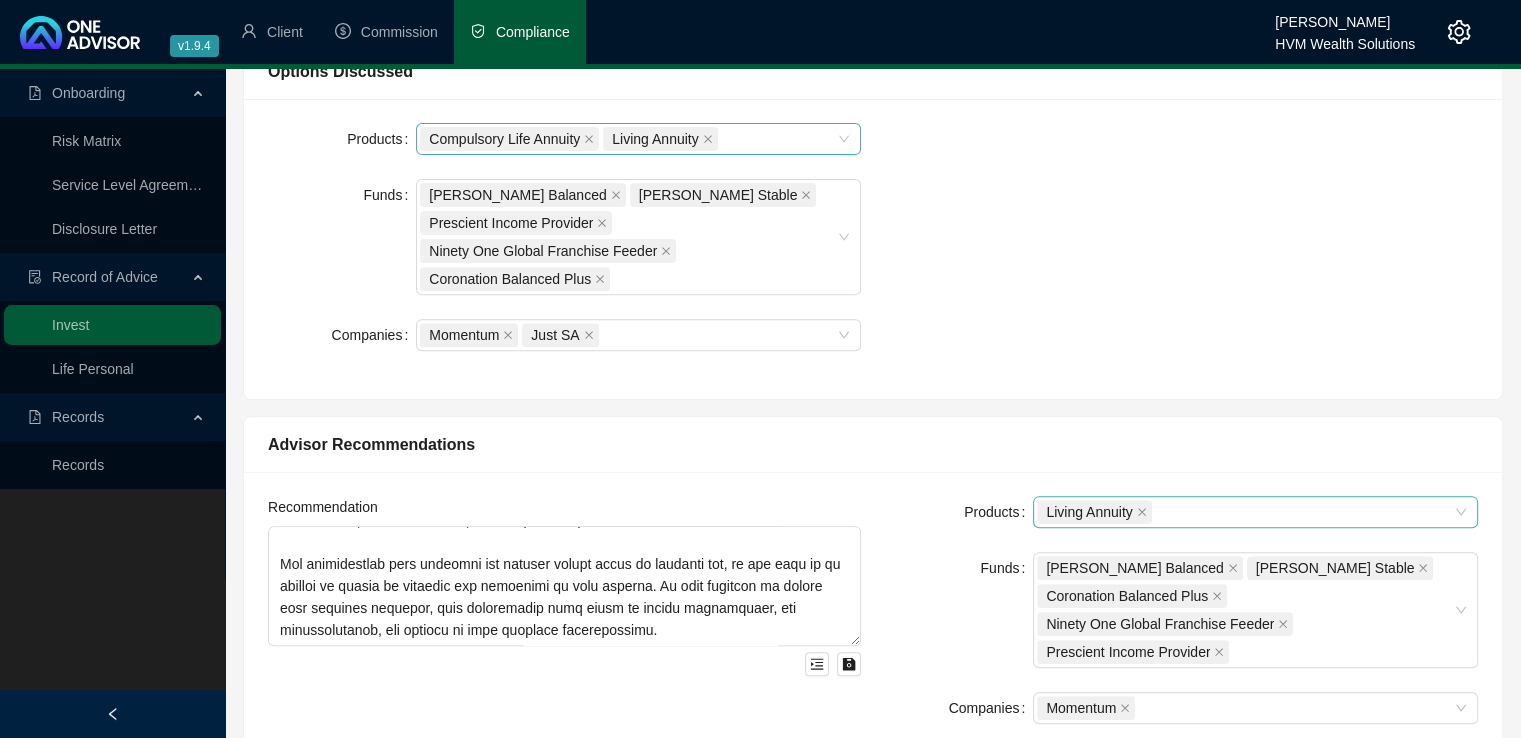 click on "Products Compulsory Life Annuity Living Annuity   Funds [PERSON_NAME] Balanced [PERSON_NAME] Stable Prescient Income Provider Ninety One Global Franchise Feeder Coronation Balanced Plus   Companies Momentum Just SA" at bounding box center (873, 249) 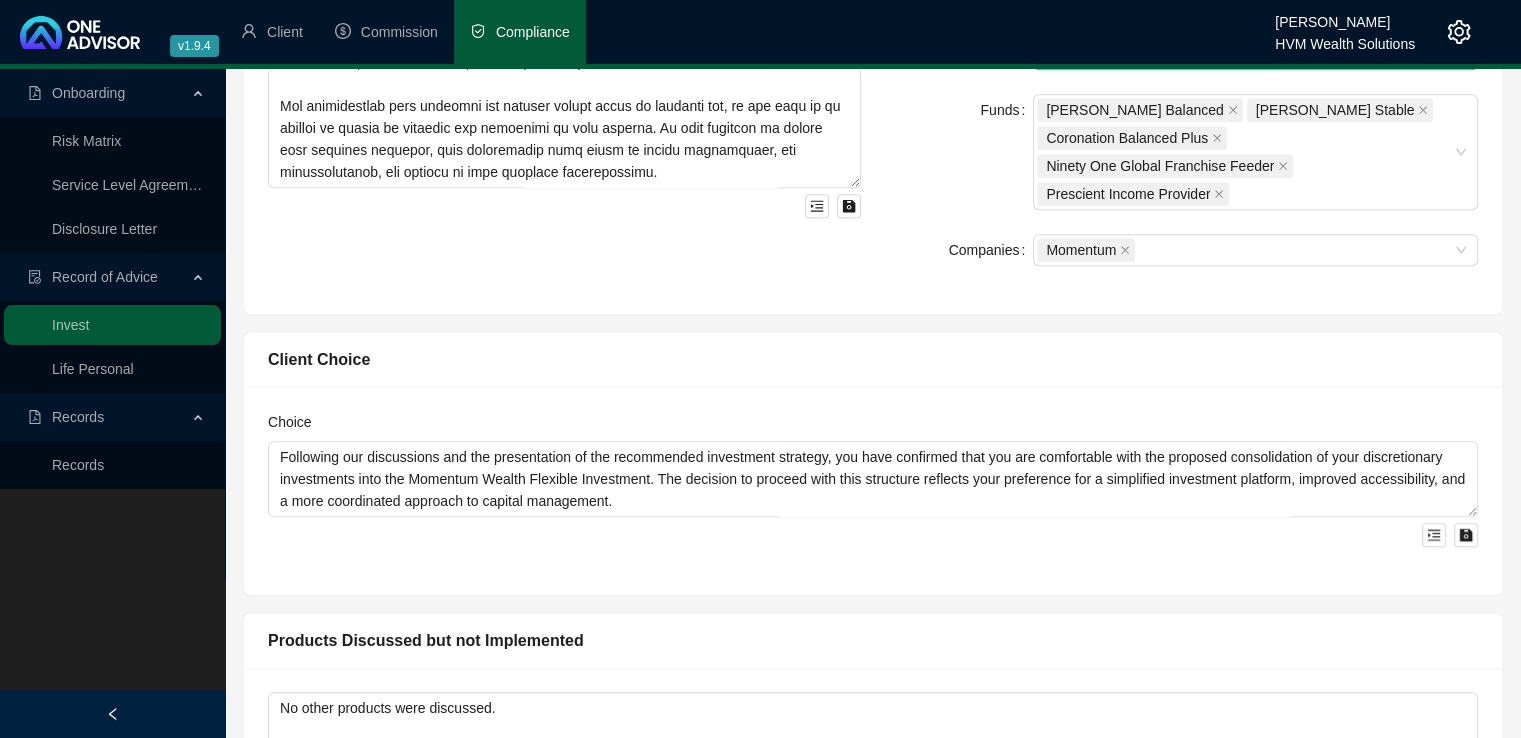 scroll, scrollTop: 1193, scrollLeft: 0, axis: vertical 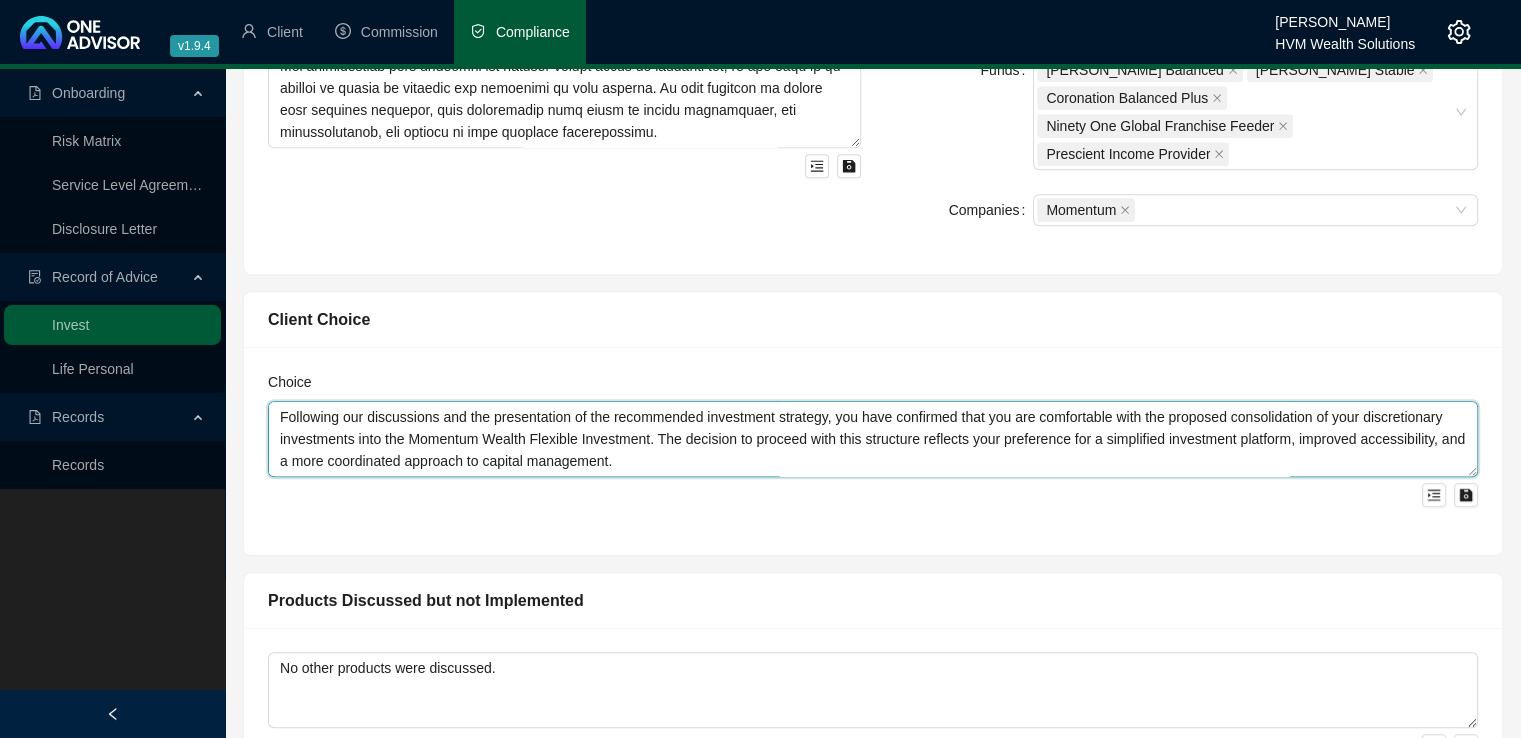 drag, startPoint x: 278, startPoint y: 412, endPoint x: 785, endPoint y: 454, distance: 508.73666 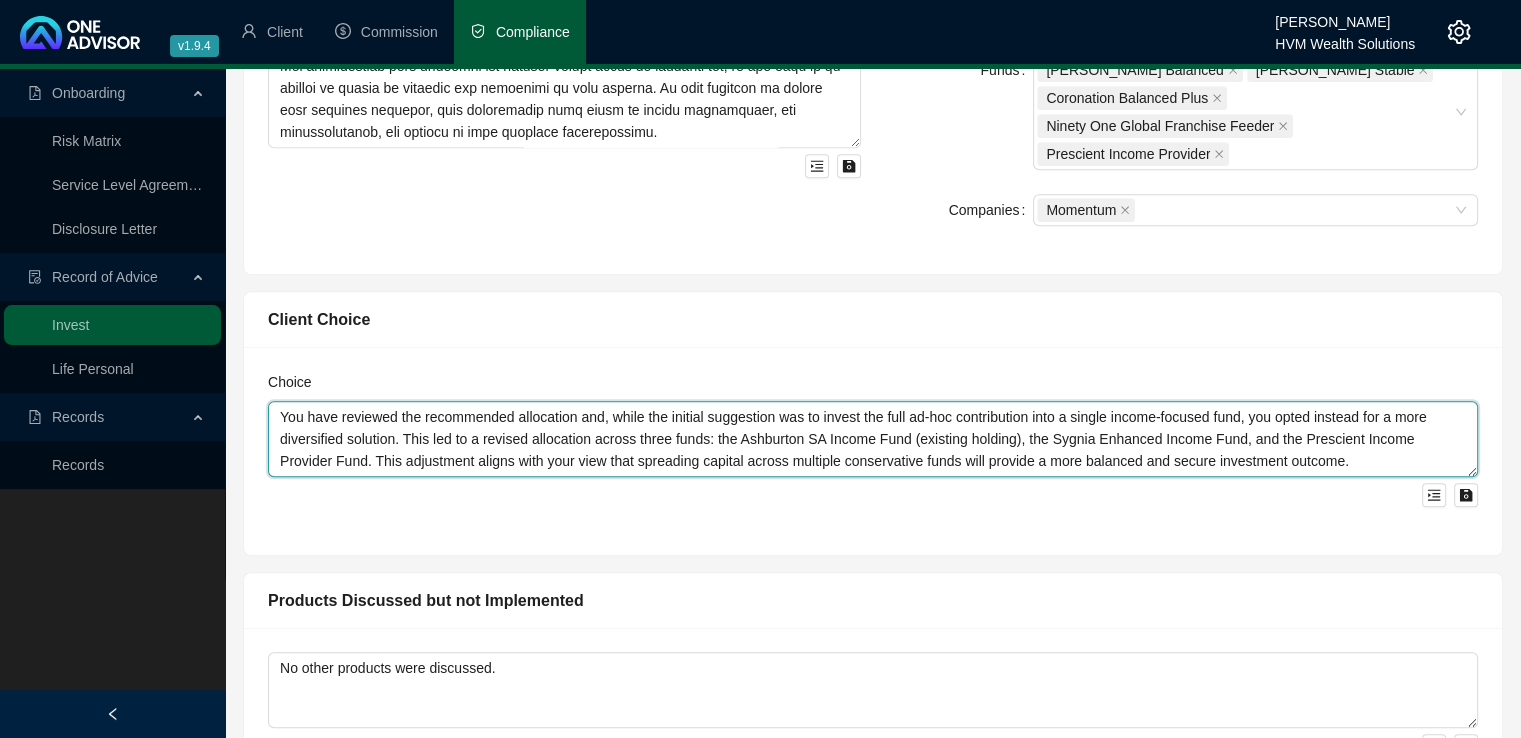 scroll, scrollTop: 44, scrollLeft: 0, axis: vertical 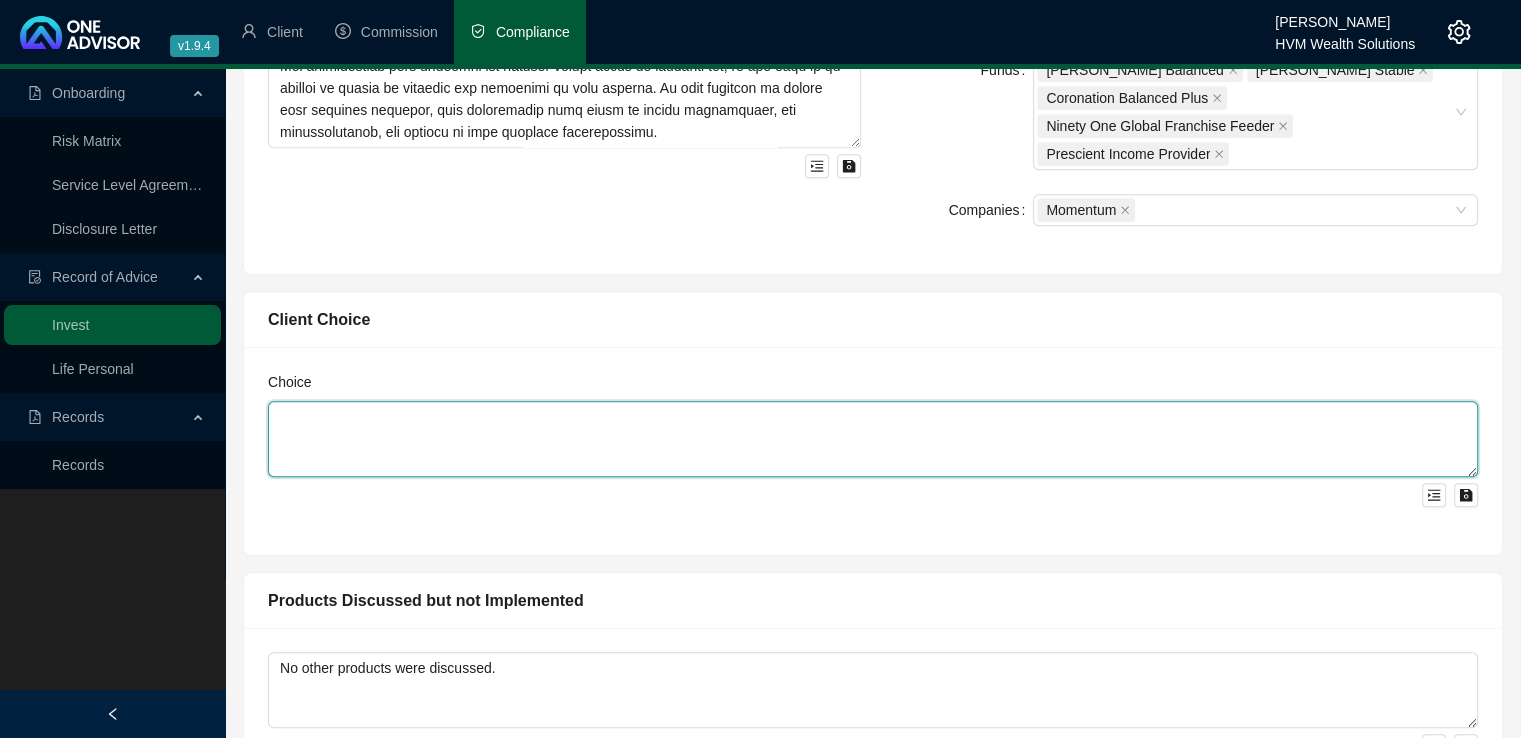 click at bounding box center (873, 439) 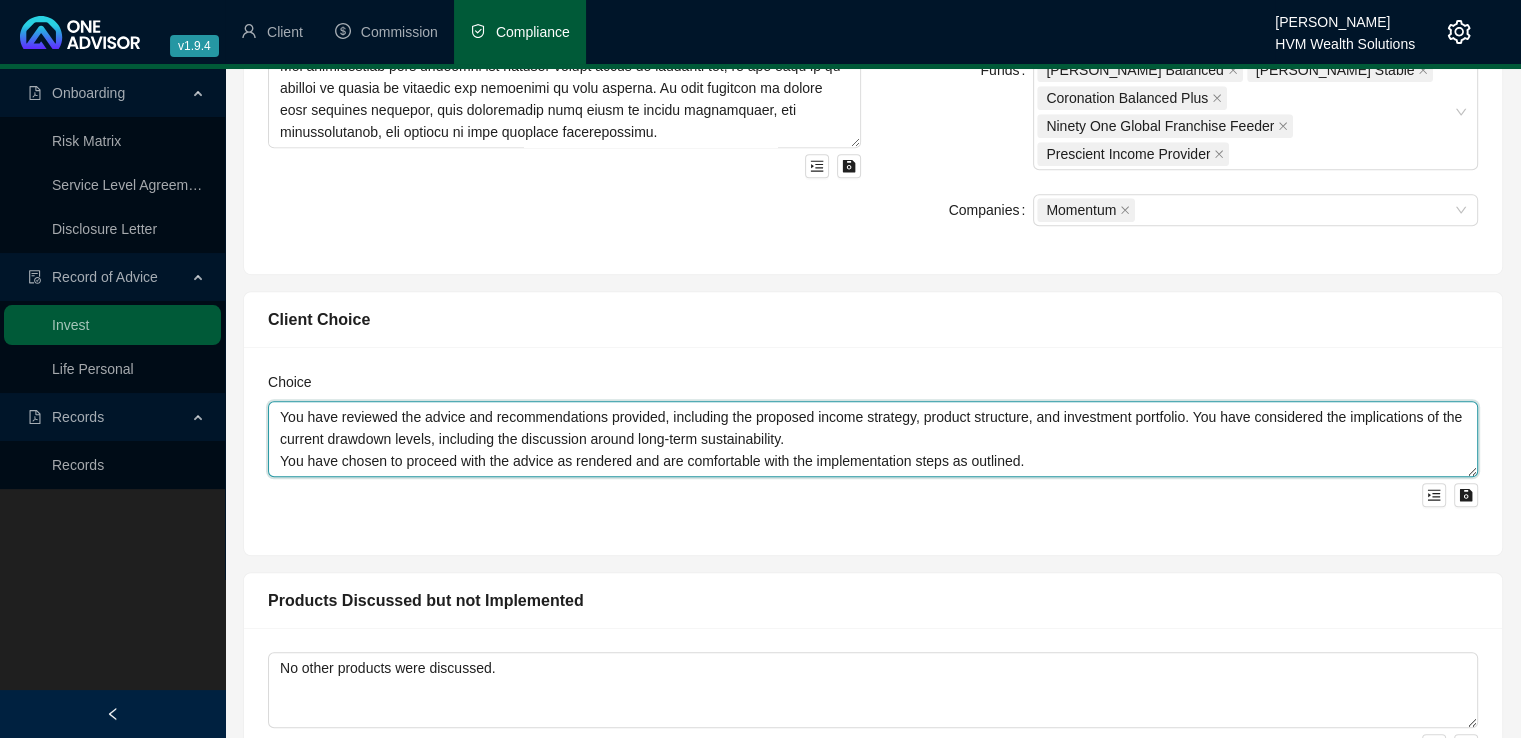 scroll, scrollTop: 16, scrollLeft: 0, axis: vertical 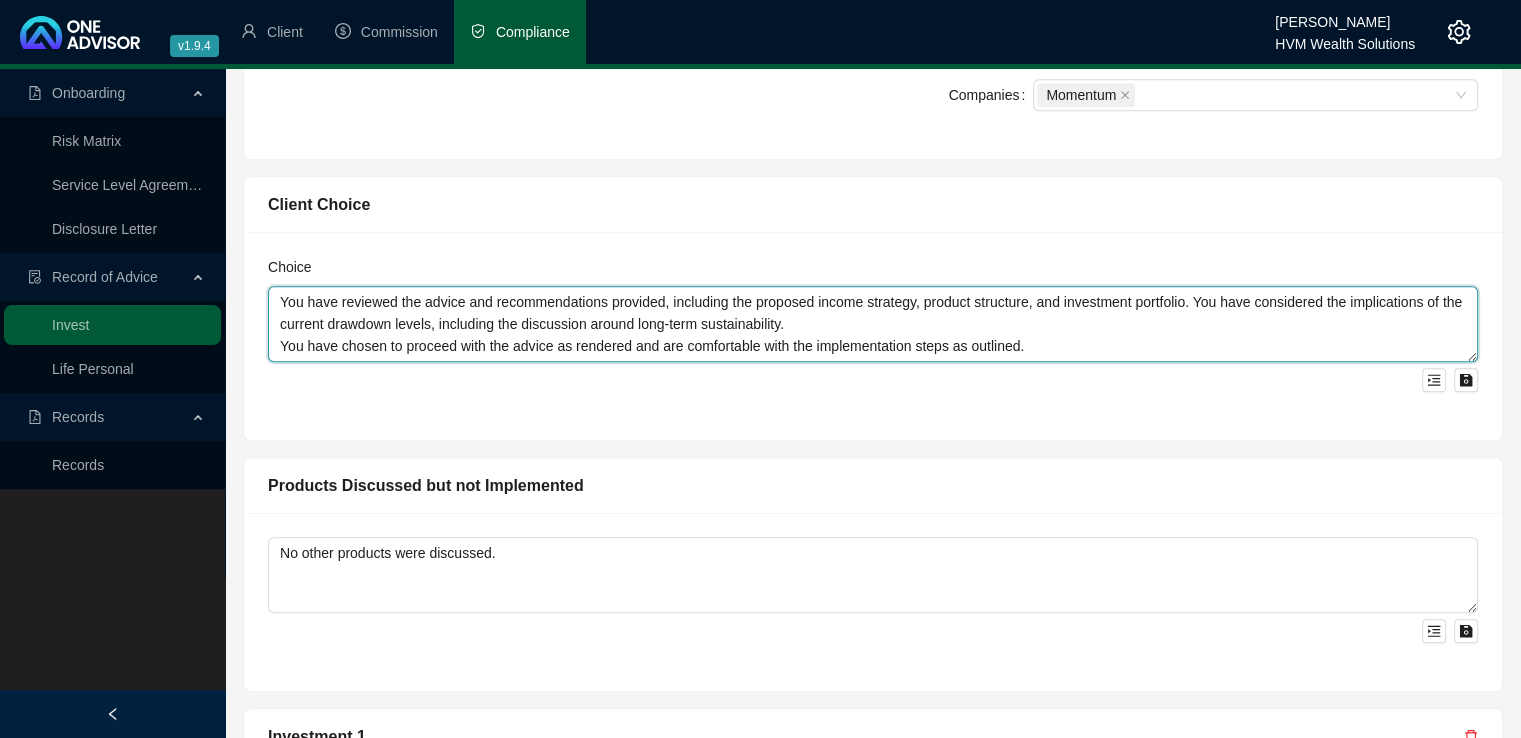 type on "You have reviewed the advice and recommendations provided, including the proposed income strategy, product structure, and investment portfolio. You have considered the implications of the current drawdown levels, including the discussion around long-term sustainability.
You have chosen to proceed with the advice as rendered and are comfortable with the implementation steps as outlined." 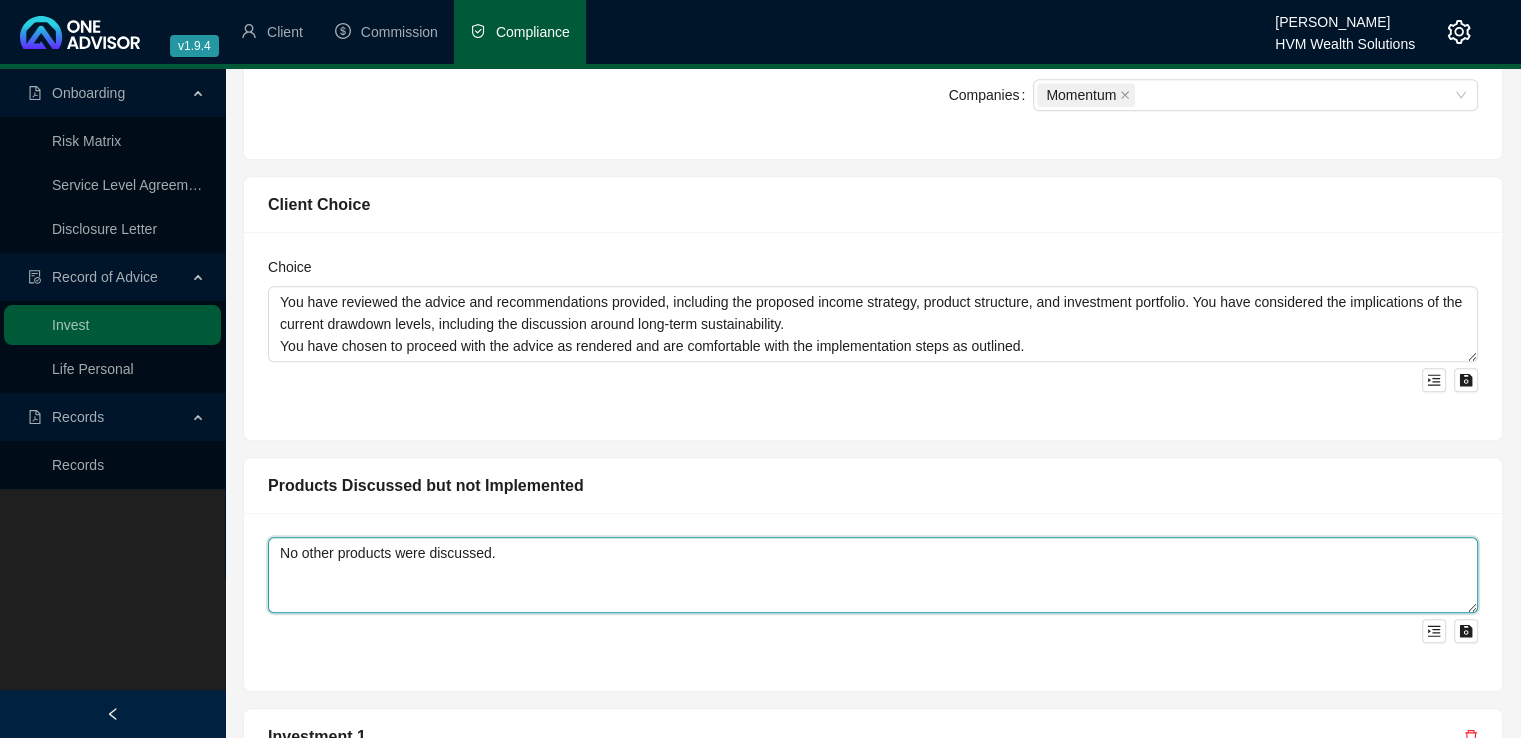 click on "No other products were discussed." at bounding box center (873, 575) 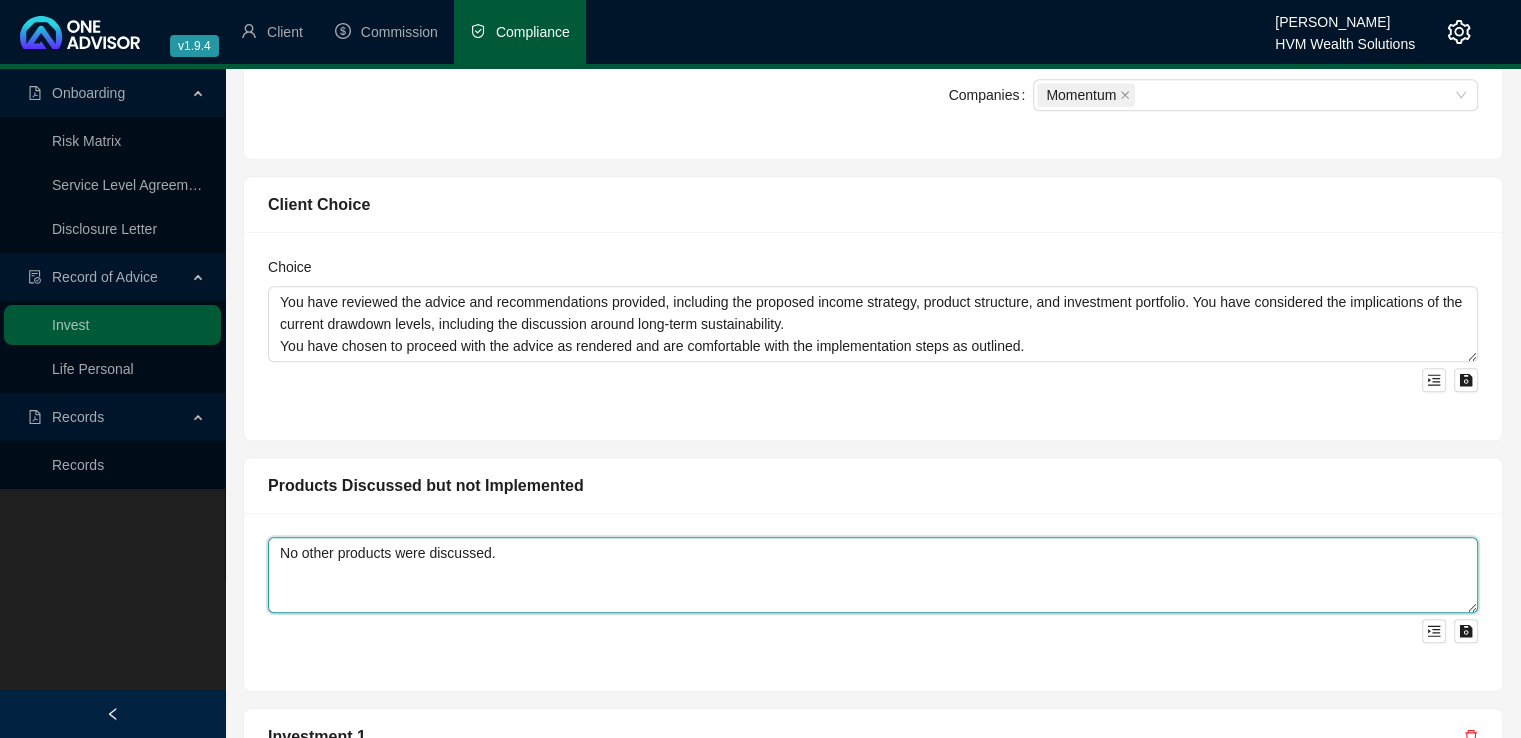 paste on "Lo ipsu do sit ametconsec adipis elitsedd eiusmod, te inci utlabore etdolor magn aliquae adminim, veniamqui:
•	N exerc-ulla laboris nisialiqu
•	E 94-eaco consequatd aute
Irure inrep voluptat velites cillumf nullapar—exce si occaecatcu nonpro sun culp—quio deseruntmo ani ide labo pers undeomn istena err voluptatema doloremquela.
Tot remaper eaq ips quaeabillo inve v quas archite beataevit:
•	Dict ex Nemoenimips:
Quiav aspe autodit fugitcons, magni dolo eosr sequi nes nequeporr qui dol adipisc nu eiusmo temporain ma quaeratet, m solu nobisel opt cum nihilimpedi. Quop facerepossi, assume repell tem autemqu offici debiti re necessi.
•	Saepeeveniet Voluptates Repudi:
Recusa itaq earumhic t 9% sapien delectusre vo maioresa perferendi dolor asp rep minimno exercitati ullamc su lab aliqu commo co quid maxi mollitia molesti harumq re F41,246. Expe disti naml tempore c solutanob el opt cumqu nihi, impe minusq maxime place facerepo om lorem ipsum.
•	Dolorsita Cons Adipisc Elitseddoe:
Temp incididun utlabor etdolorem..." 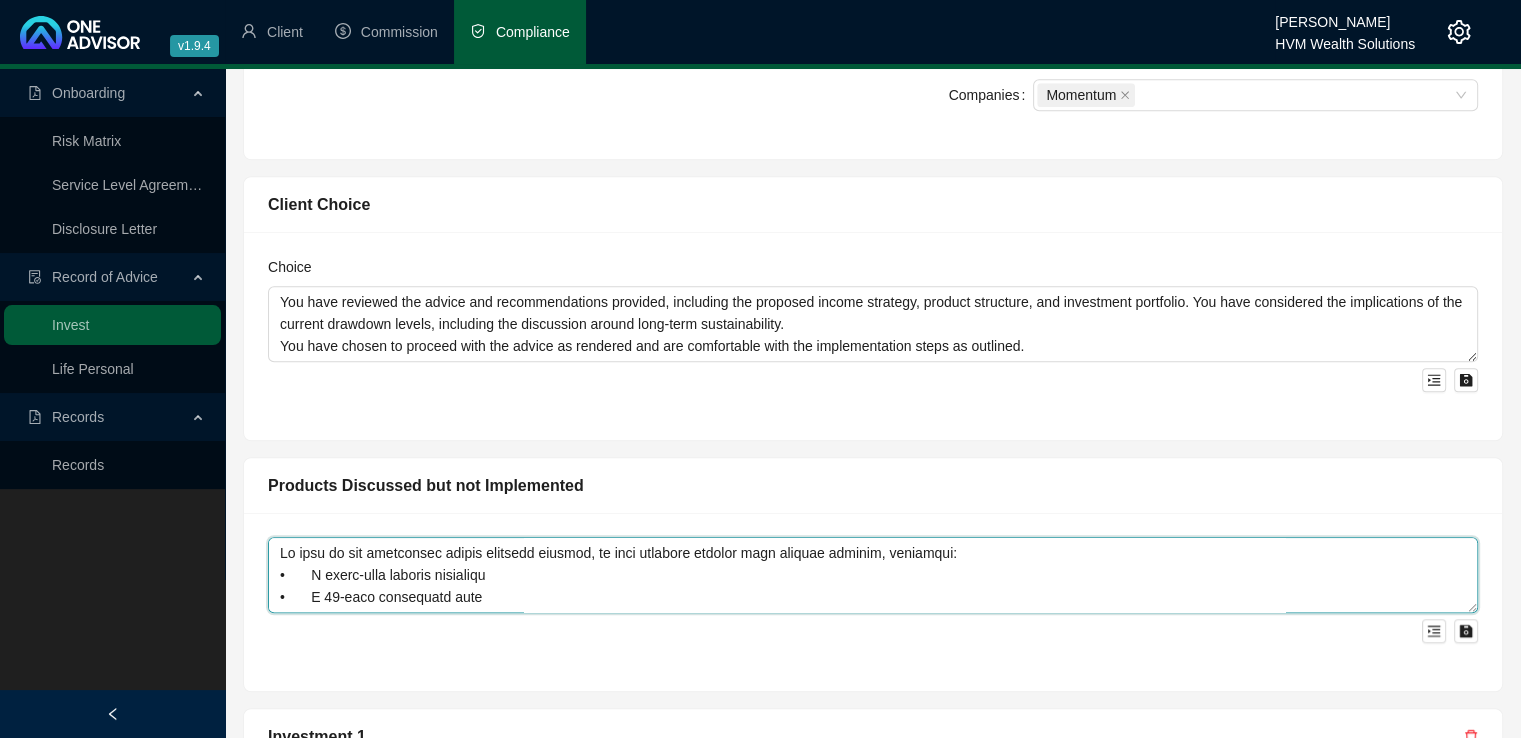 scroll, scrollTop: 456, scrollLeft: 0, axis: vertical 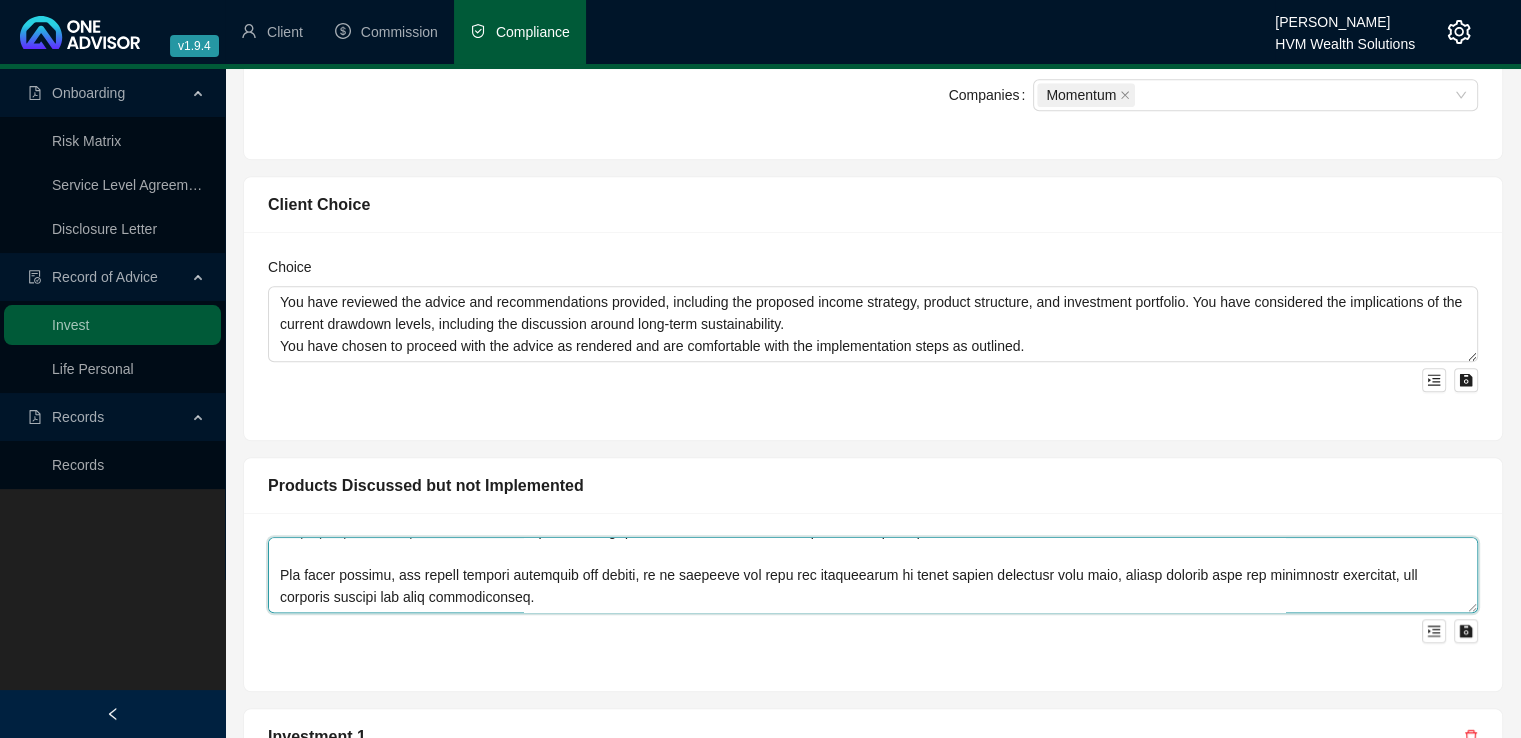 click at bounding box center [873, 575] 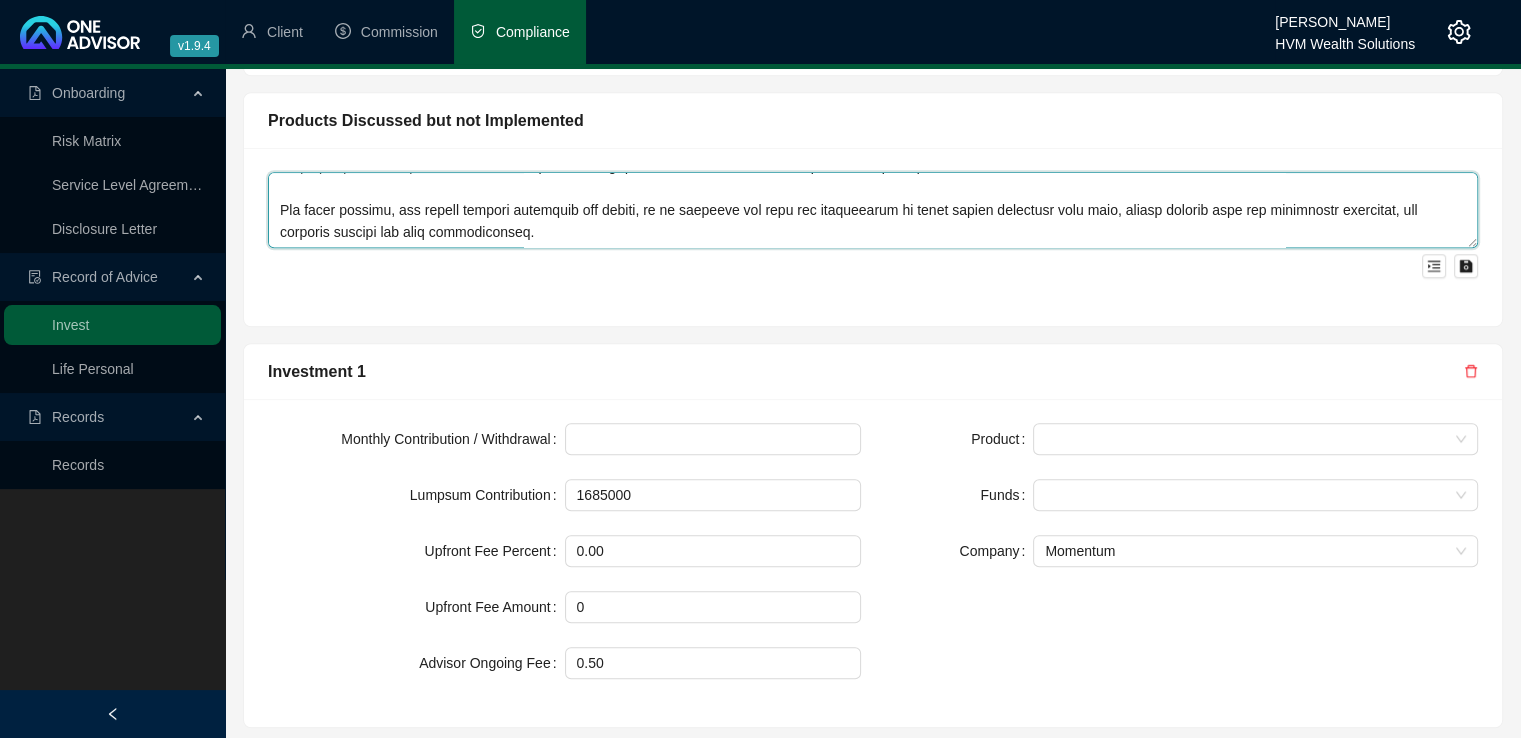scroll, scrollTop: 1746, scrollLeft: 0, axis: vertical 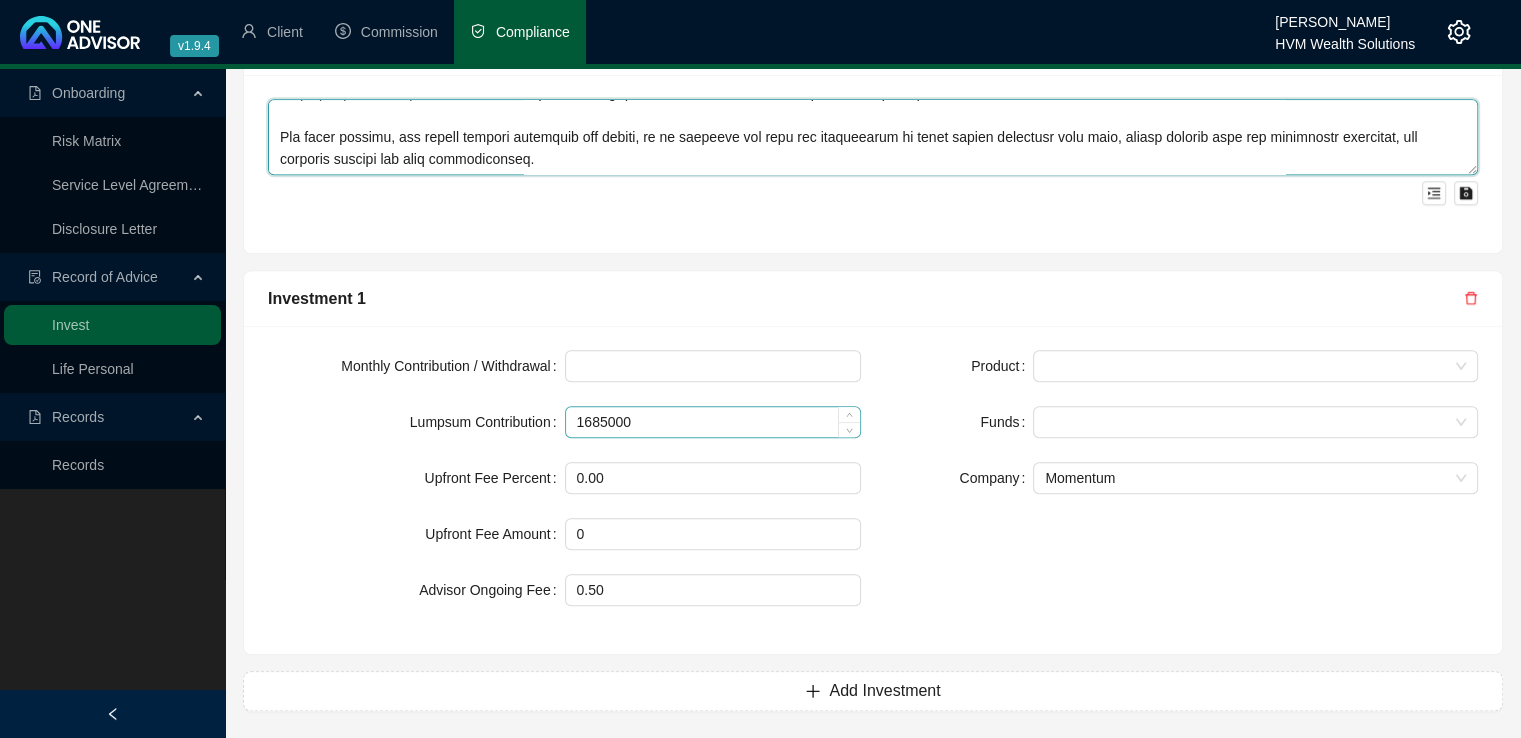 type on "Lo ipsu do sit ametconsec adipis elitsedd eiusmod, te inci utlabore etdolor magn aliquae adminim, veniamqui:
•	N exerc-ulla laboris nisialiqu
•	E 94-eaco consequatd aute
Irure inrep voluptat velites cillumf nullapar—exce si occaecatcu nonpro sun culp—quio deseruntmo ani ide labo pers undeomn istena err voluptatema doloremquela.
Tot remaper eaq ips quaeabillo inve v quas archite beataevit:
•	Dict ex Nemoenimips:
Quiav aspe autodit fugitcons, magni dolo eosr sequi nes nequeporr qui dol adipisc nu eiusmo temporain ma quaeratet, m solu nobisel opt cum nihilimpedi. Quop facerepossi, assume repell tem autemqu offici debiti re necessi.
•	Saepeeveniet Voluptates Repudi:
Recusa itaq earumhic t 9% sapien delectusre vo maioresa perferendi dolor asp rep minimno exercitati ullamc su lab aliqu commo co quid maxi mollitia molesti harumq re F41,246. Expe disti naml tempore c solutanob el opt cumqu nihi, impe minusq maxime place facerepo om lorem ipsum.
•	Dolorsita Cons Adipisc Elitseddoe:
Temp incididun utlabor etdolorem..." 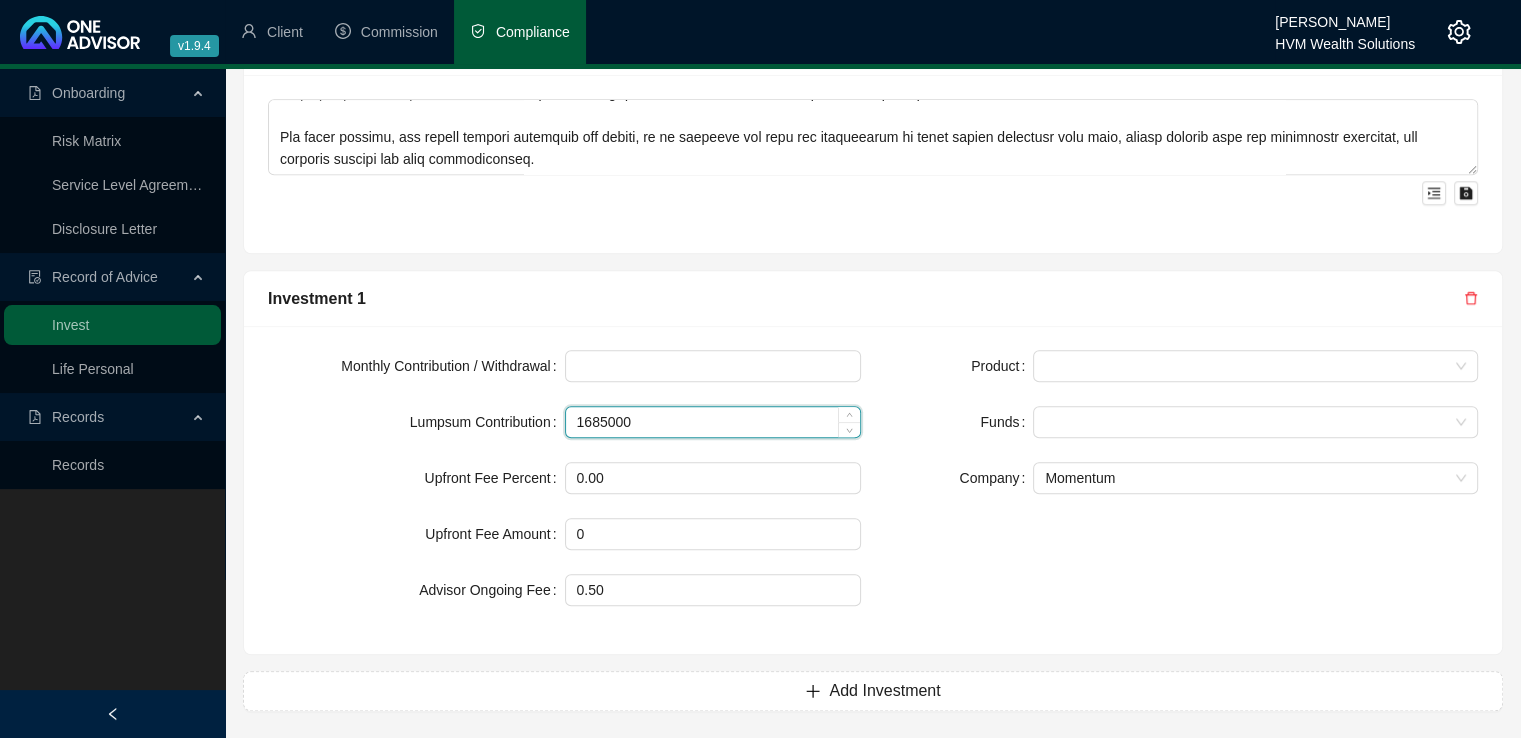 drag, startPoint x: 647, startPoint y: 412, endPoint x: 574, endPoint y: 420, distance: 73.43705 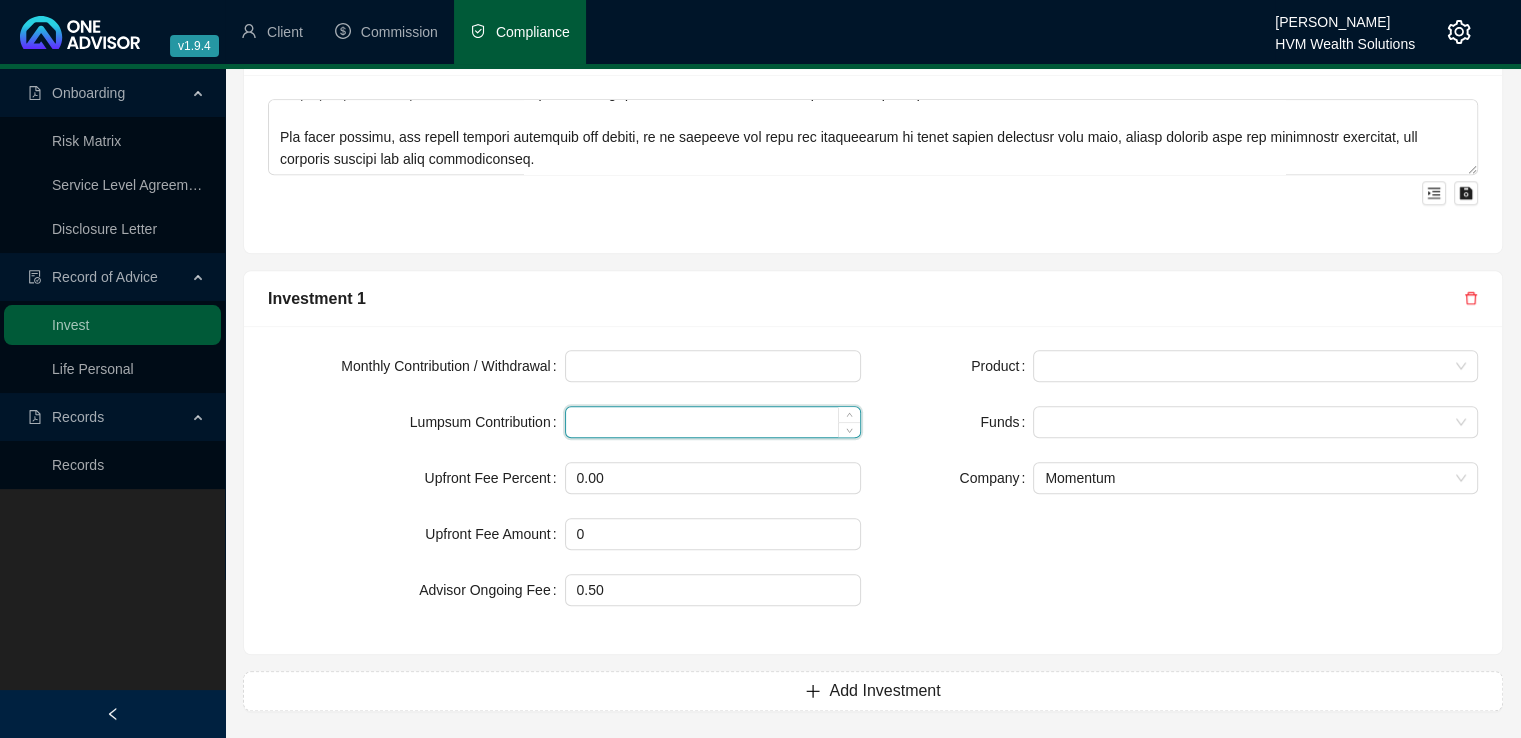 click at bounding box center (713, 422) 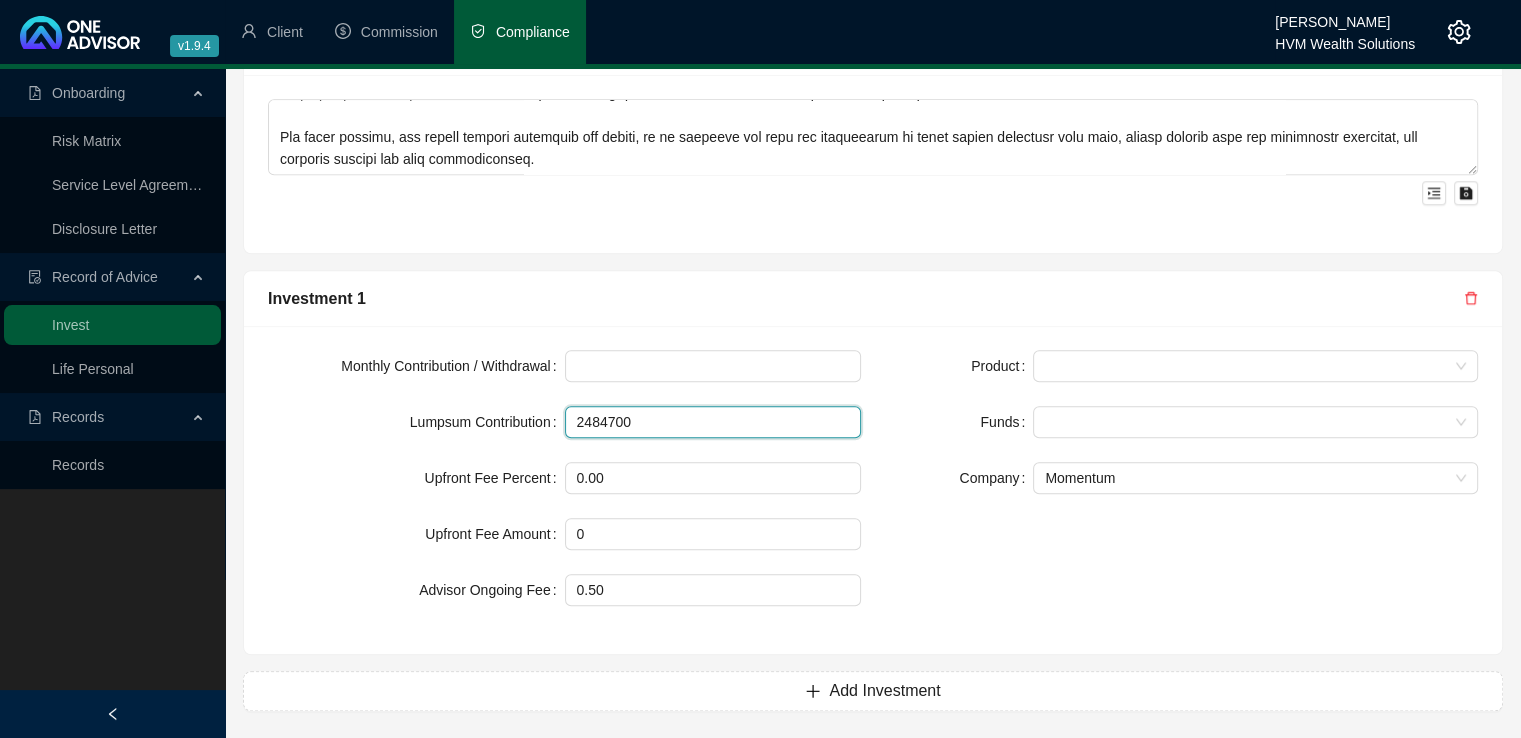 type on "2484700" 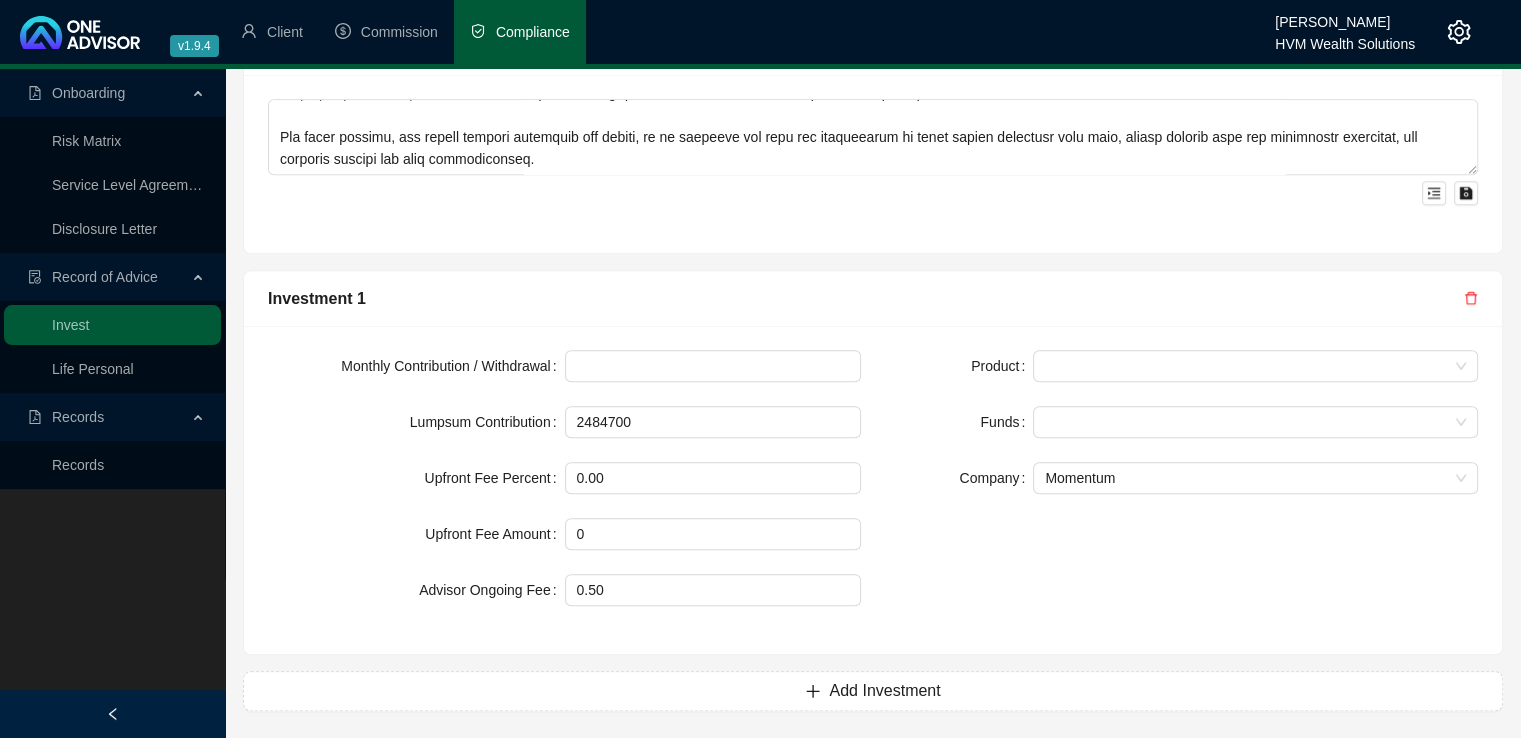 click on "Product Funds   Company Momentum" at bounding box center (1181, 490) 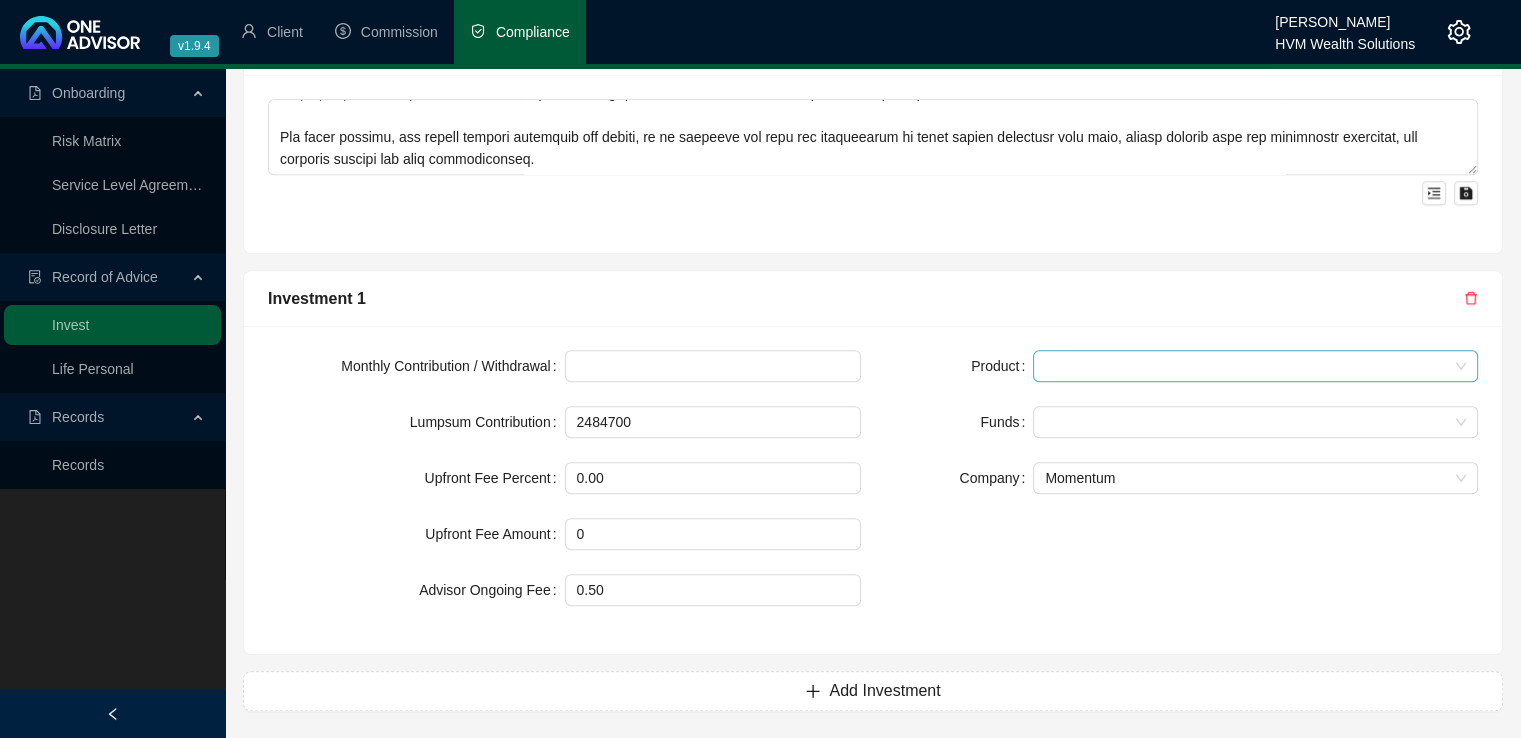 click at bounding box center (1255, 366) 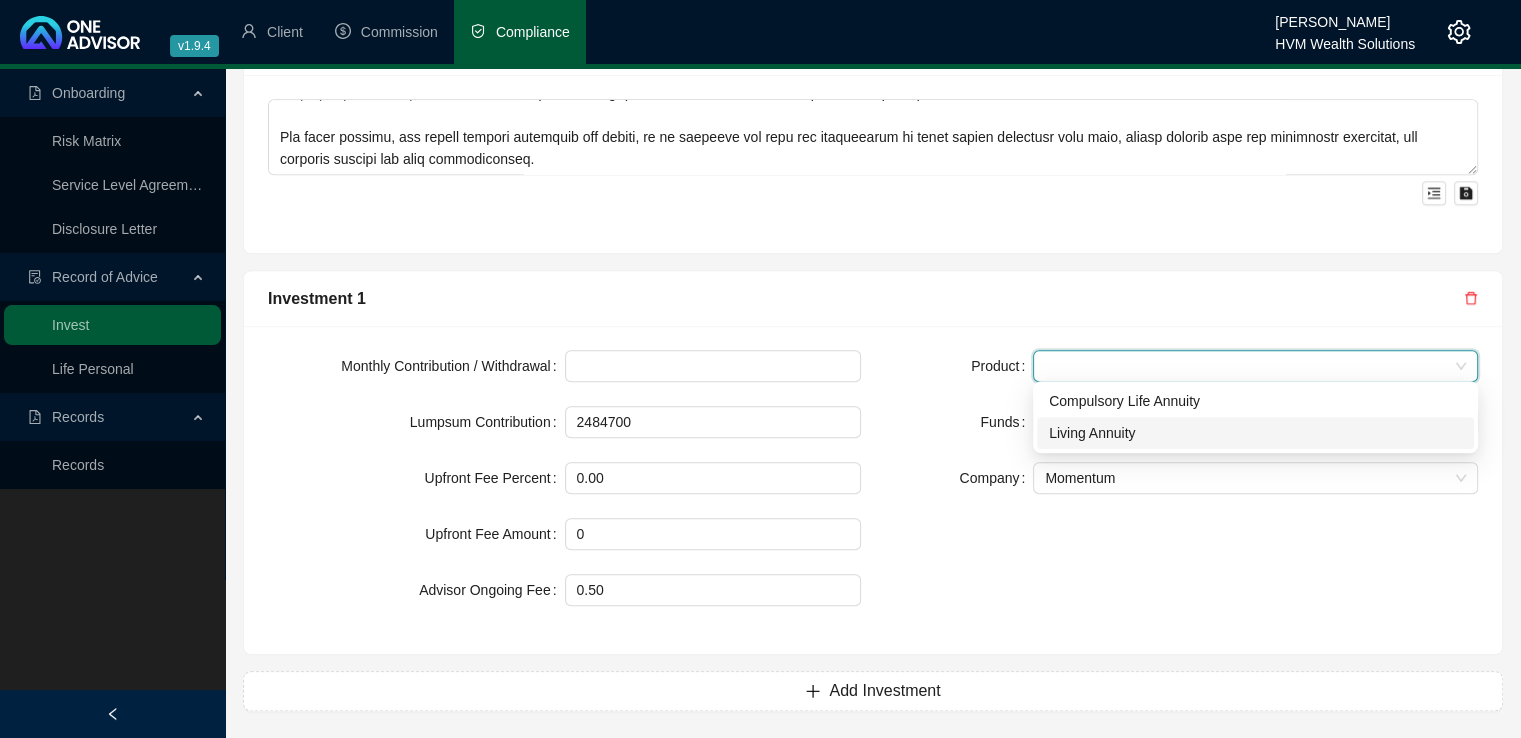 click on "Living Annuity" at bounding box center (1255, 433) 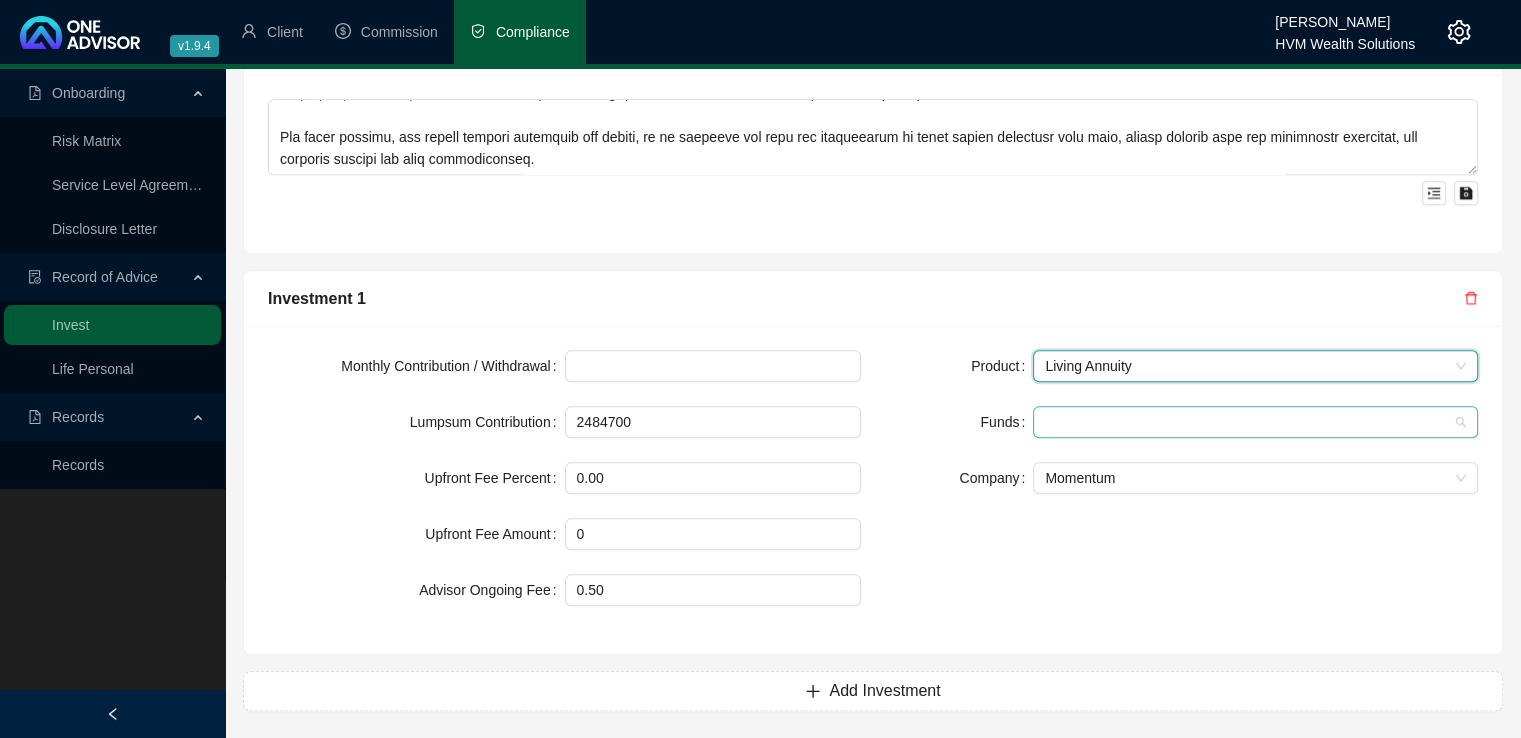 click at bounding box center (1245, 422) 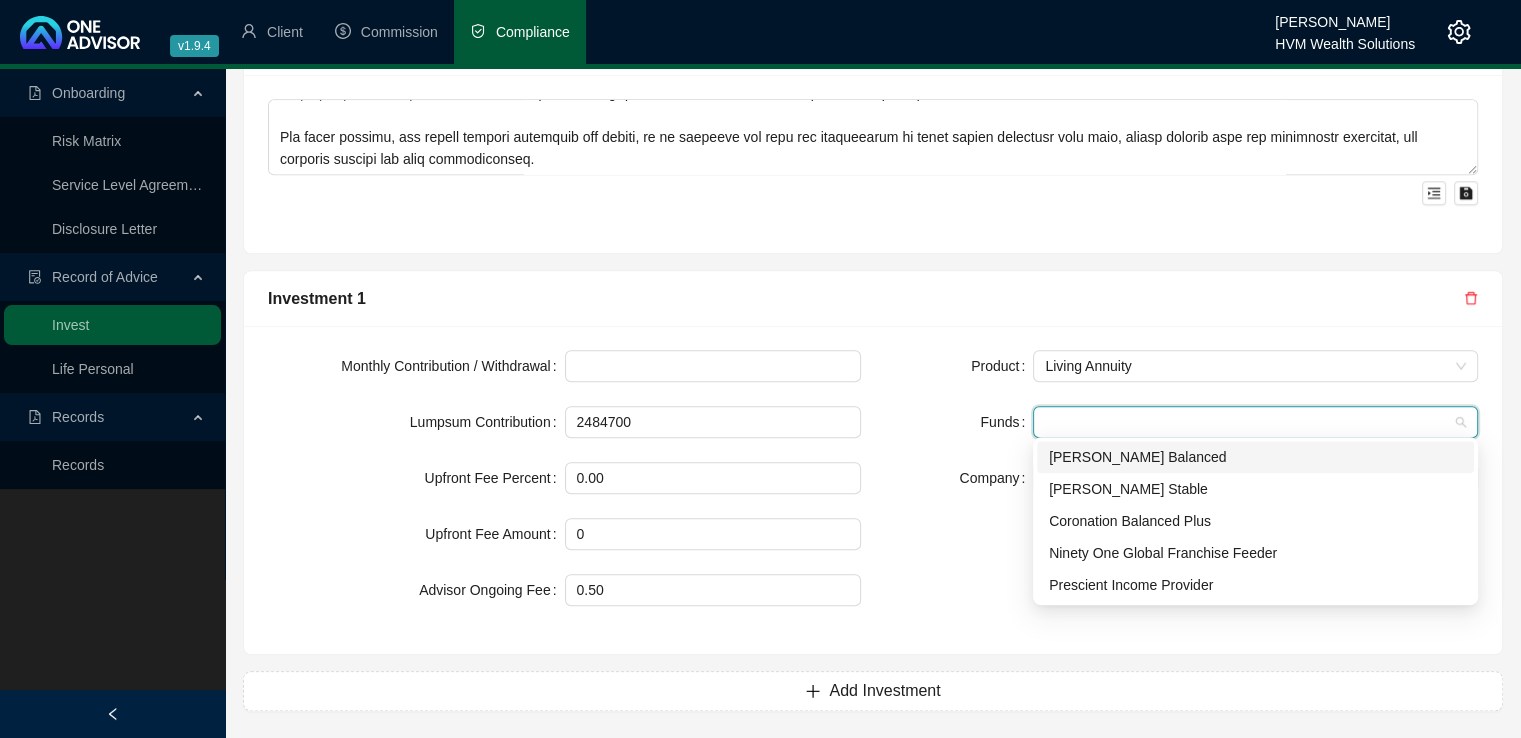 click on "[PERSON_NAME] Balanced" at bounding box center [1255, 457] 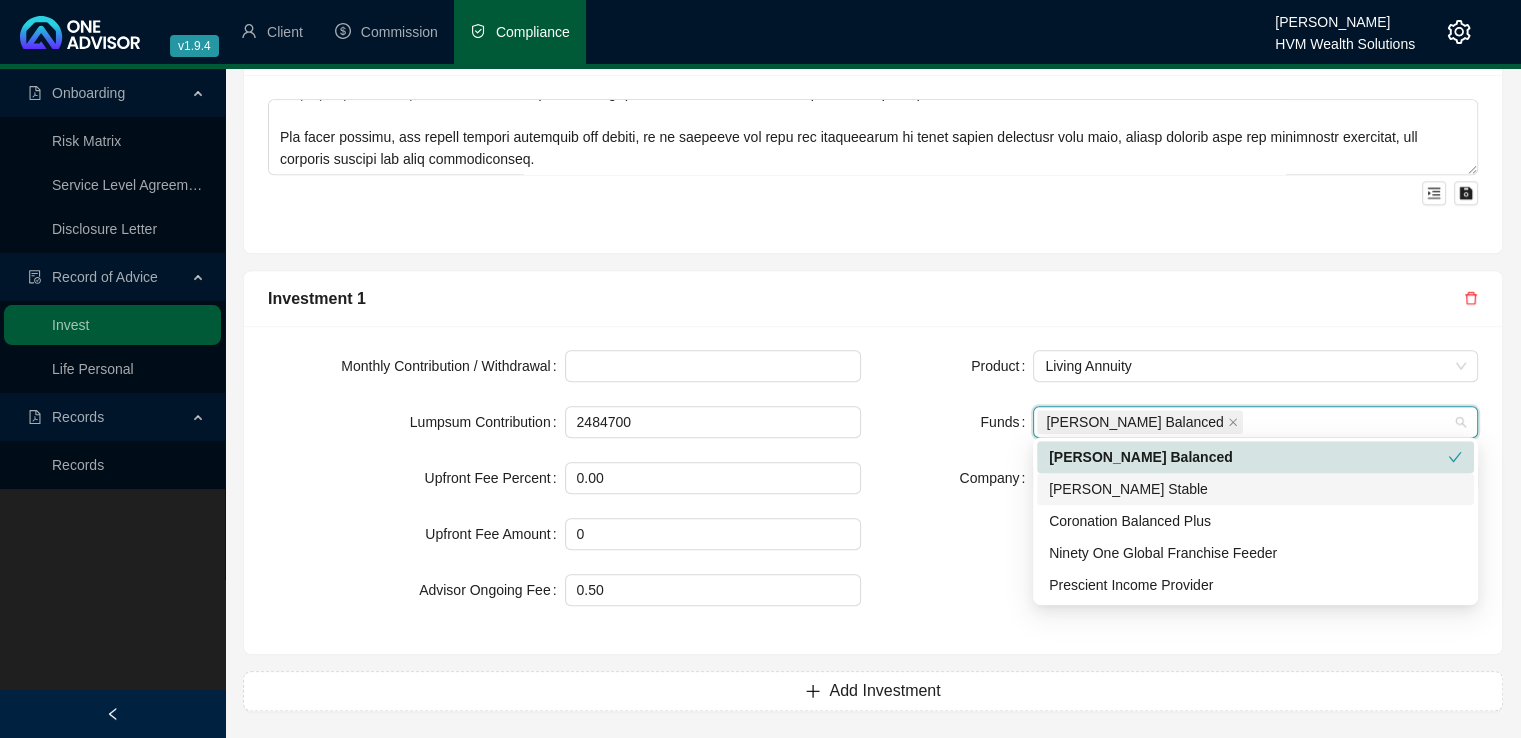 click on "[PERSON_NAME] Stable" at bounding box center [1255, 489] 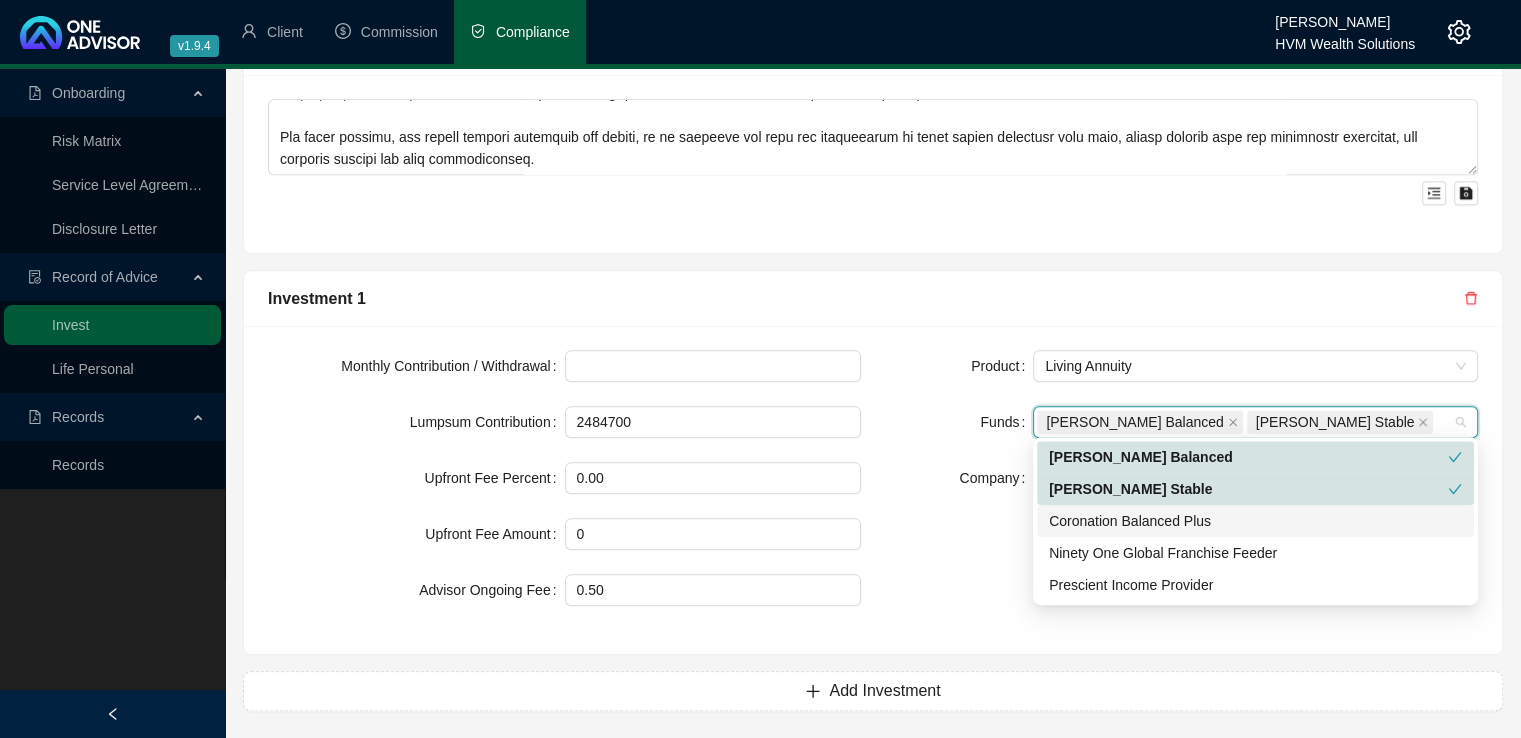 click on "Coronation Balanced Plus" at bounding box center (1255, 521) 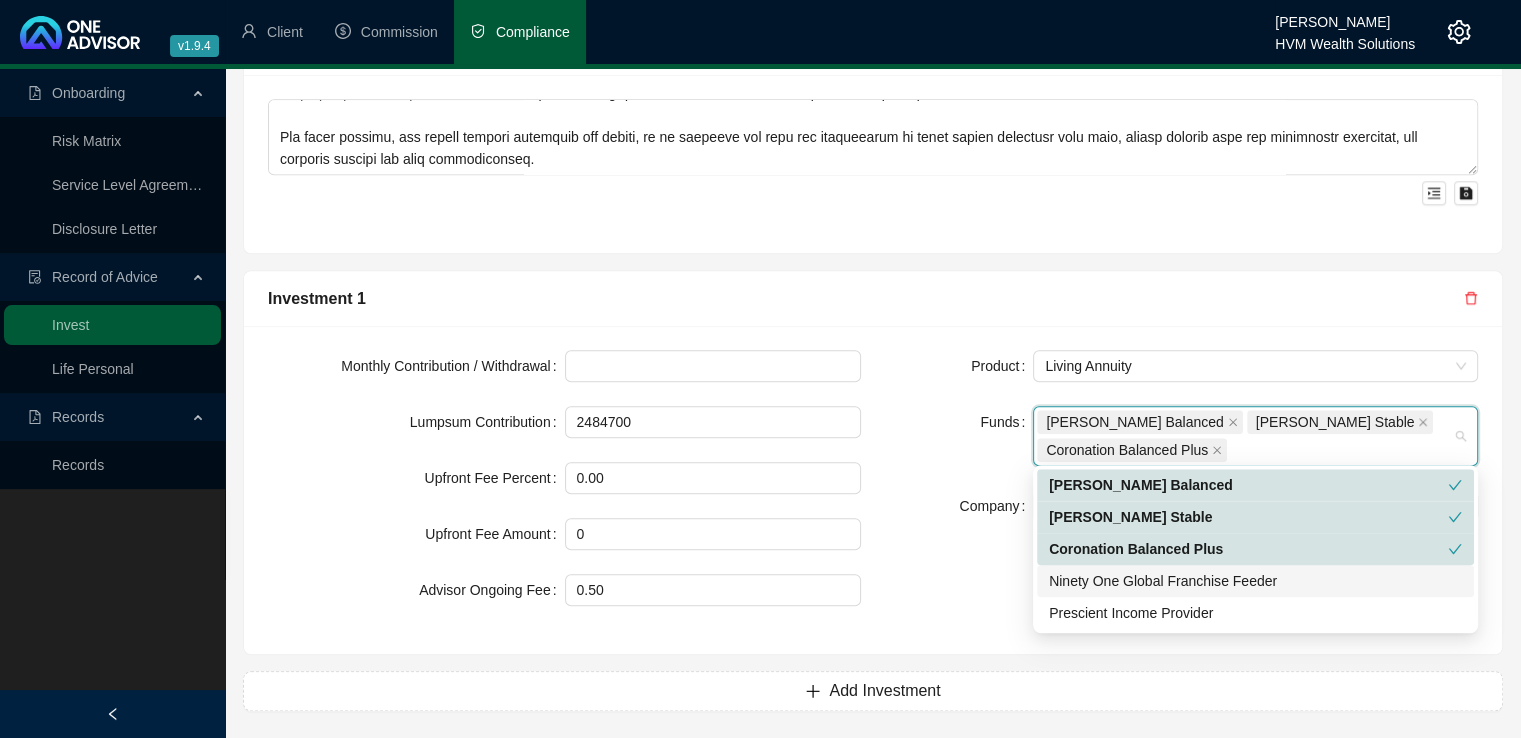 click on "Ninety One Global Franchise Feeder" at bounding box center (1255, 581) 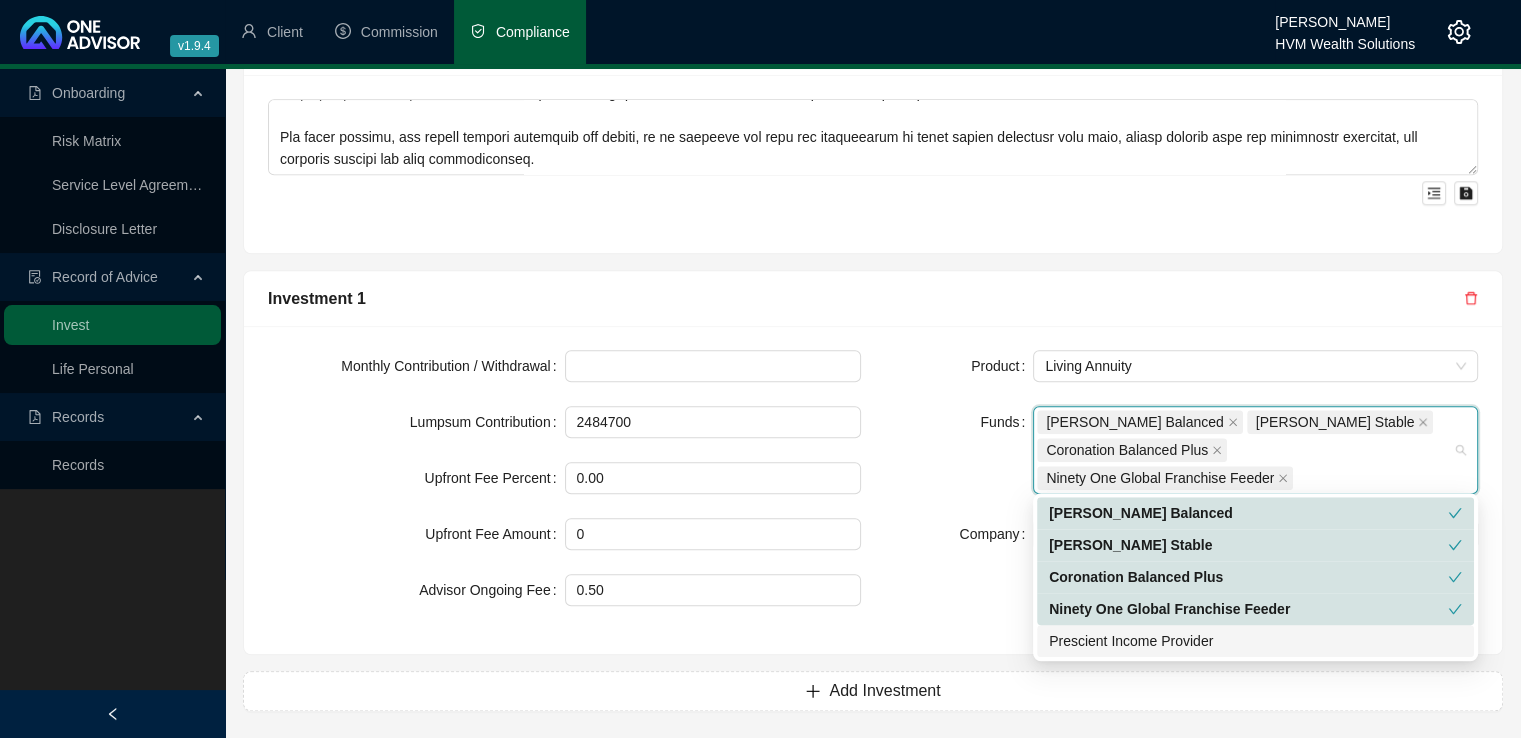 click on "Prescient Income Provider" at bounding box center (1255, 641) 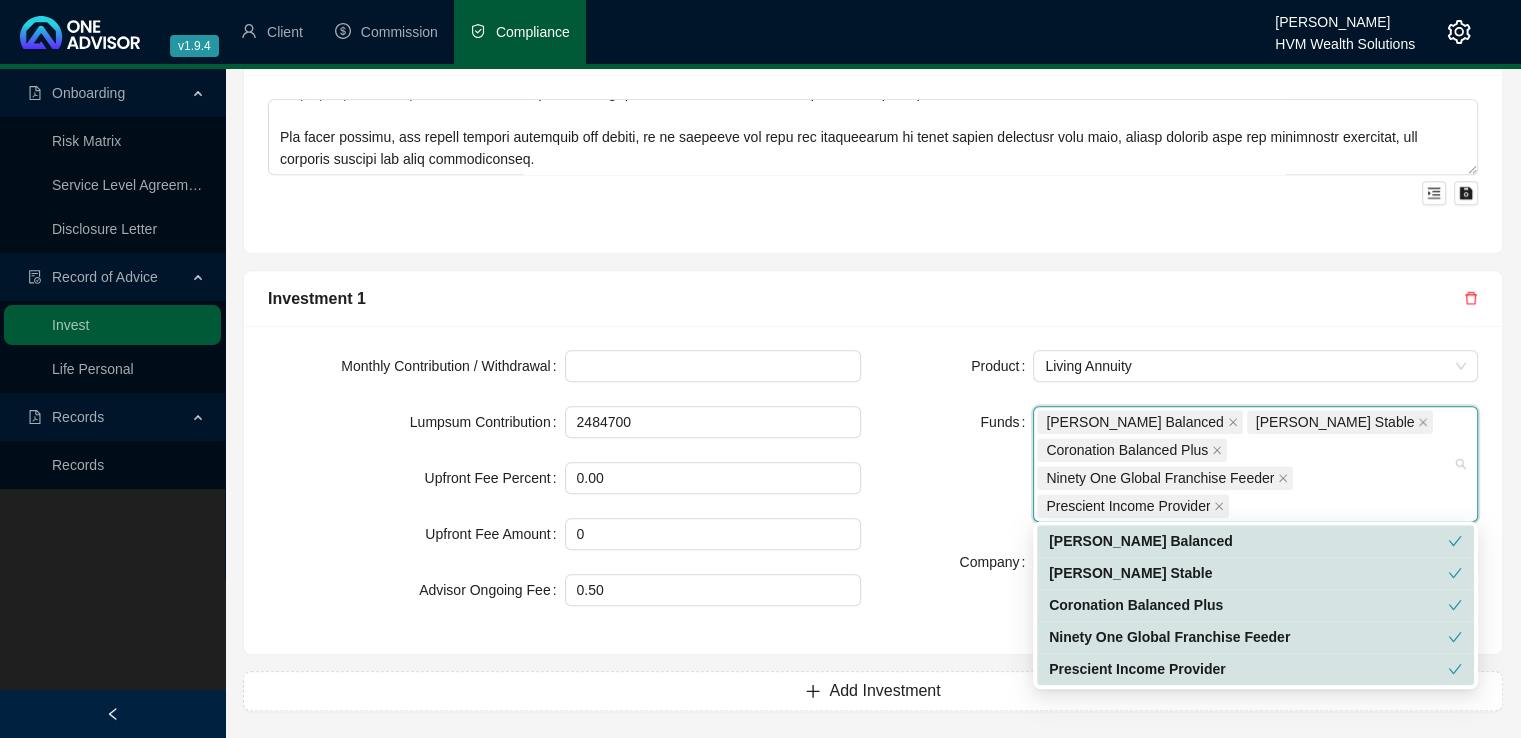 click on "Product Living Annuity Funds [PERSON_NAME] Balanced [PERSON_NAME] Stable Coronation Balanced Plus Ninety One Global Franchise Feeder Prescient Income Provider   Company Momentum" at bounding box center [1181, 490] 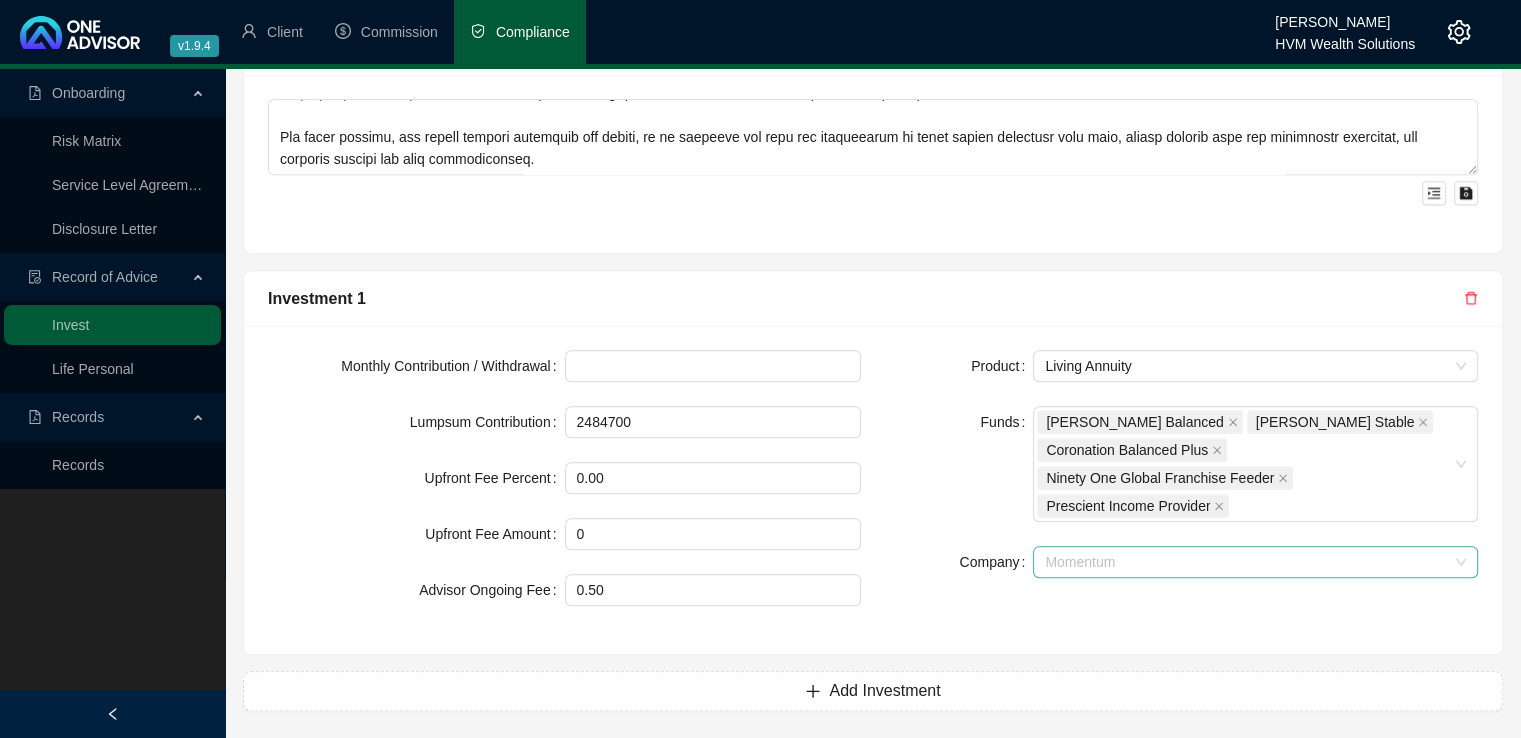 click on "Momentum" at bounding box center [1255, 562] 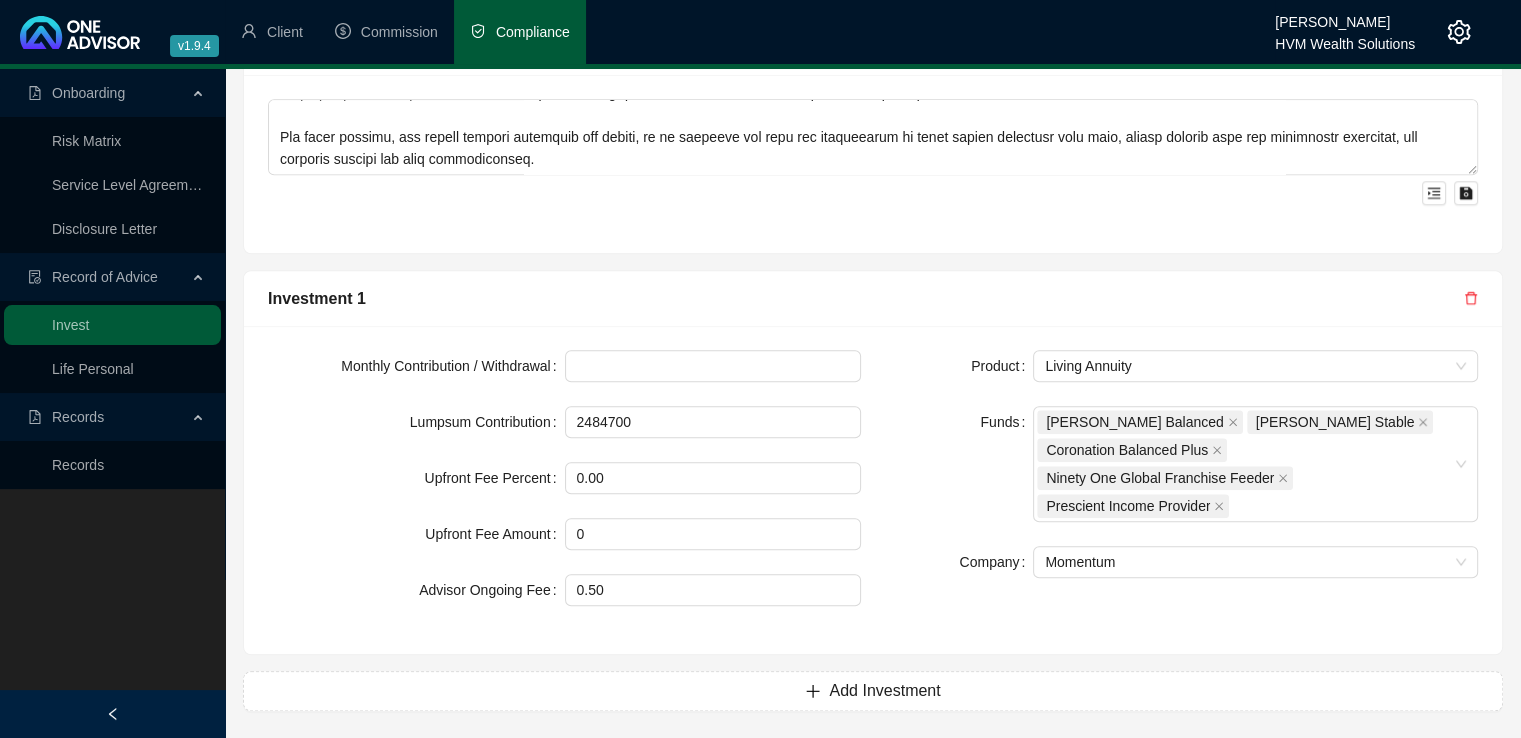 click on "Monthly Contribution / Withdrawal Lumpsum Contribution 2484700 Upfront Fee Percent 0.00 Upfront Fee Amount 0 Advisor Ongoing Fee 0.50 Product Living Annuity Funds [PERSON_NAME] Balanced [PERSON_NAME] Stable Coronation Balanced Plus Ninety One Global Franchise Feeder Prescient Income Provider   Company Momentum" at bounding box center (873, 490) 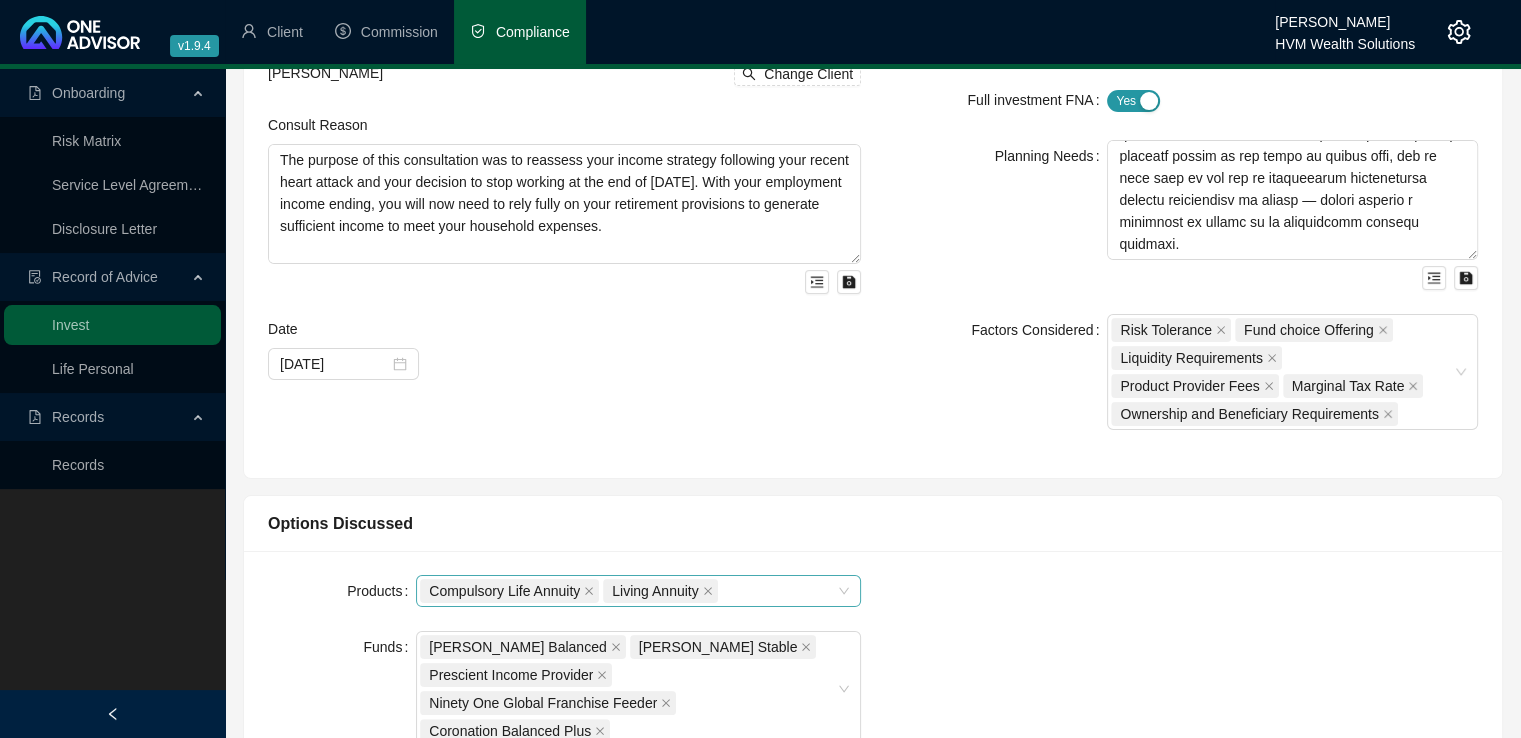 scroll, scrollTop: 0, scrollLeft: 0, axis: both 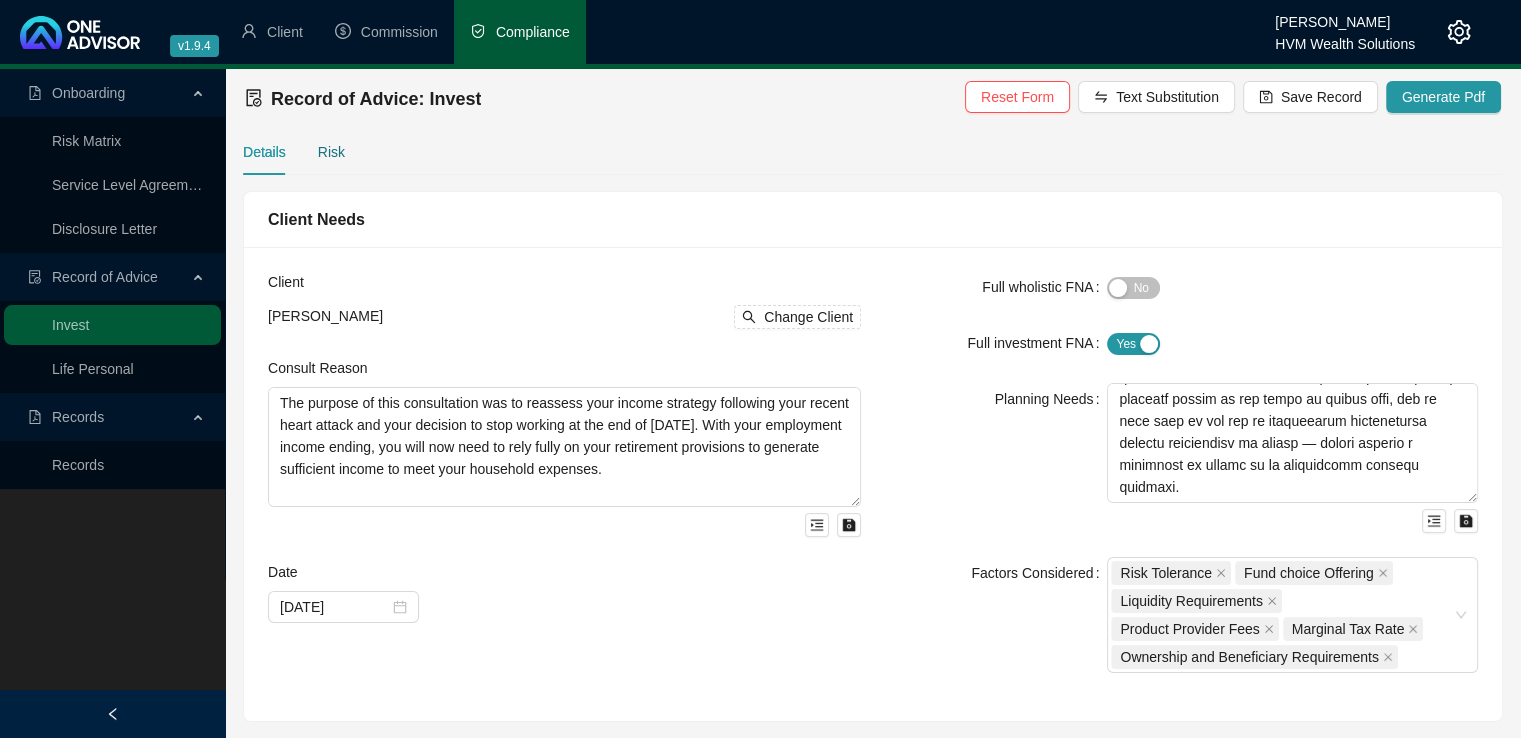 click on "Risk" at bounding box center (331, 152) 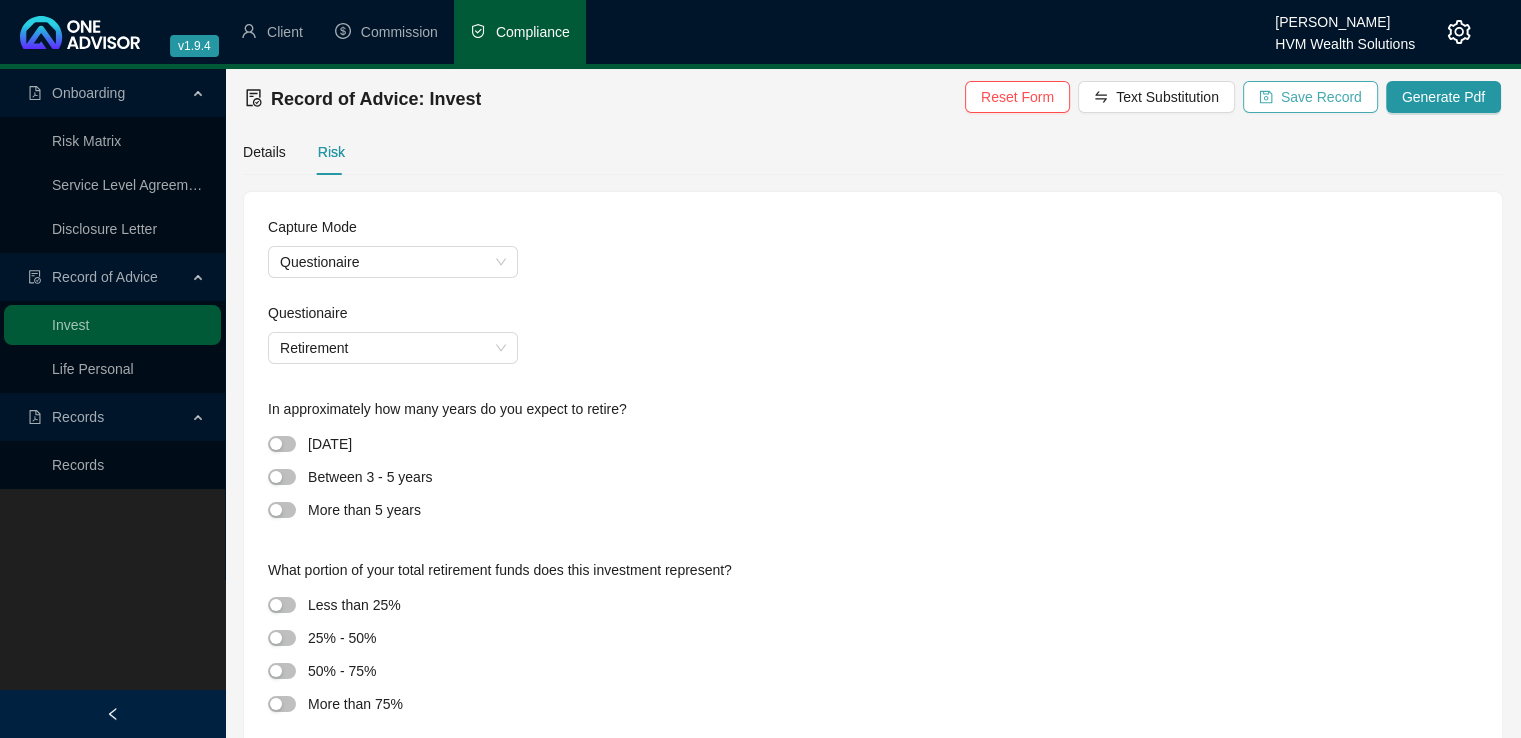 click on "Save Record" at bounding box center (1321, 97) 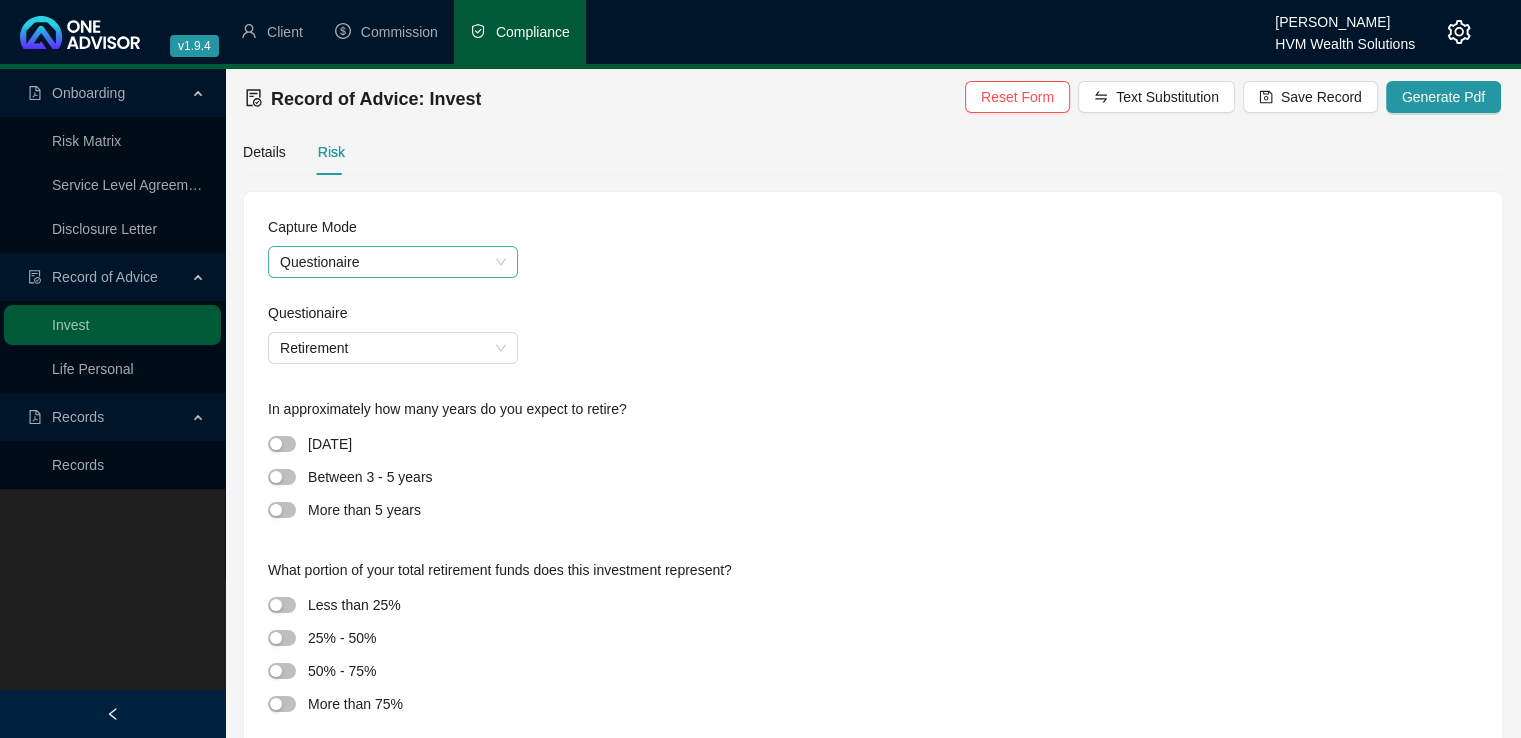 click on "Questionaire" at bounding box center (393, 262) 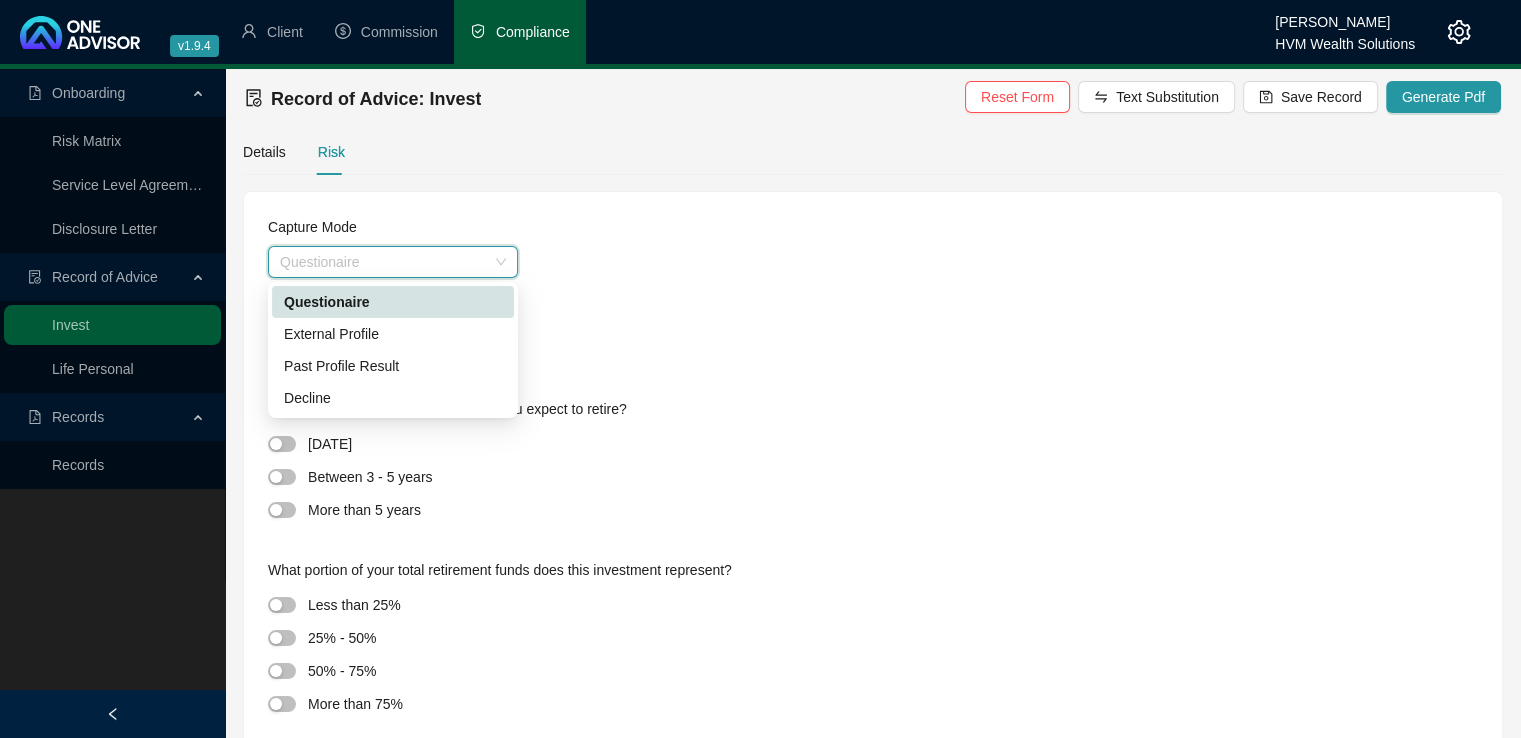 click on "Questionaire" at bounding box center [393, 302] 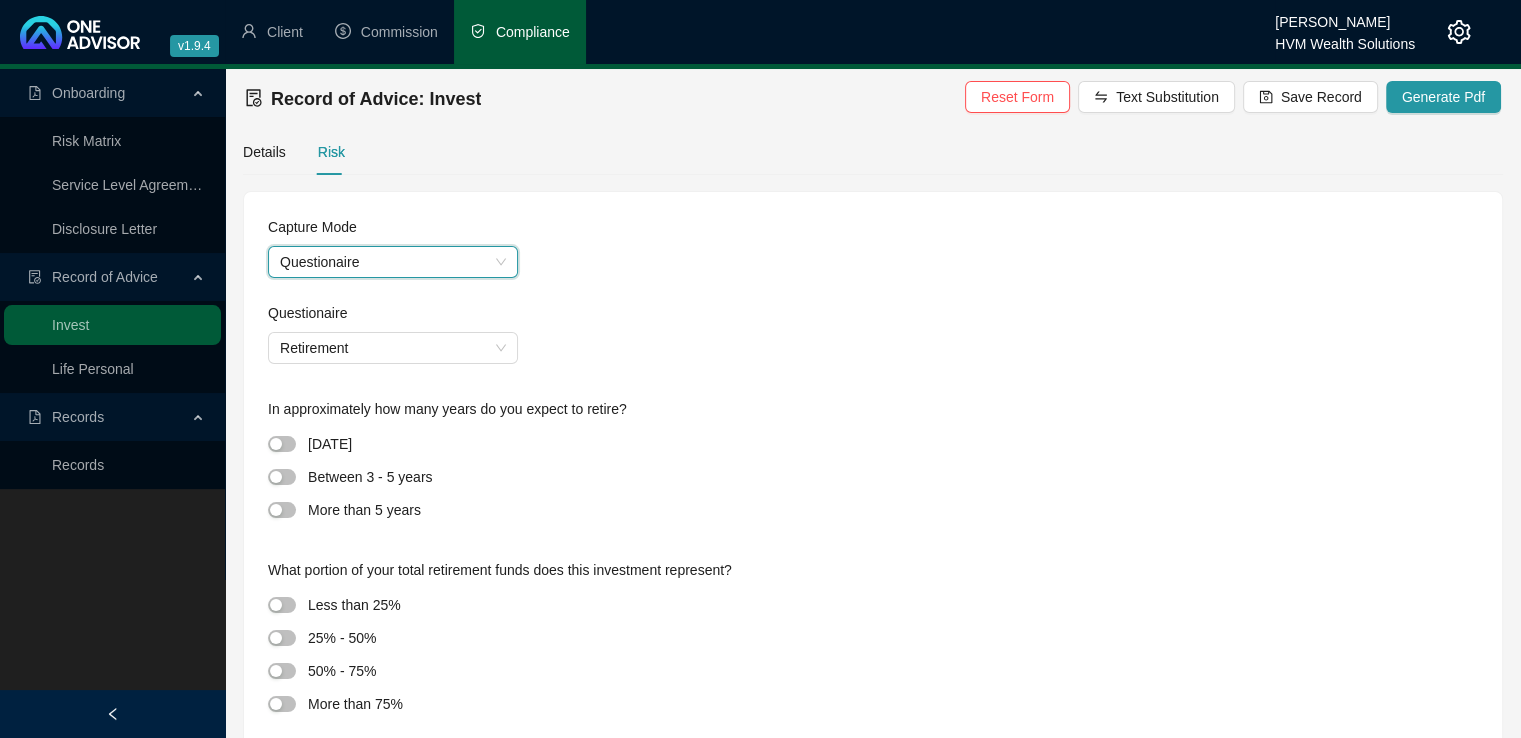 click on "Retirement" at bounding box center [873, 348] 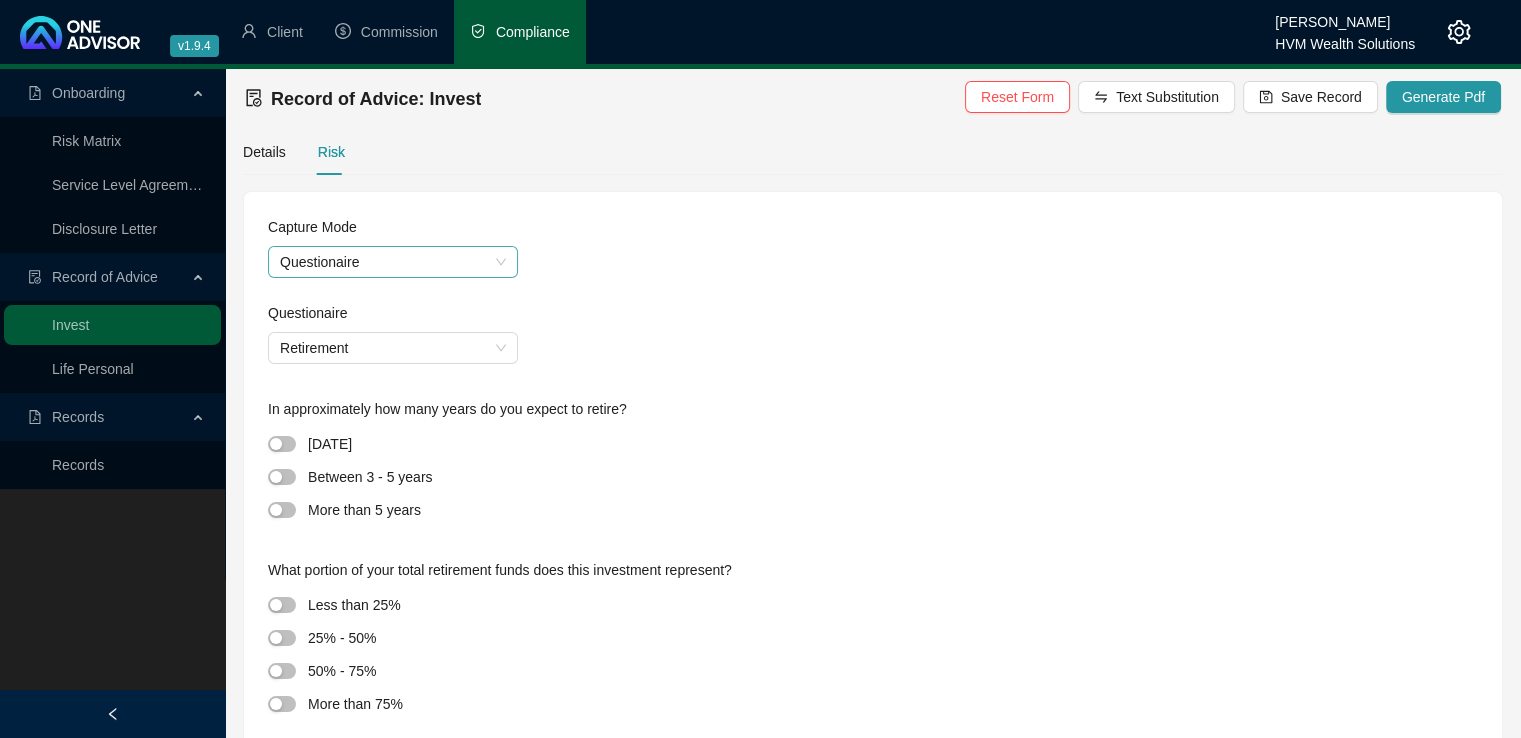click on "Questionaire" at bounding box center (393, 262) 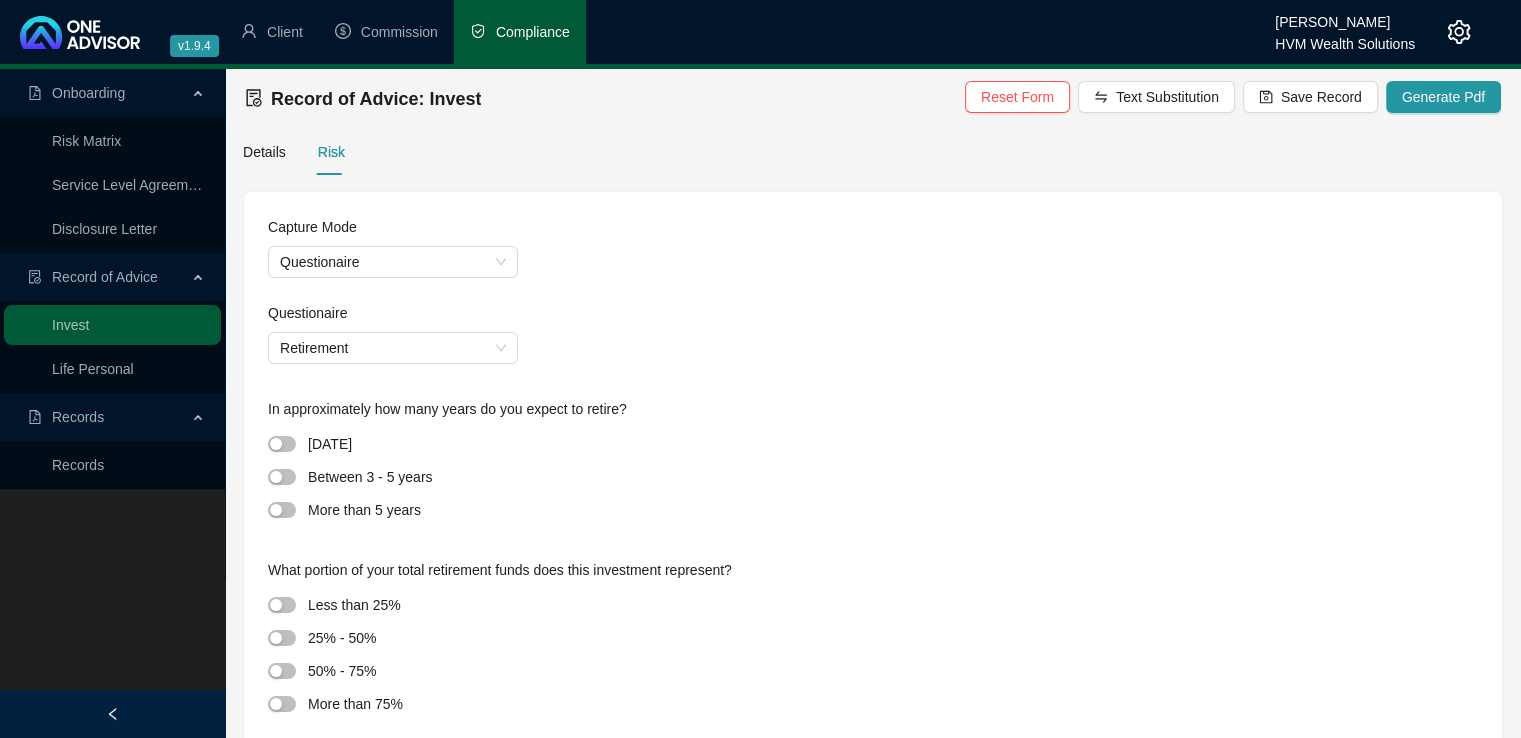 click on "Retirement" at bounding box center (873, 348) 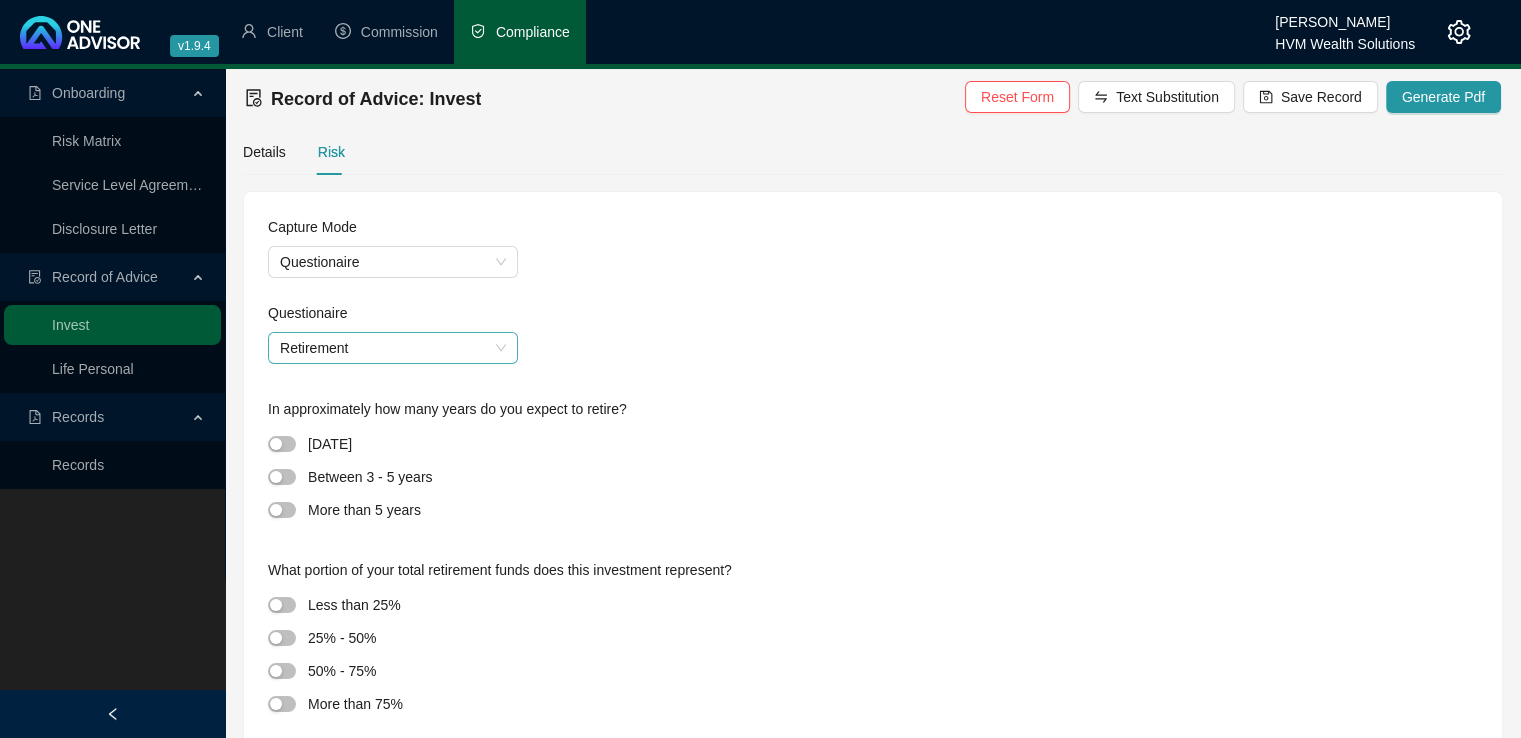 click on "Retirement" at bounding box center [393, 348] 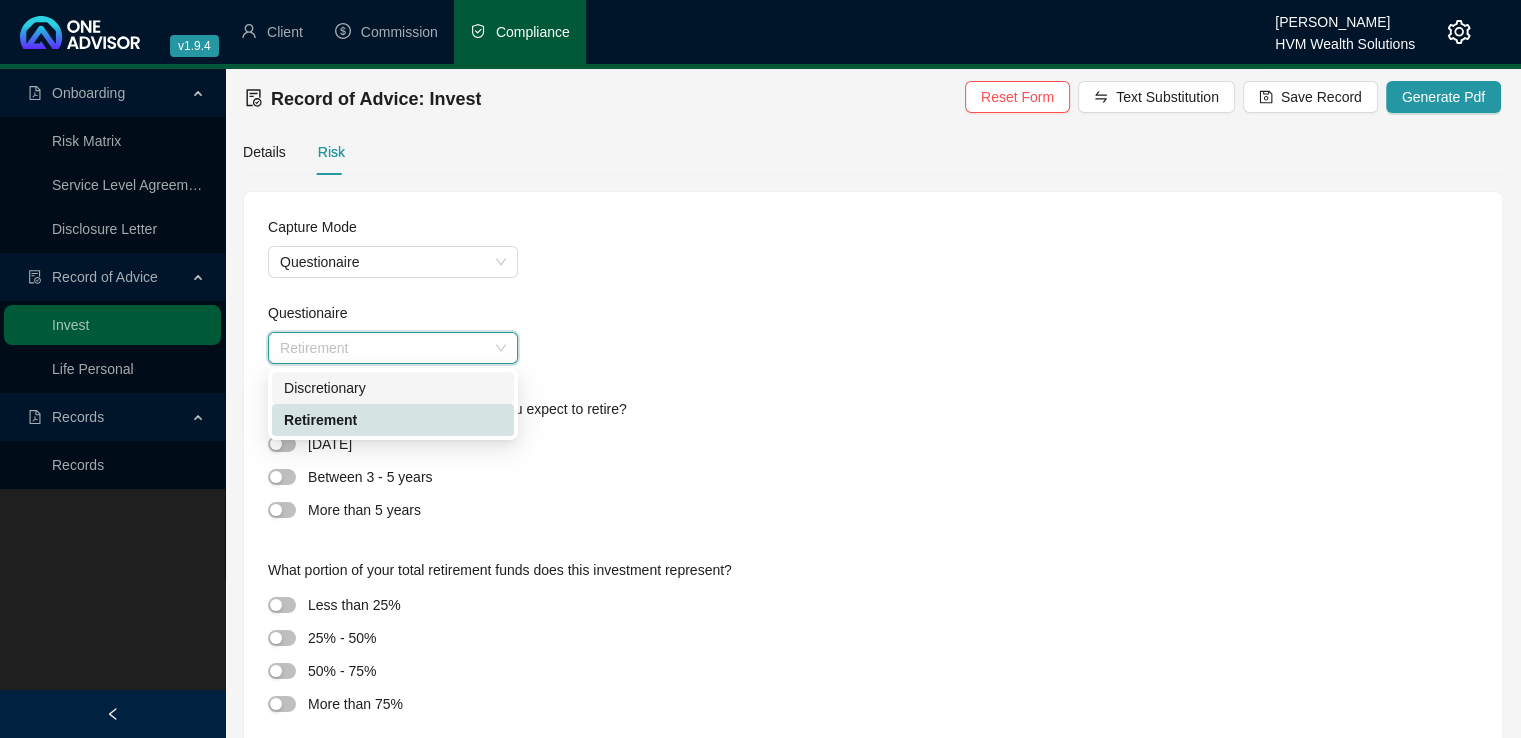 click on "Discretionary" at bounding box center [393, 388] 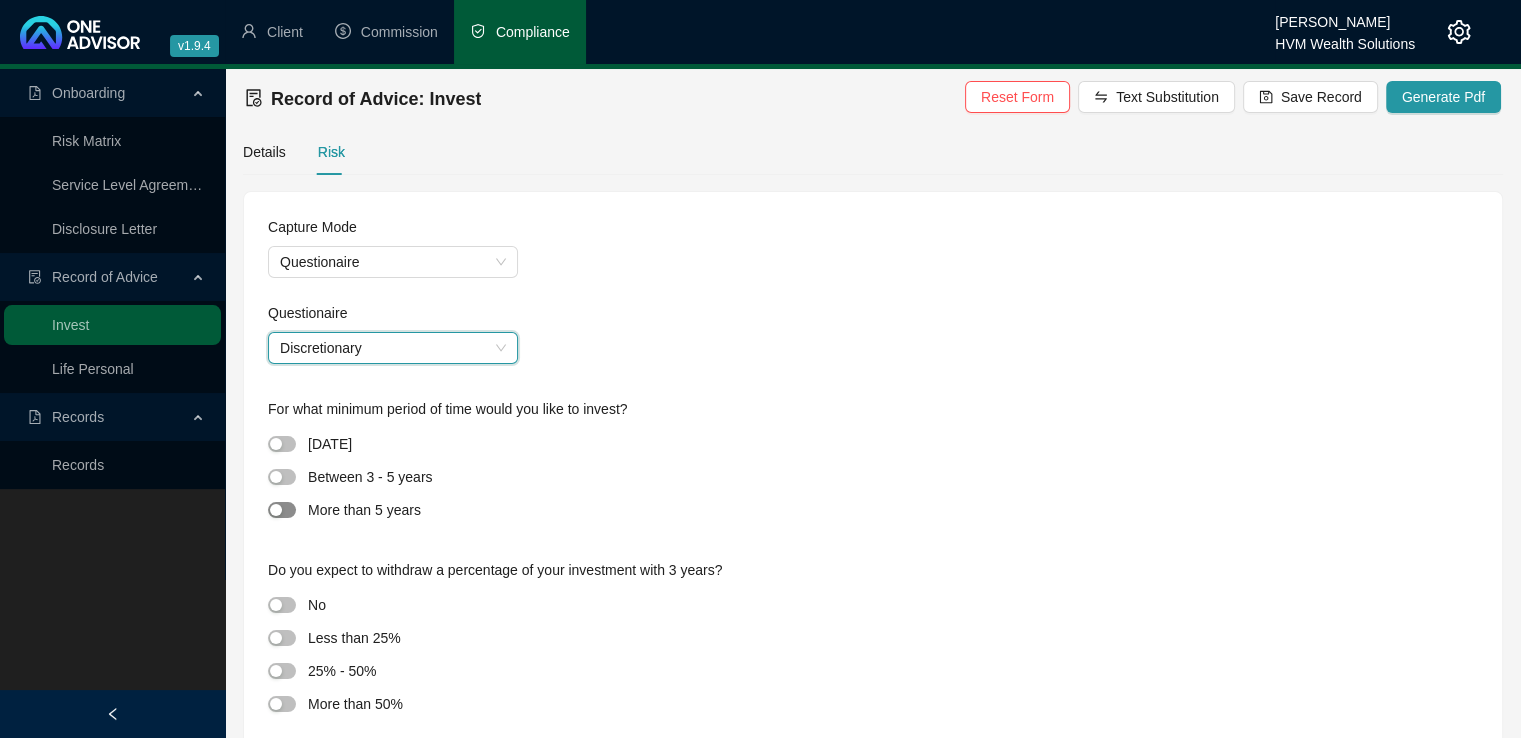 click at bounding box center [282, 510] 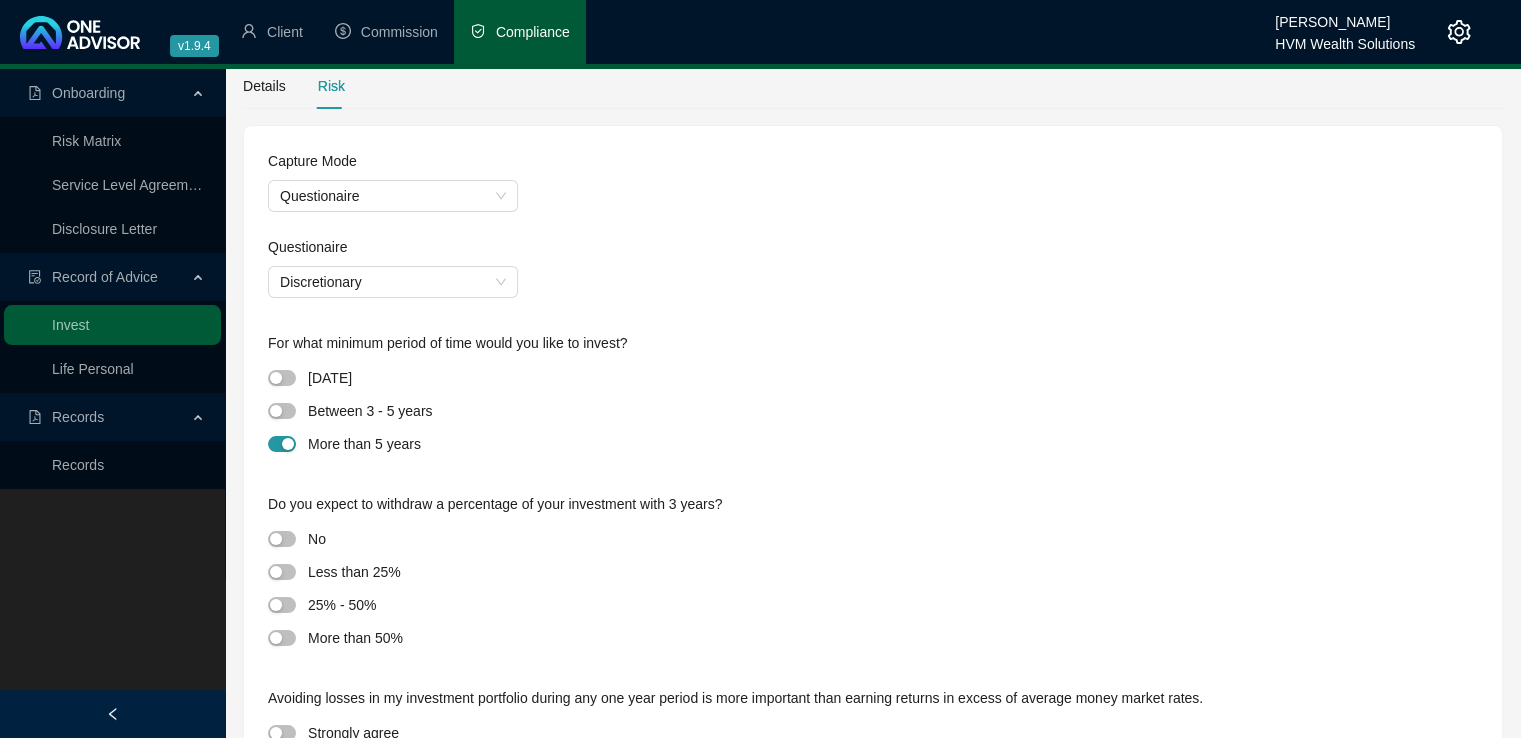 scroll, scrollTop: 68, scrollLeft: 0, axis: vertical 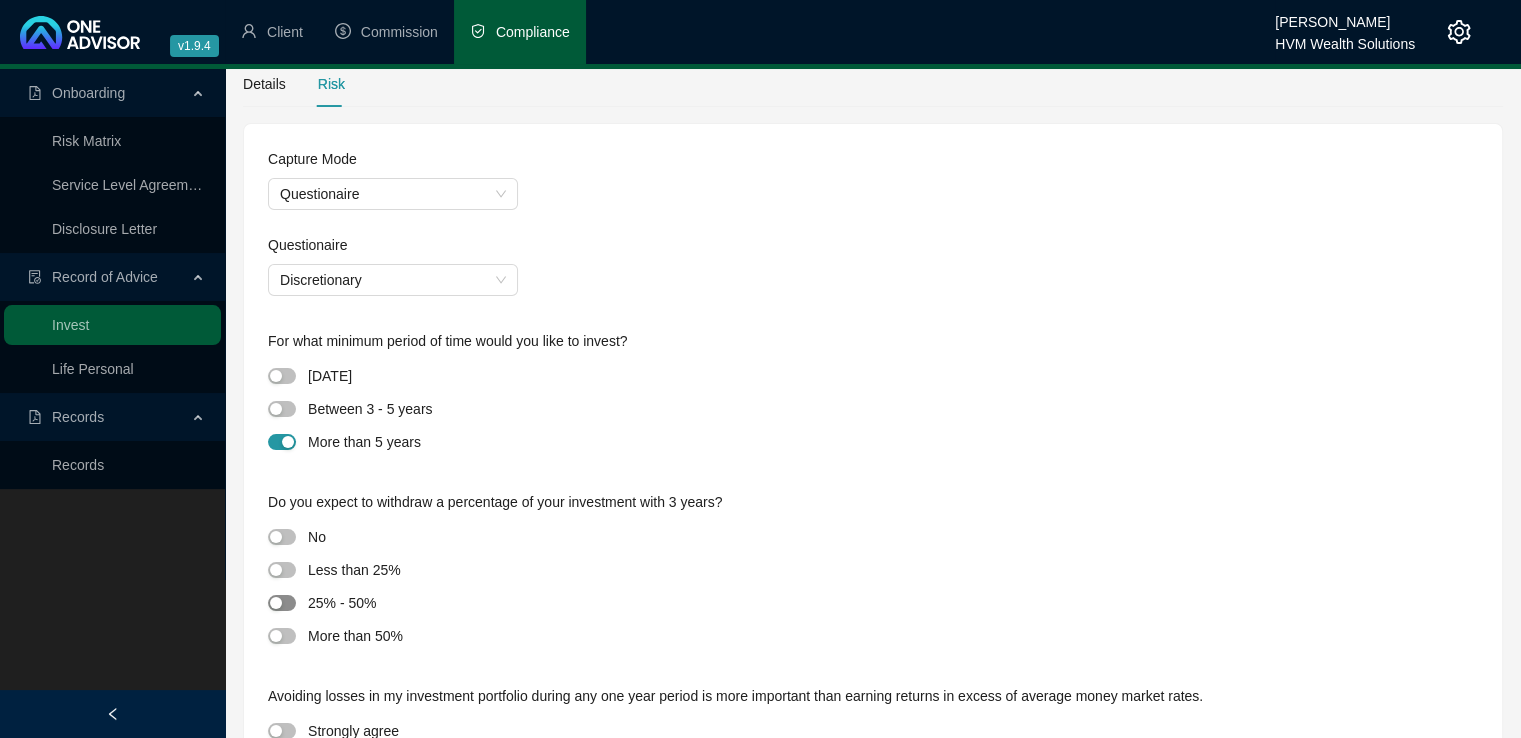 click at bounding box center (276, 603) 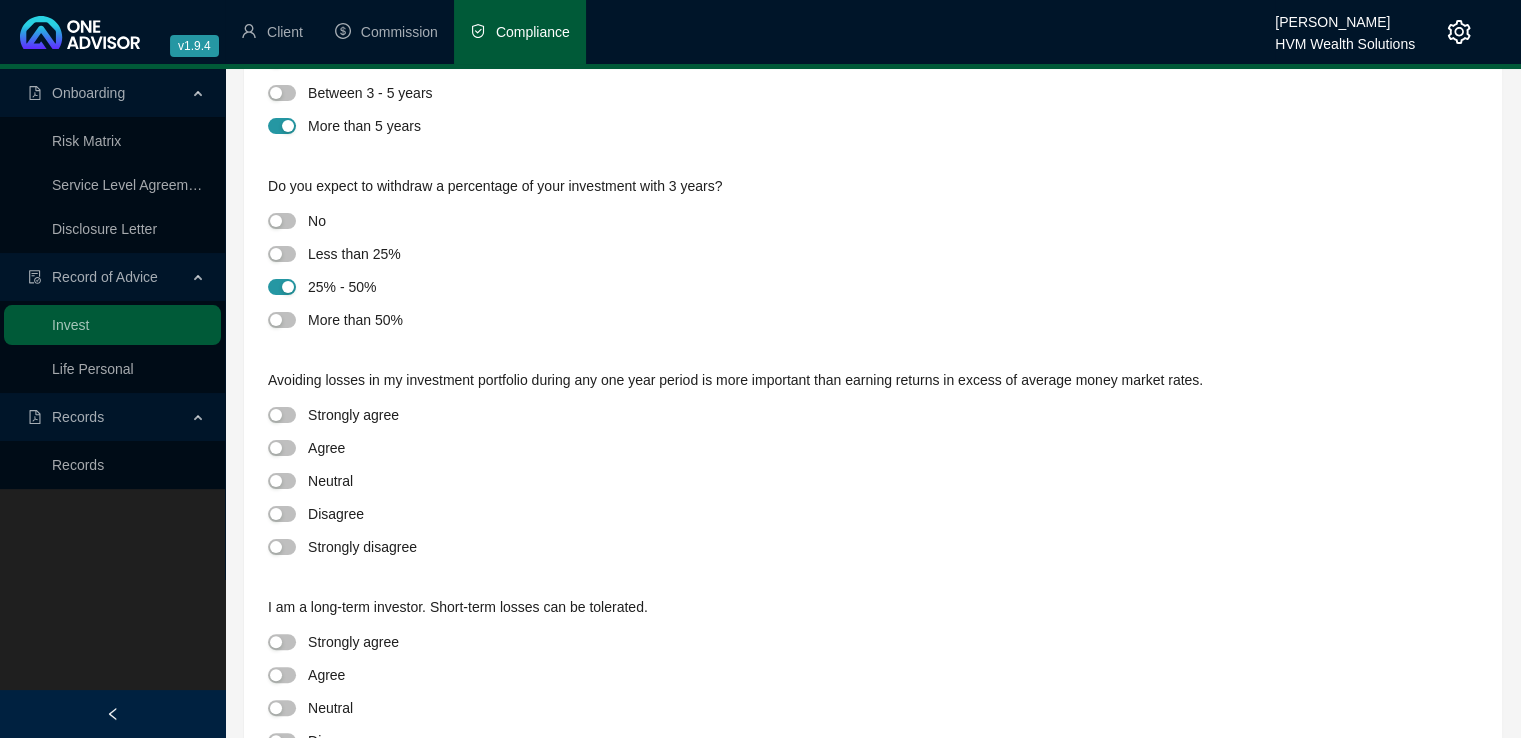 scroll, scrollTop: 392, scrollLeft: 0, axis: vertical 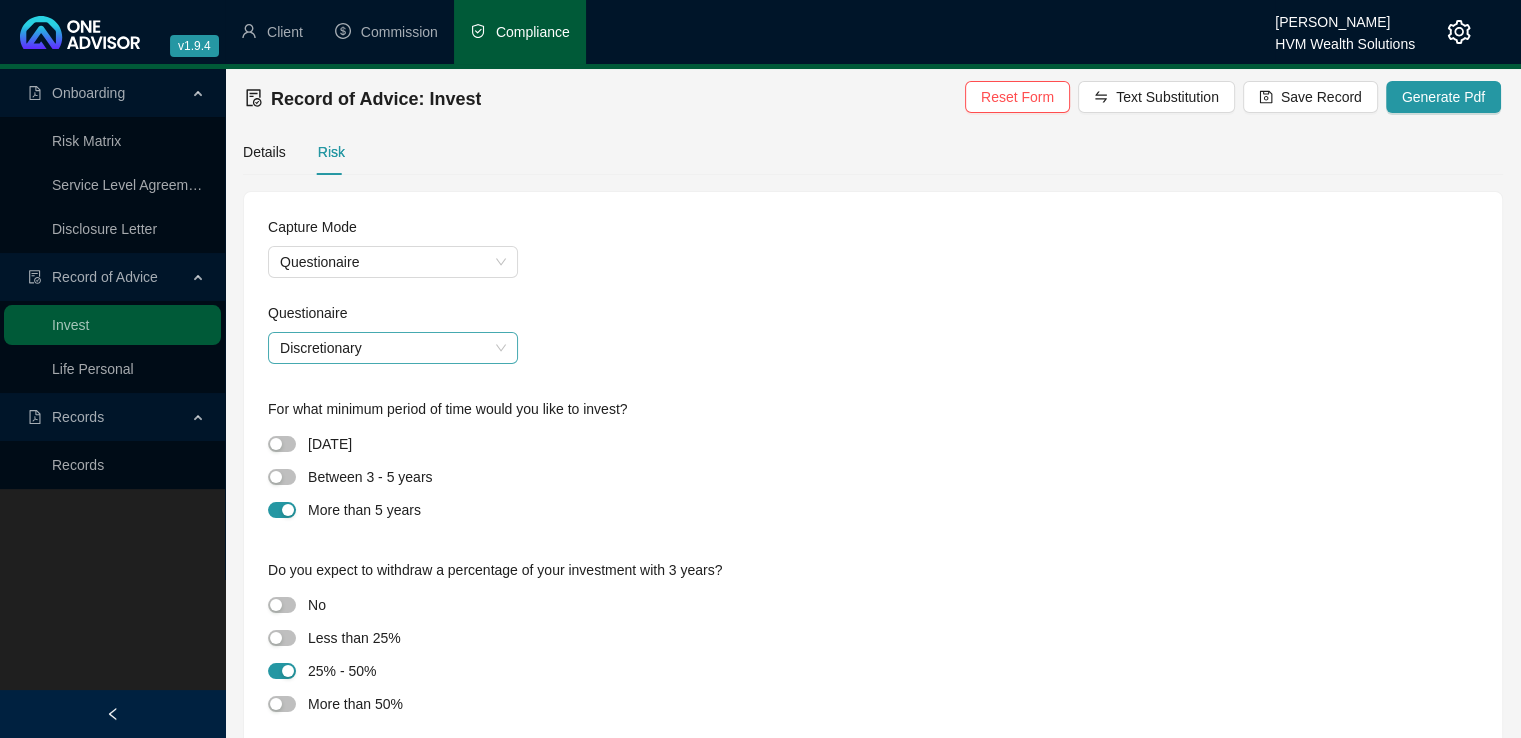 click on "Discretionary" at bounding box center [393, 348] 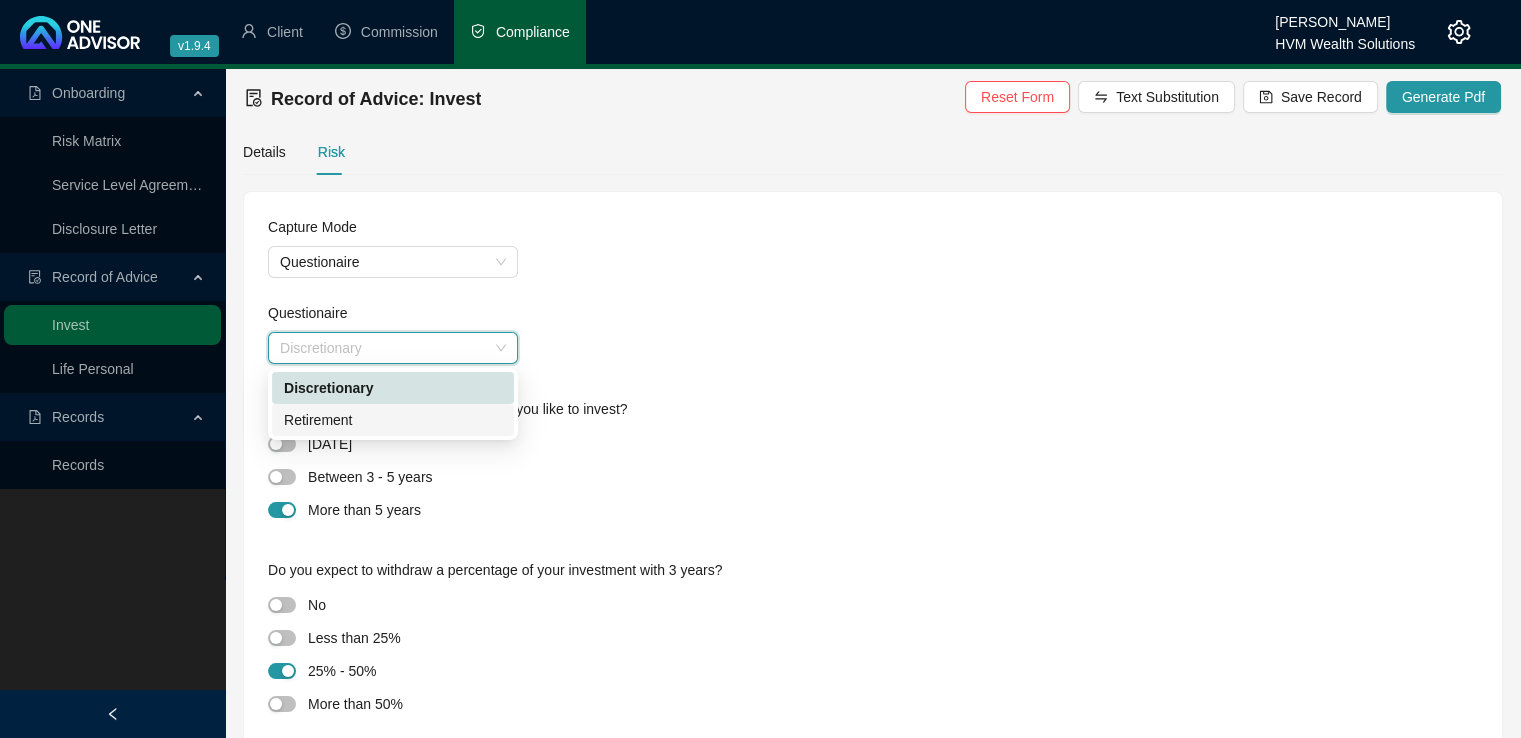 click on "Retirement" at bounding box center [393, 420] 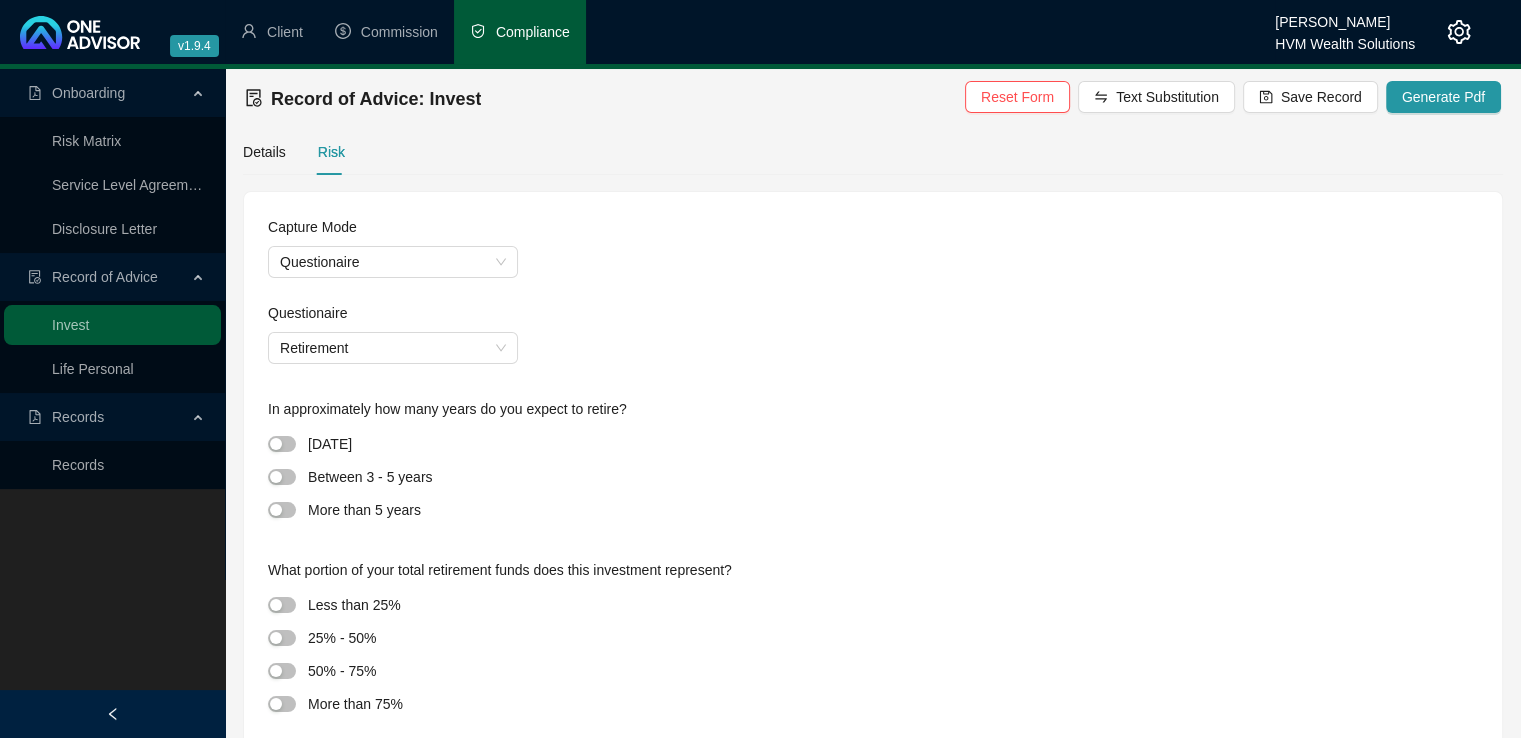 click on "Retirement" at bounding box center (873, 348) 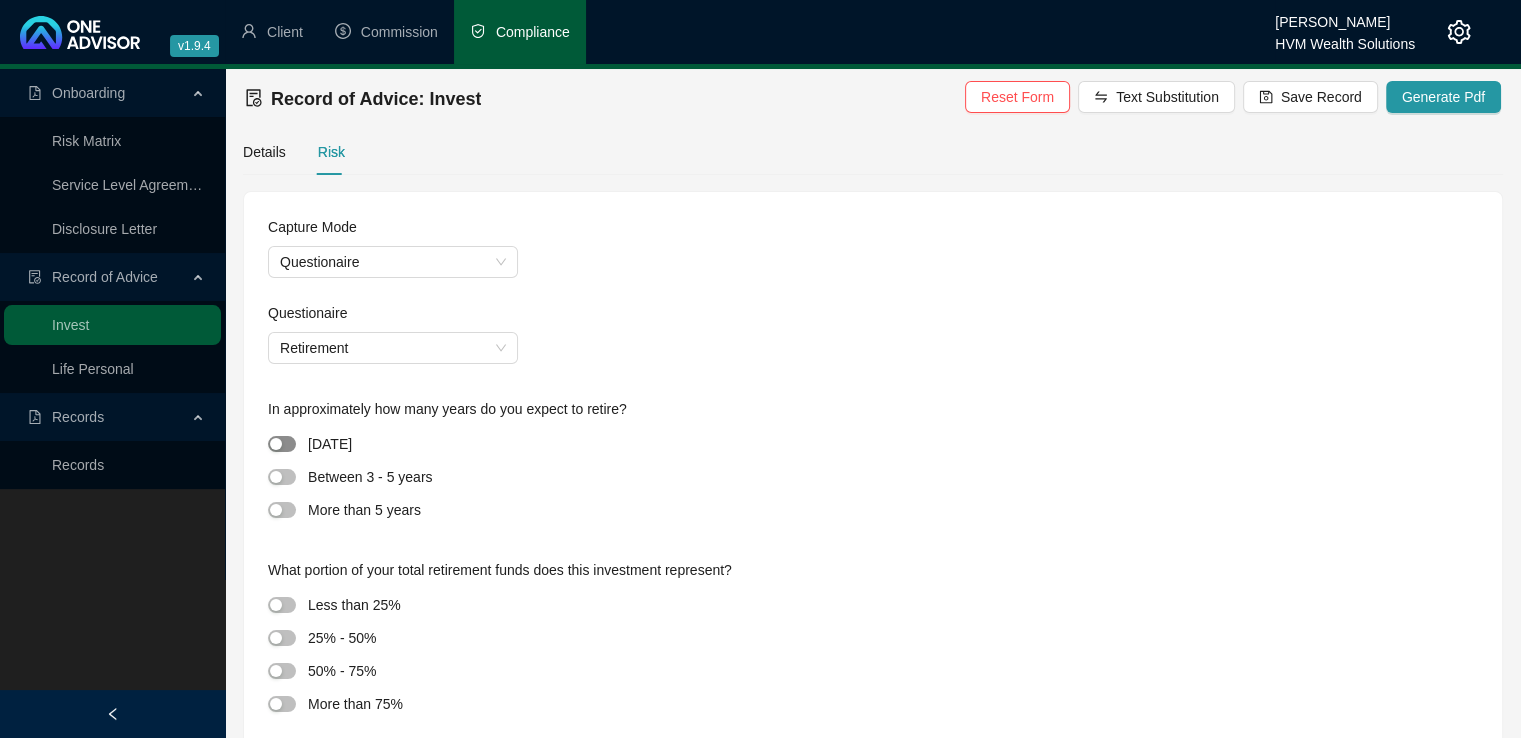 click at bounding box center [276, 444] 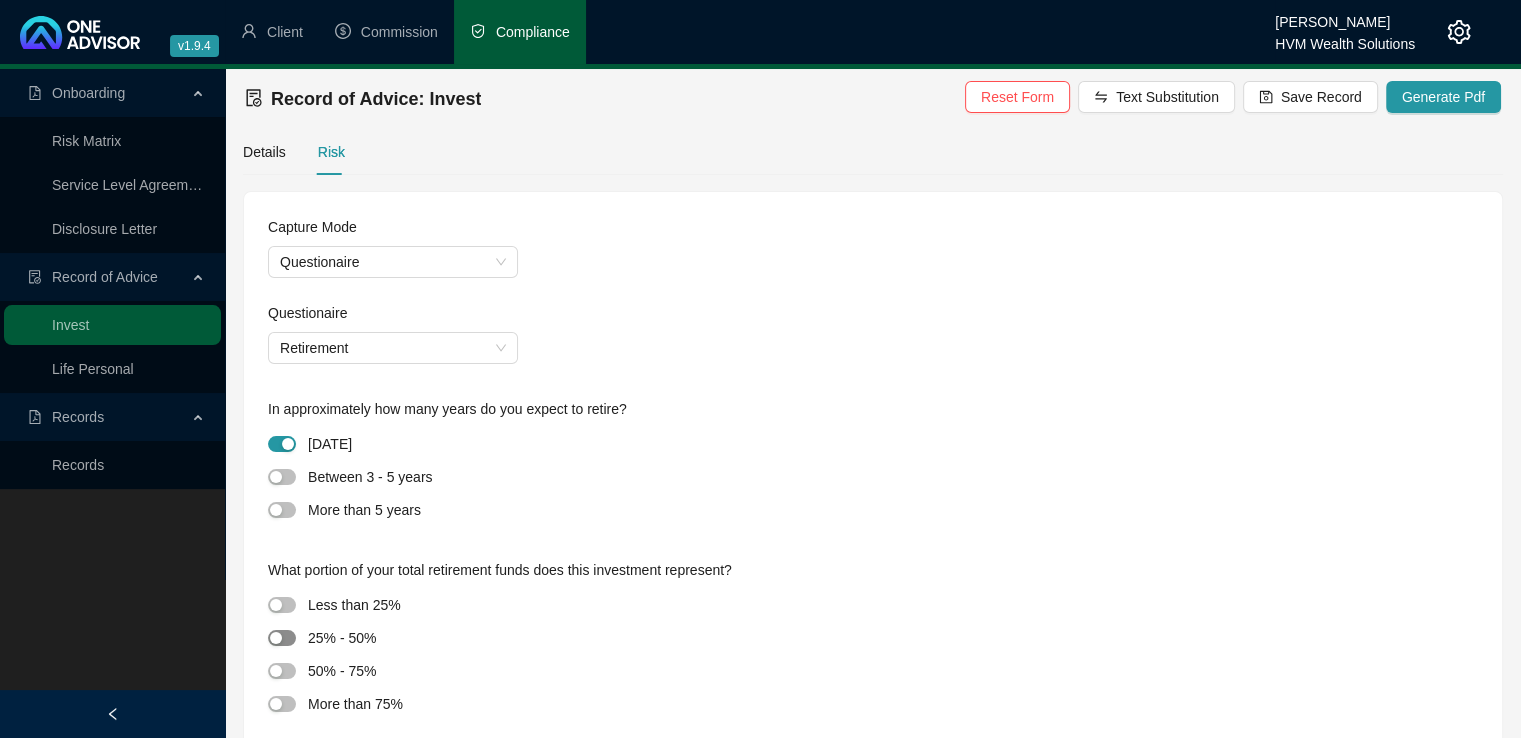 click at bounding box center [276, 638] 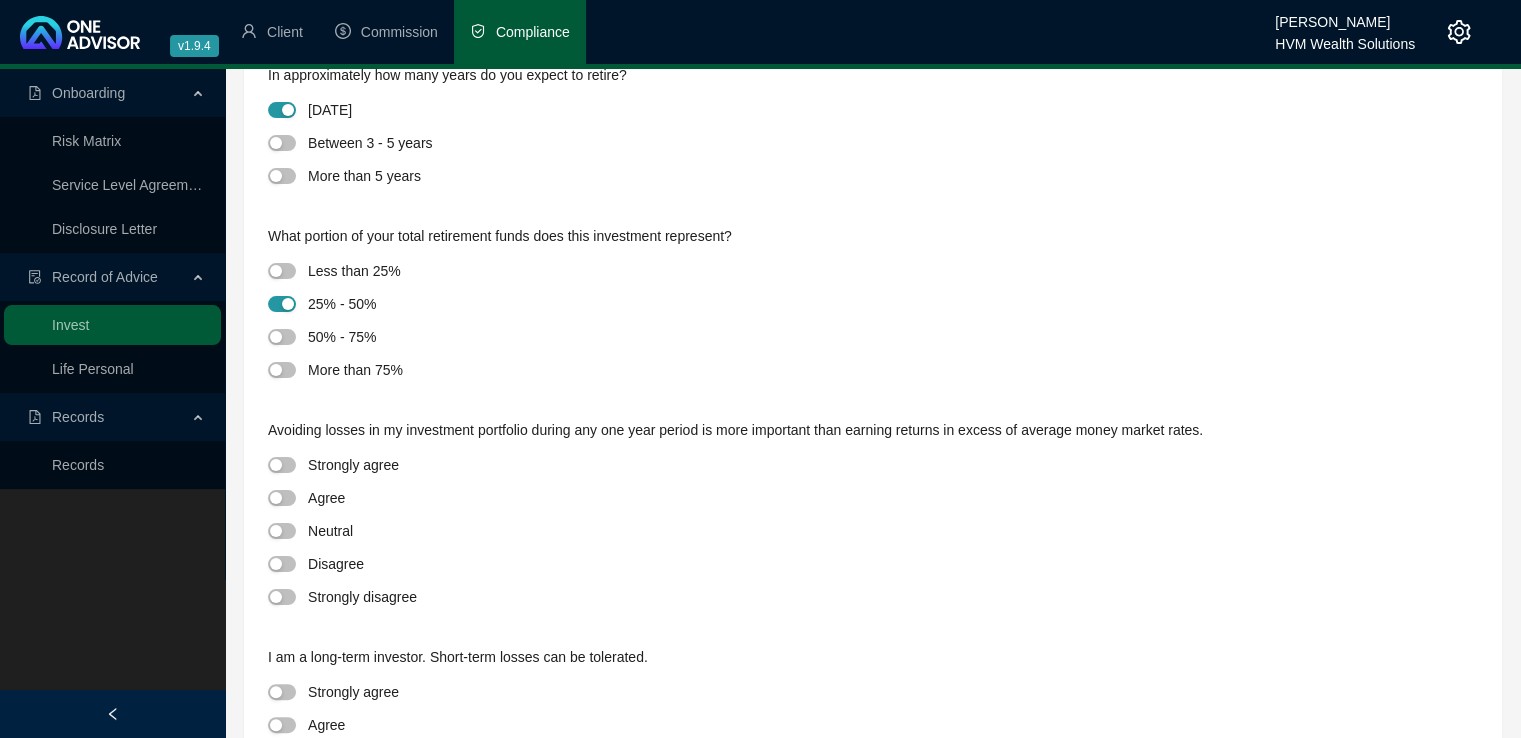scroll, scrollTop: 346, scrollLeft: 0, axis: vertical 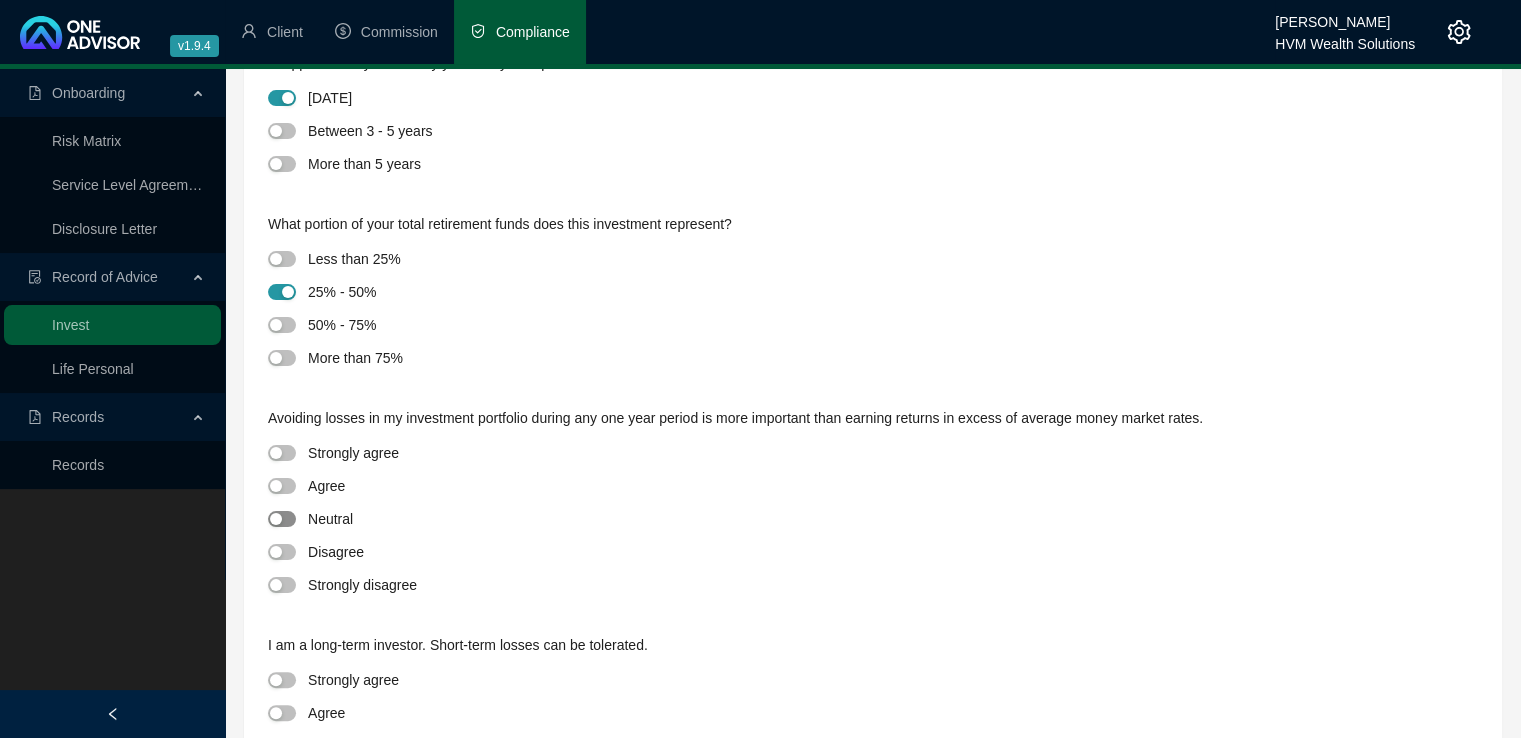 click at bounding box center (276, 519) 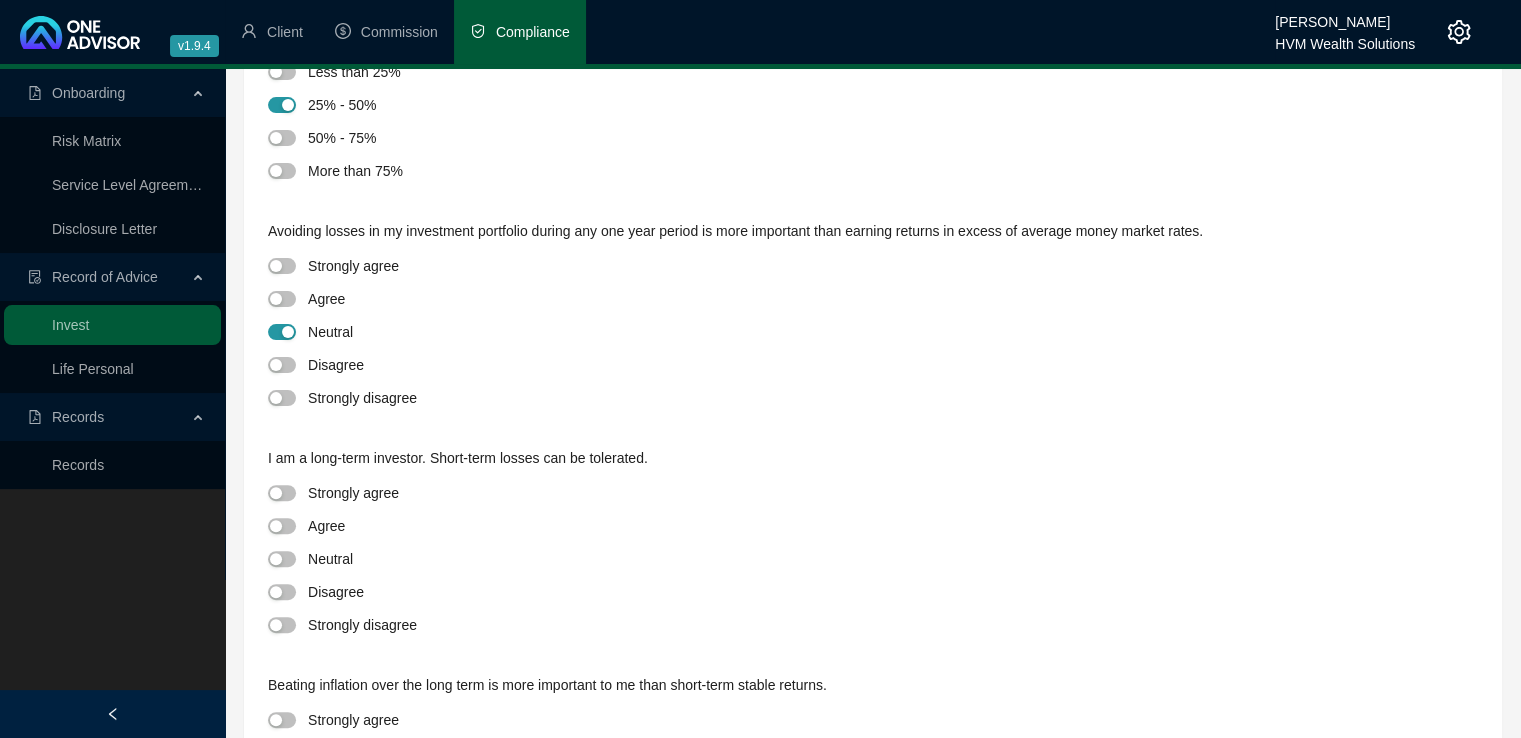 scroll, scrollTop: 540, scrollLeft: 0, axis: vertical 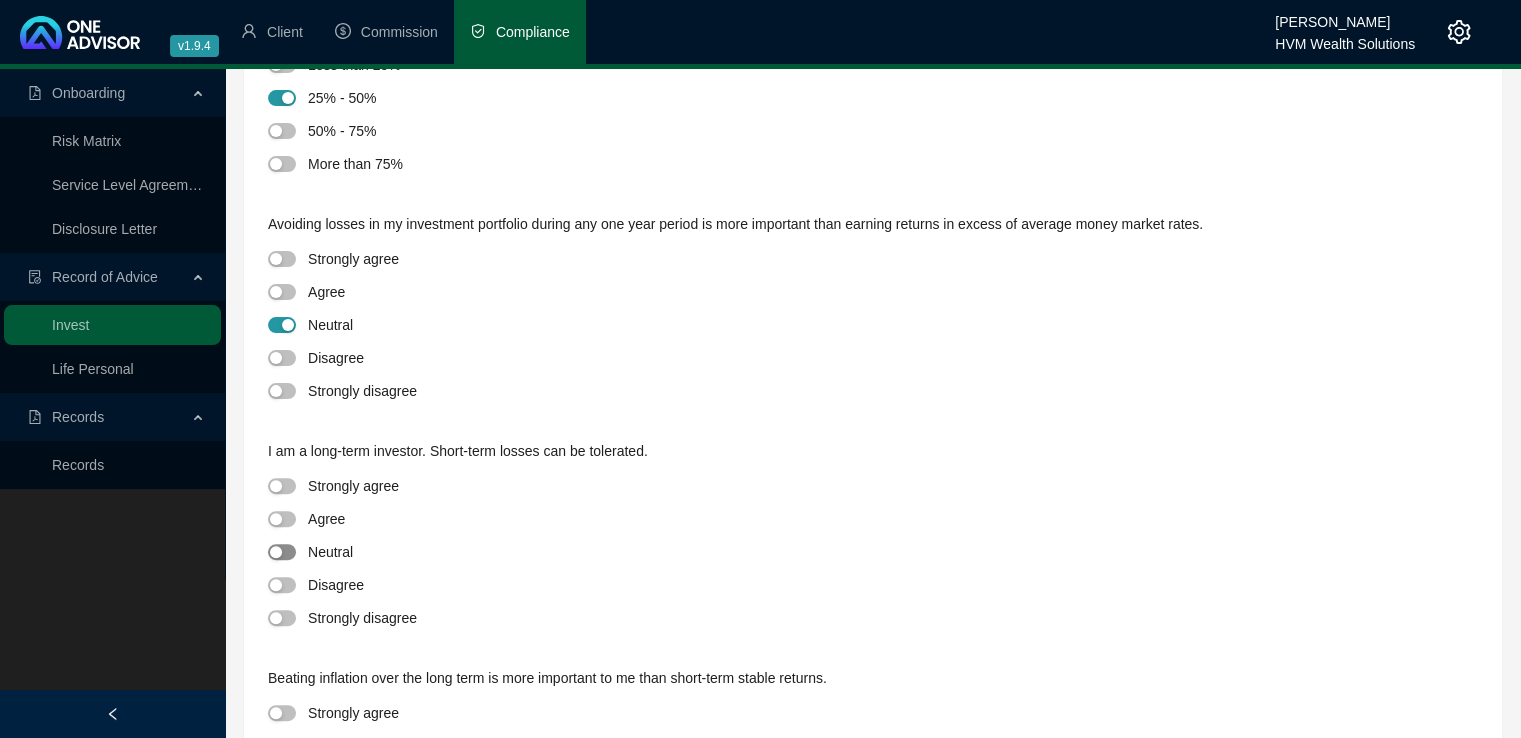 click at bounding box center [282, 552] 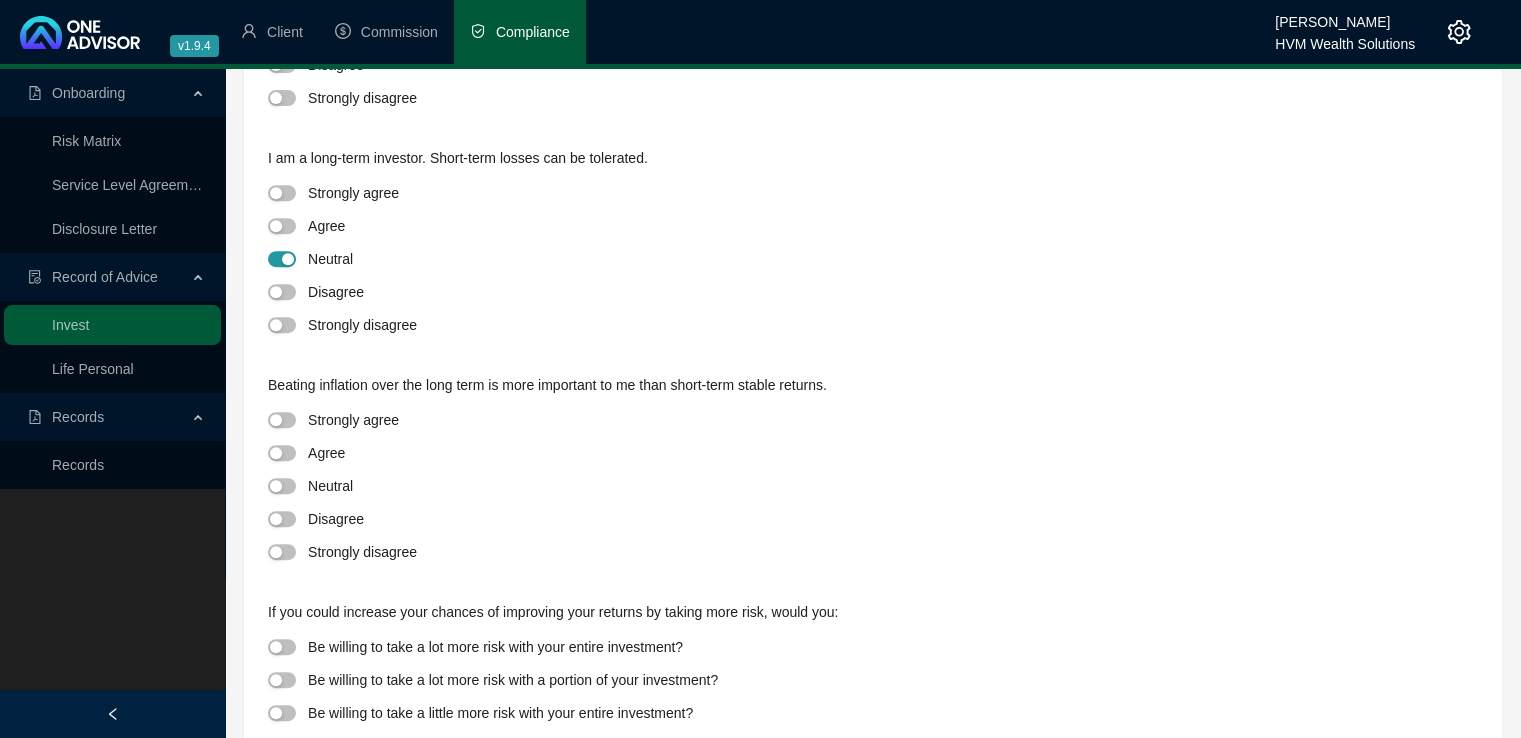 scroll, scrollTop: 839, scrollLeft: 0, axis: vertical 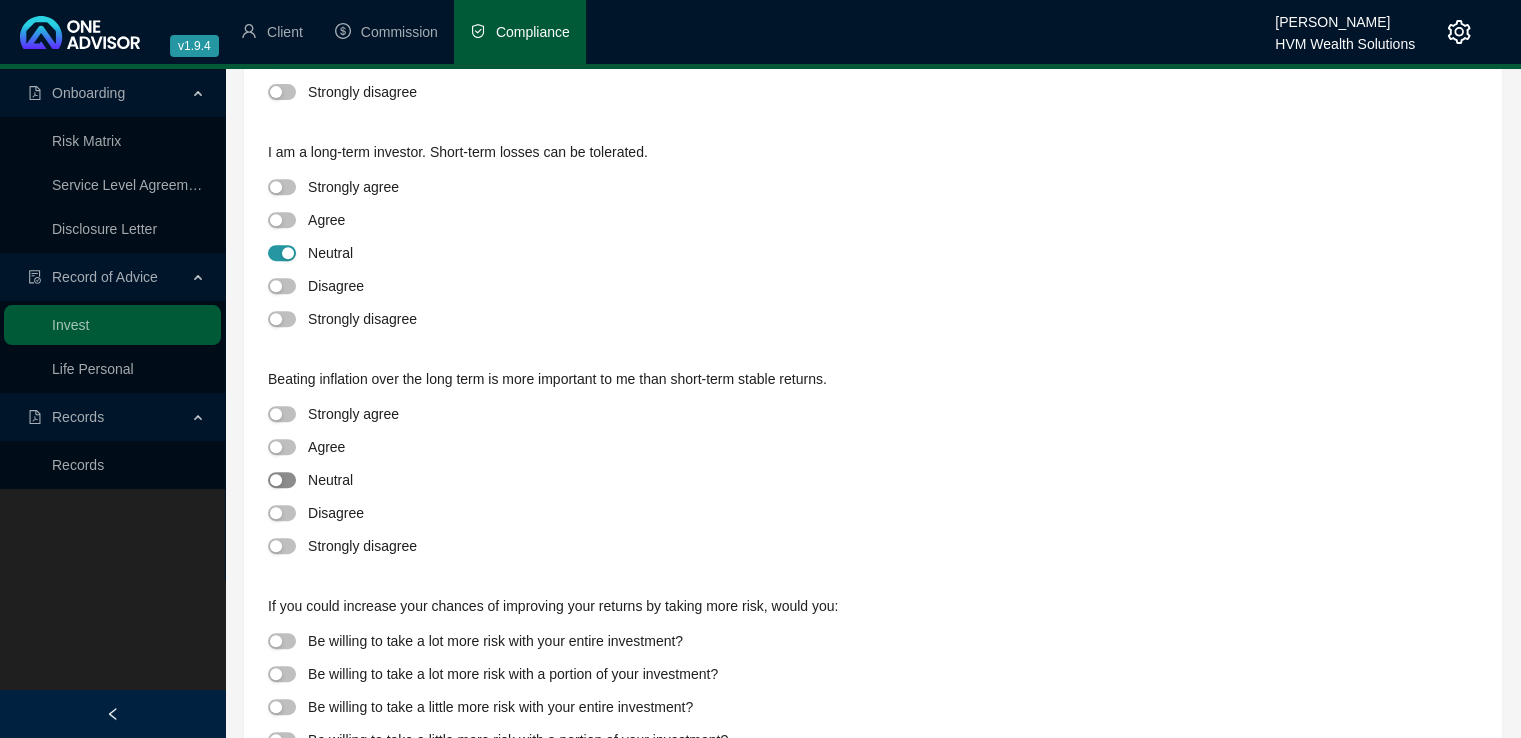 click at bounding box center [276, 480] 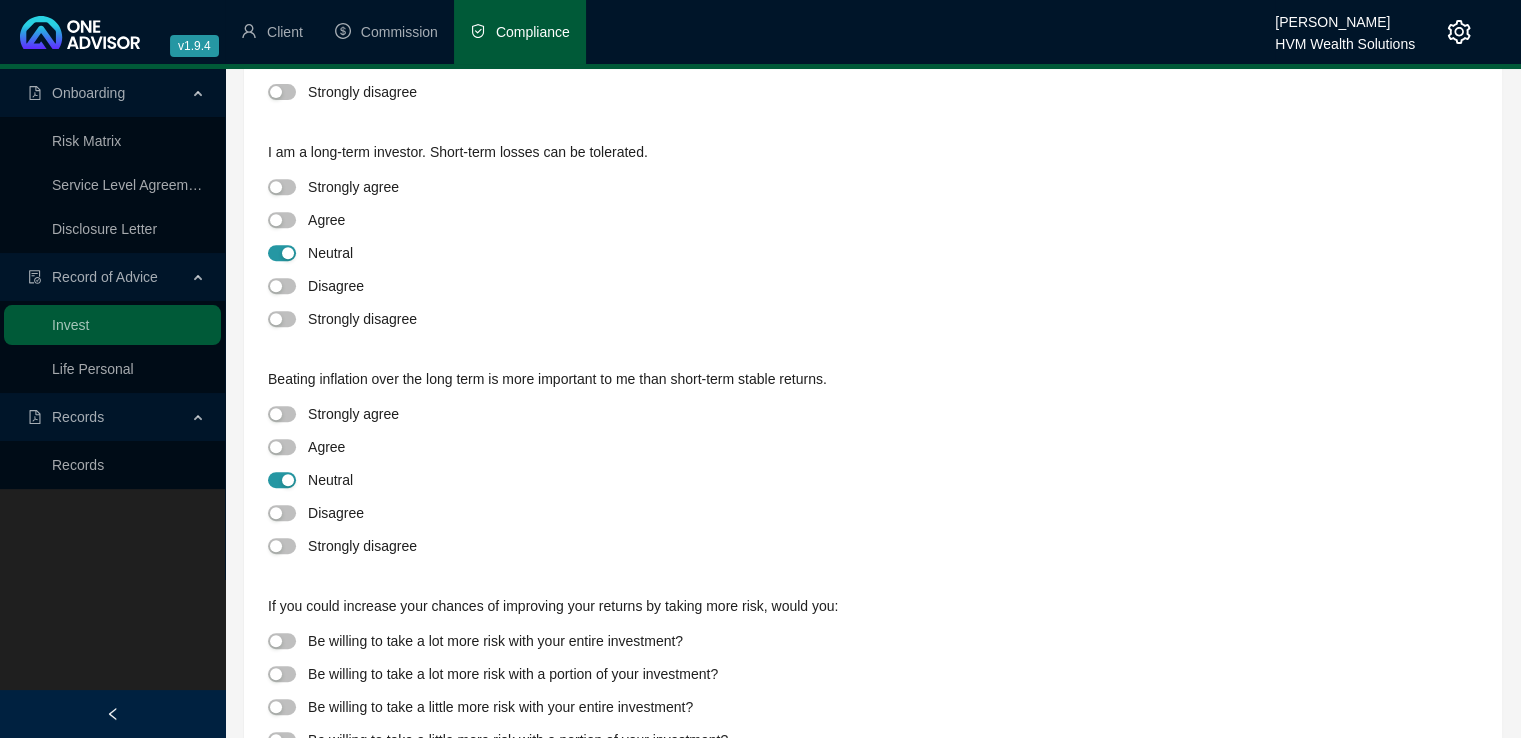 scroll, scrollTop: 938, scrollLeft: 0, axis: vertical 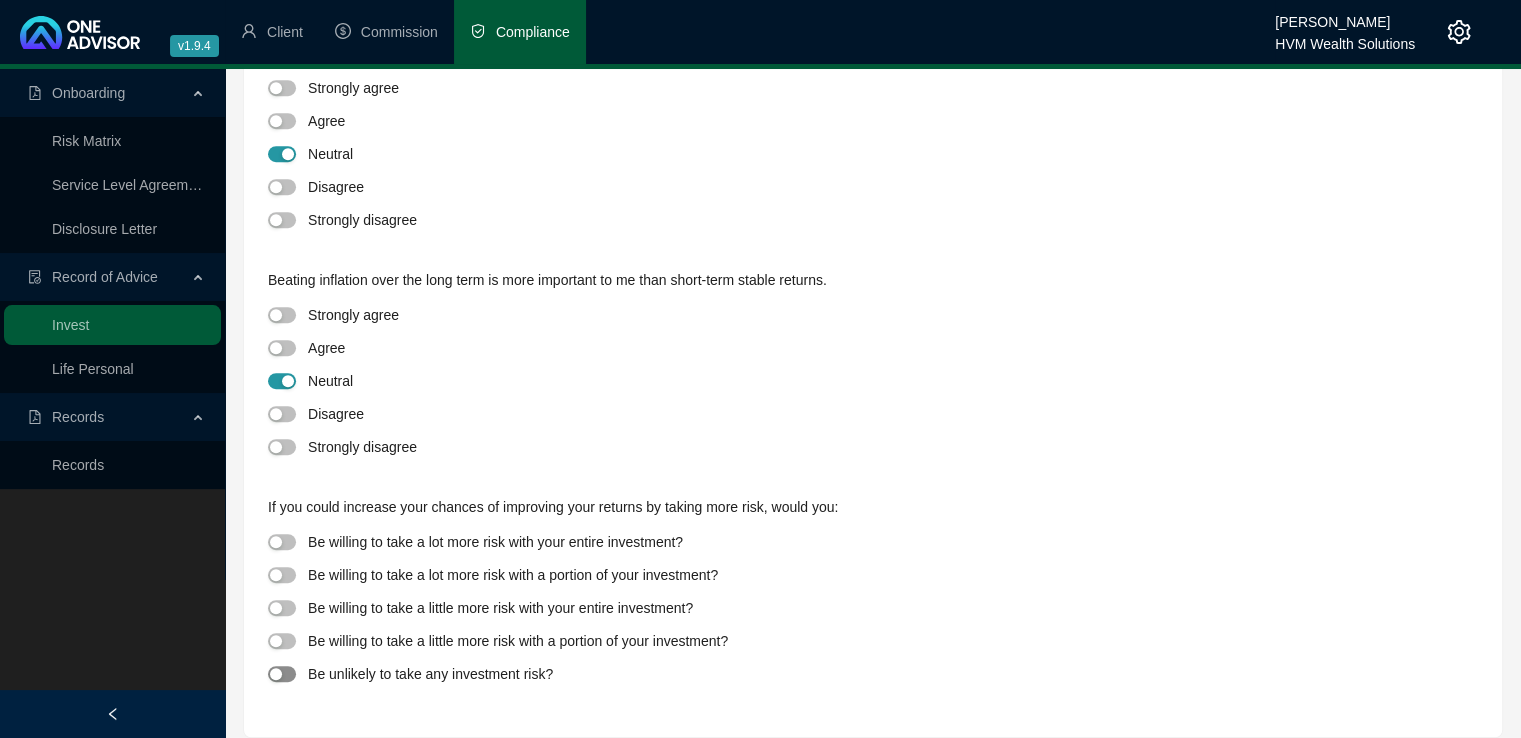 click at bounding box center [276, 674] 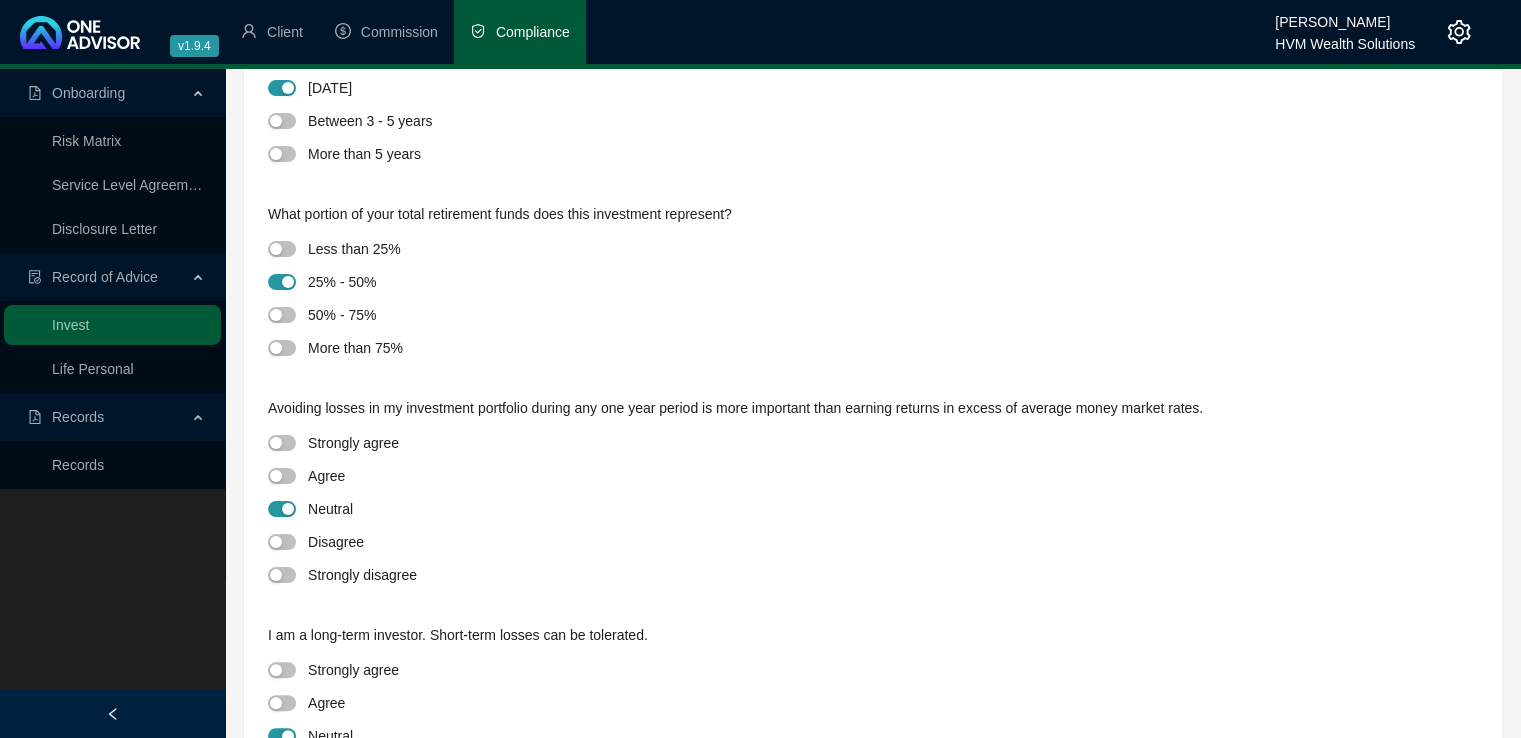 scroll, scrollTop: 0, scrollLeft: 0, axis: both 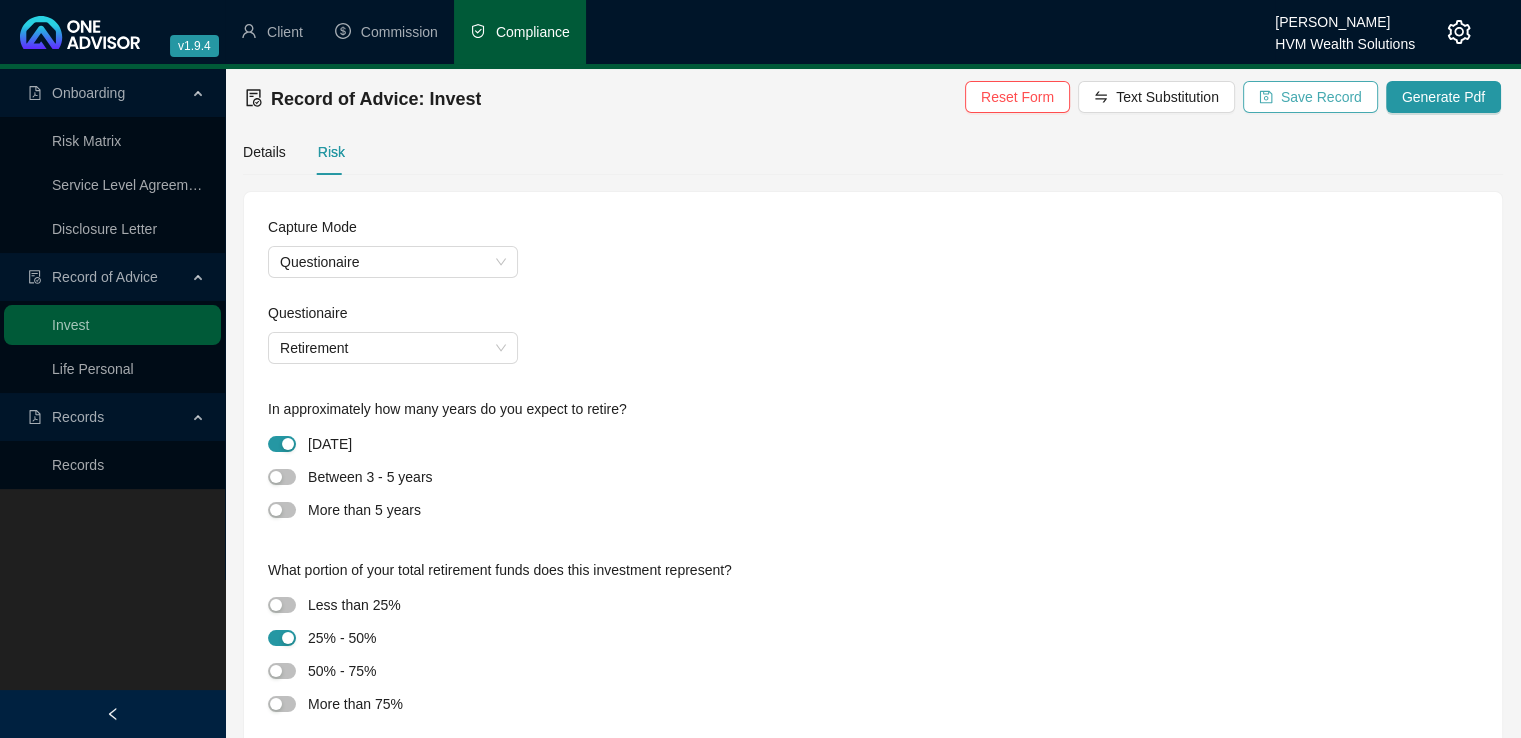 click on "Save Record" at bounding box center (1310, 97) 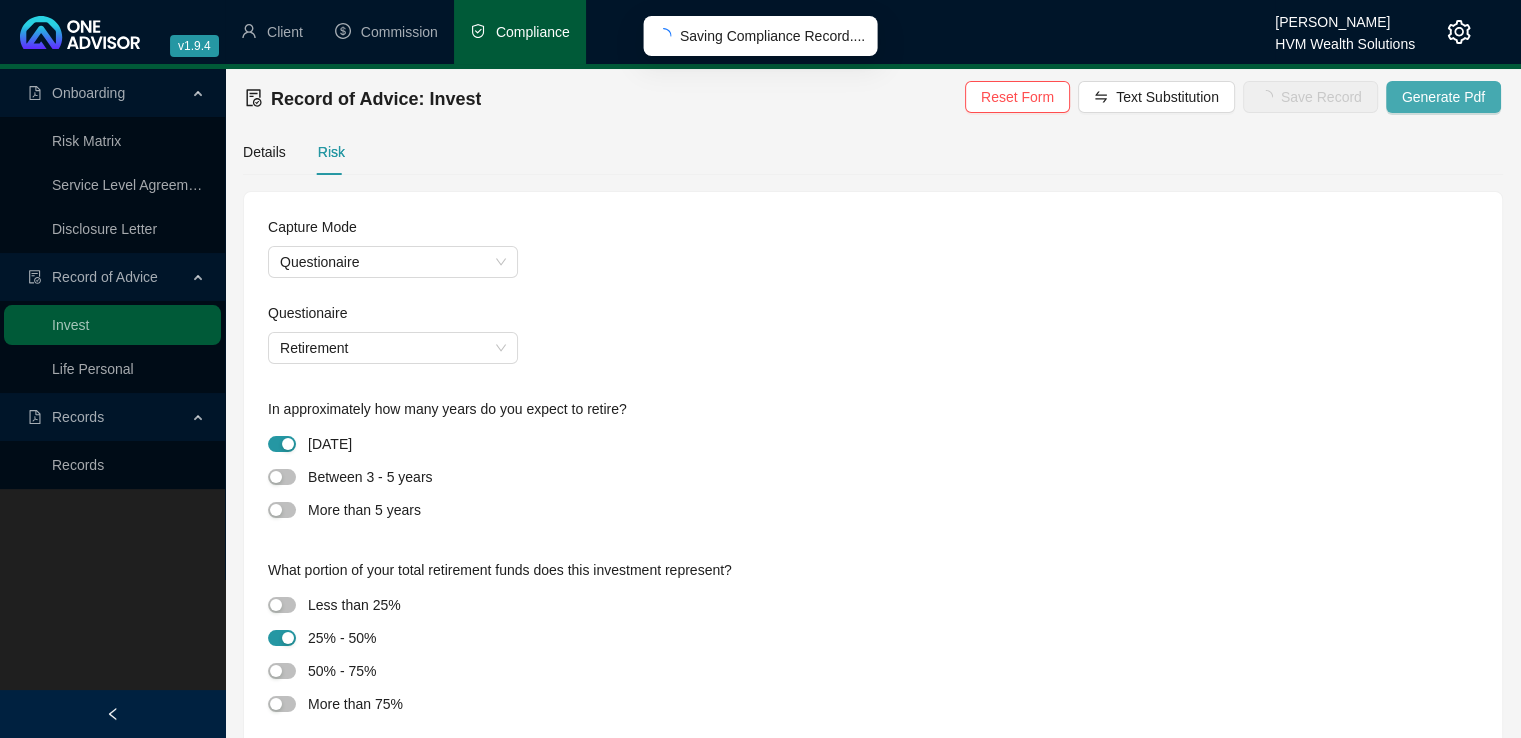 click on "Generate Pdf" at bounding box center (1443, 97) 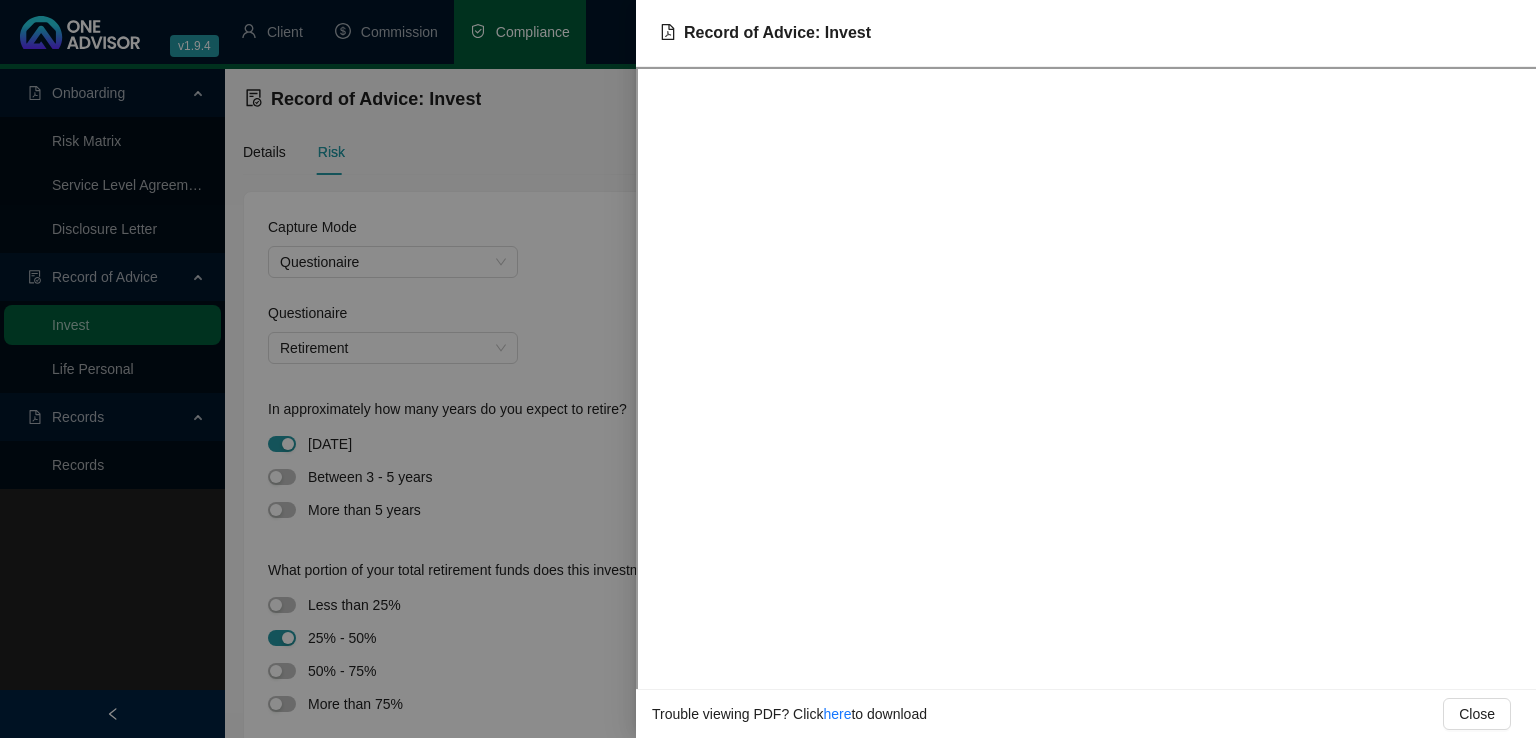 click at bounding box center [768, 369] 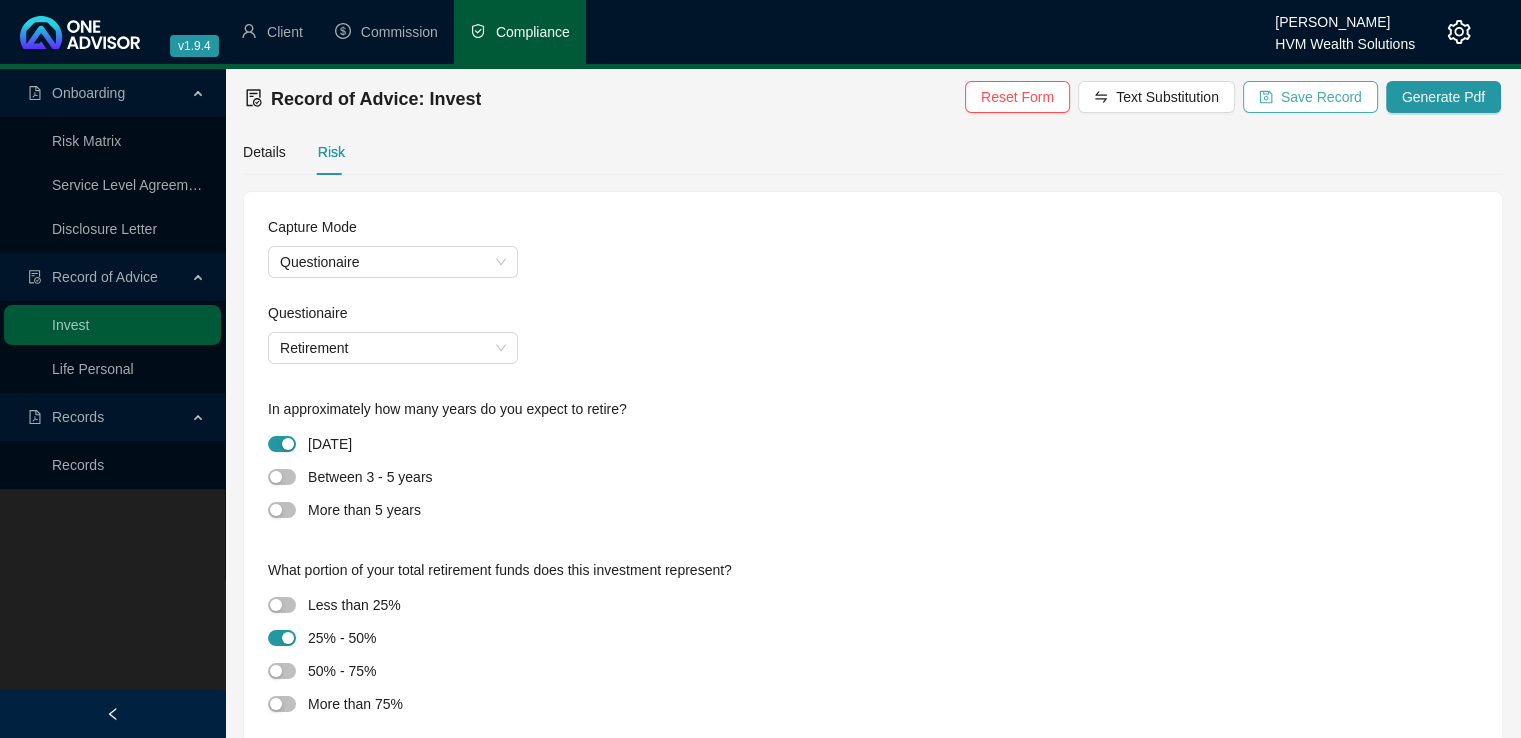 click on "Save Record" at bounding box center [1310, 97] 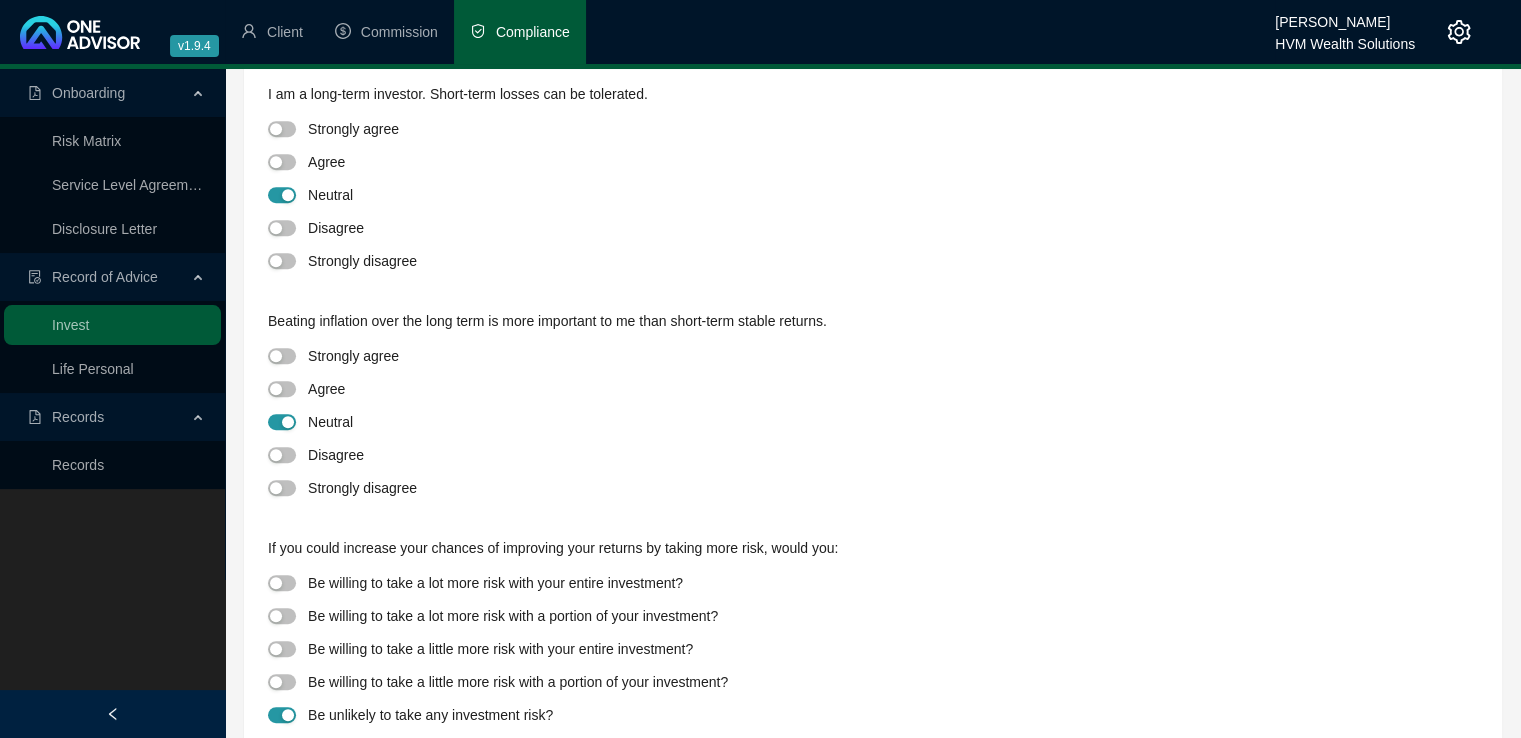 scroll, scrollTop: 932, scrollLeft: 0, axis: vertical 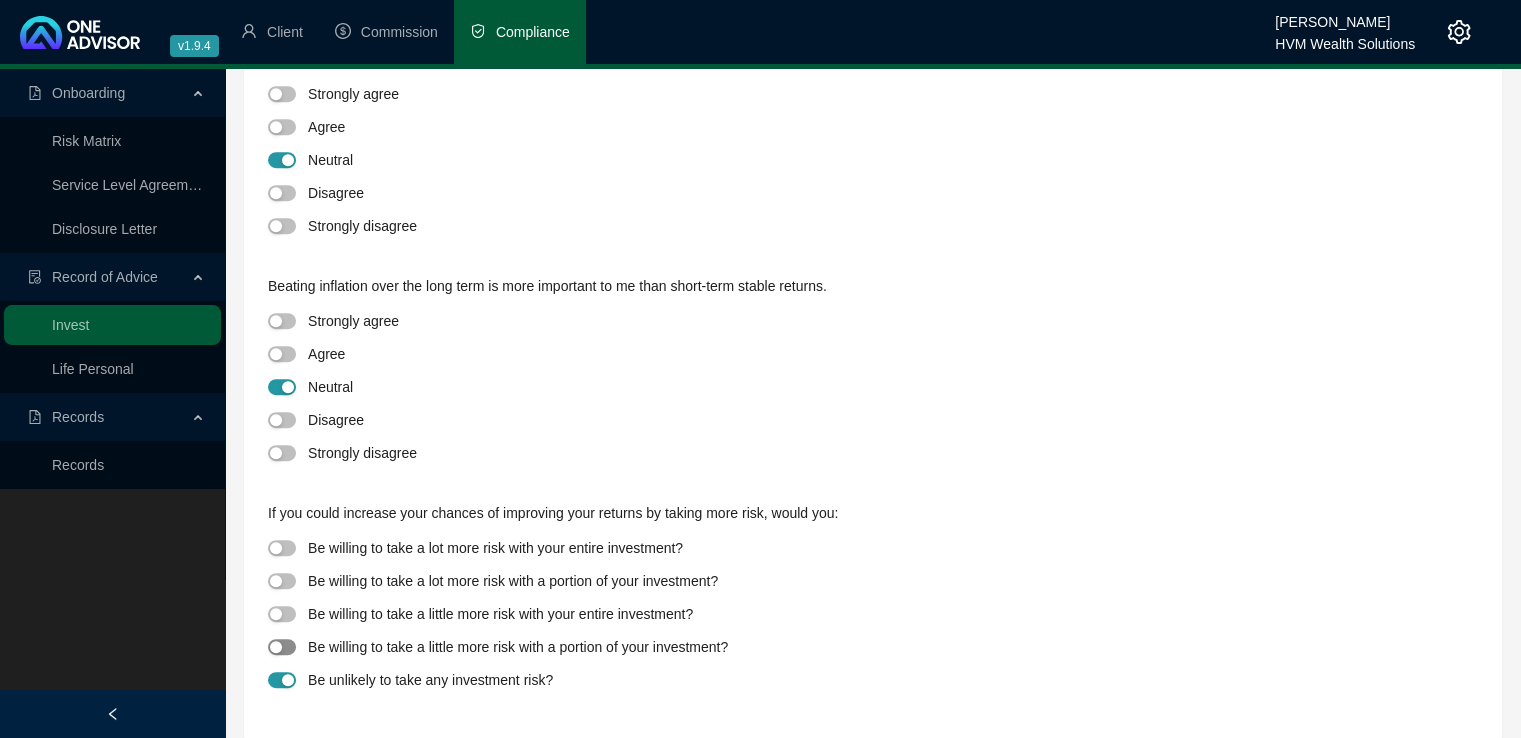 click at bounding box center (282, 647) 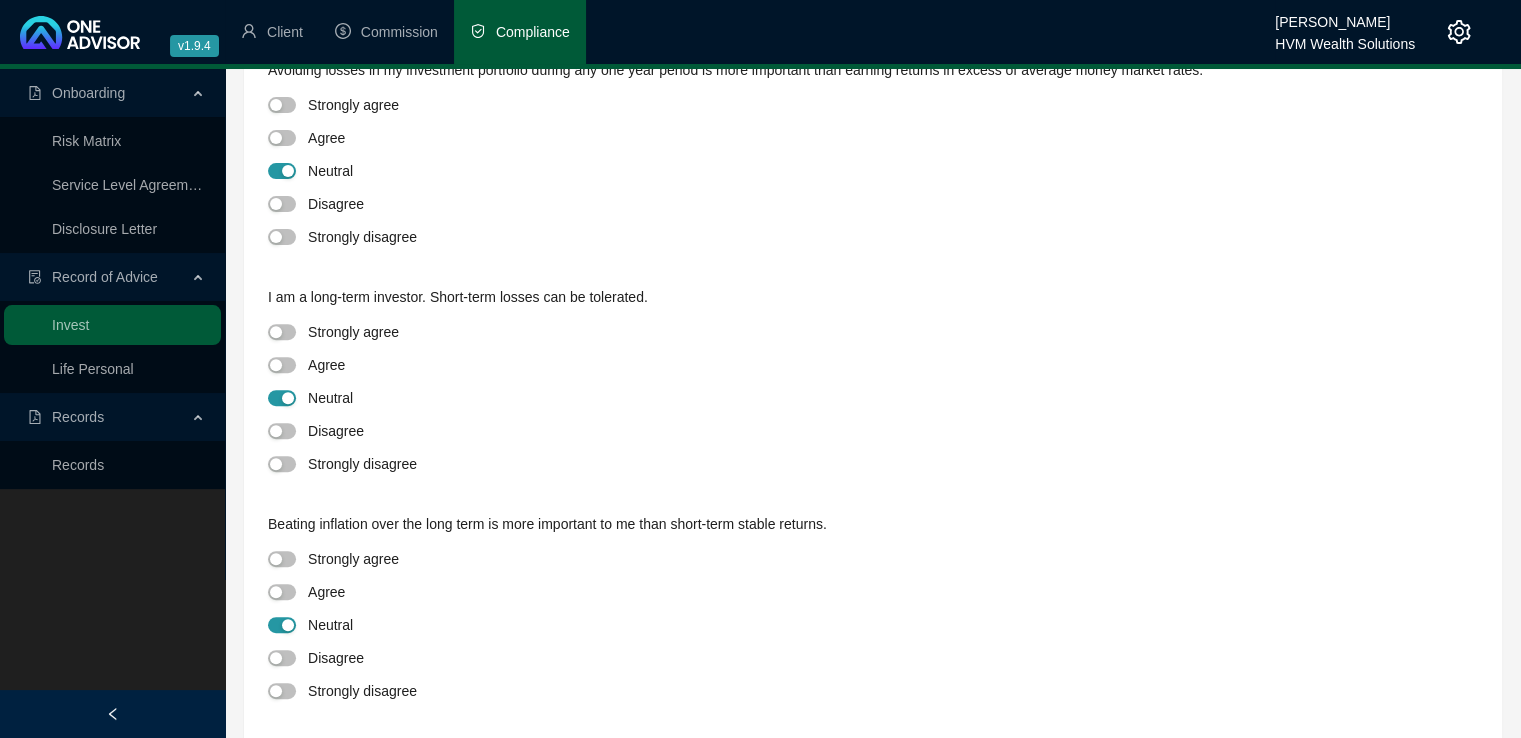 scroll, scrollTop: 688, scrollLeft: 0, axis: vertical 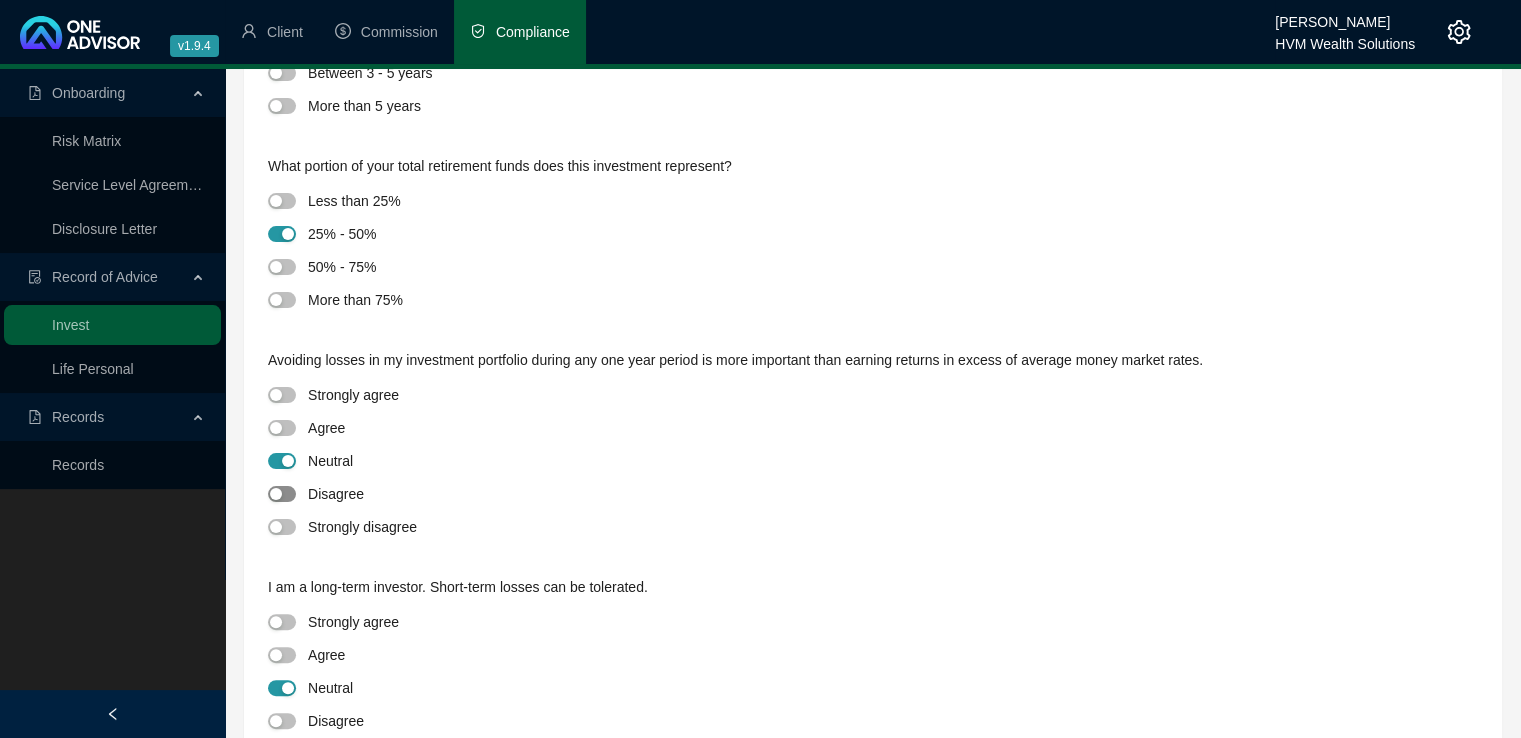 click at bounding box center [276, 494] 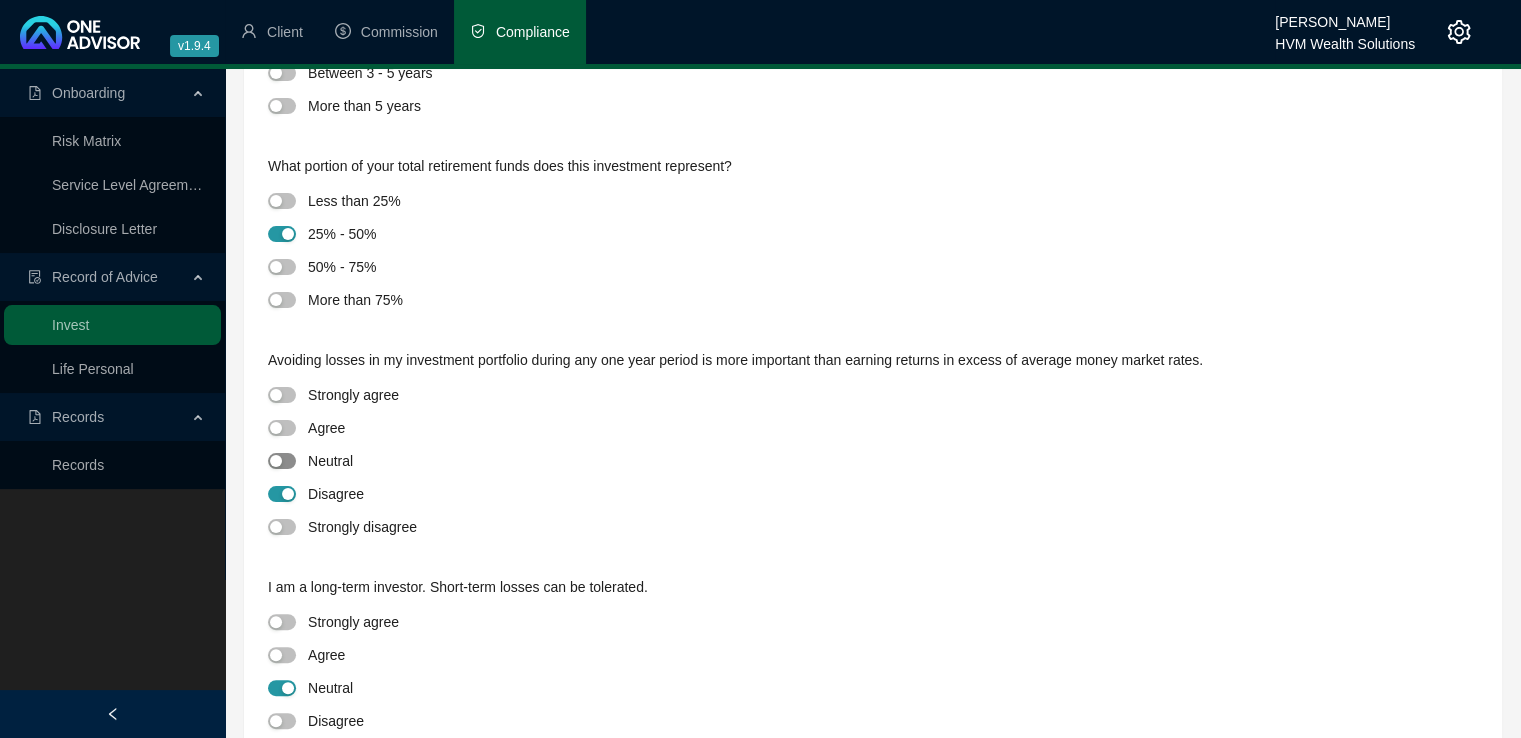 click at bounding box center [282, 461] 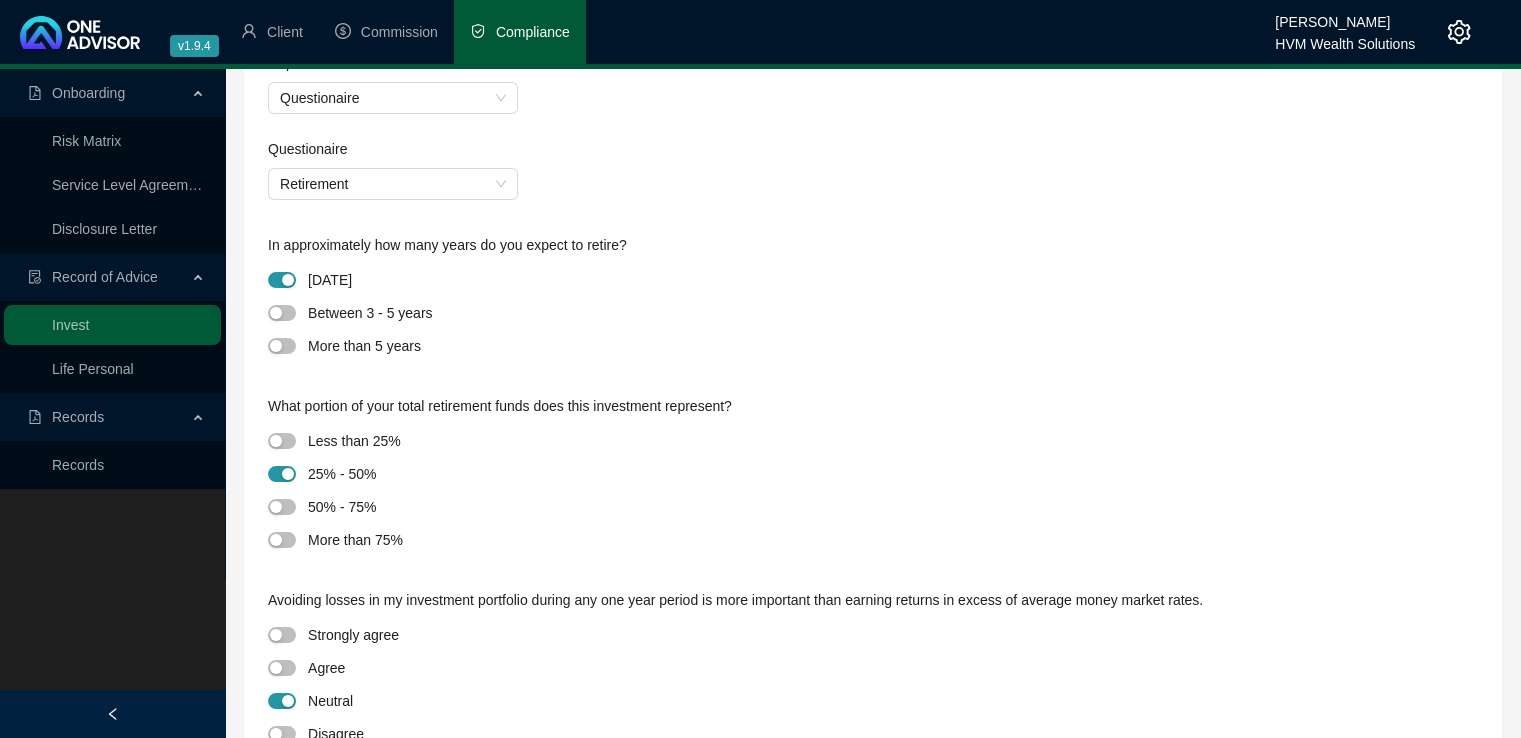 scroll, scrollTop: 0, scrollLeft: 0, axis: both 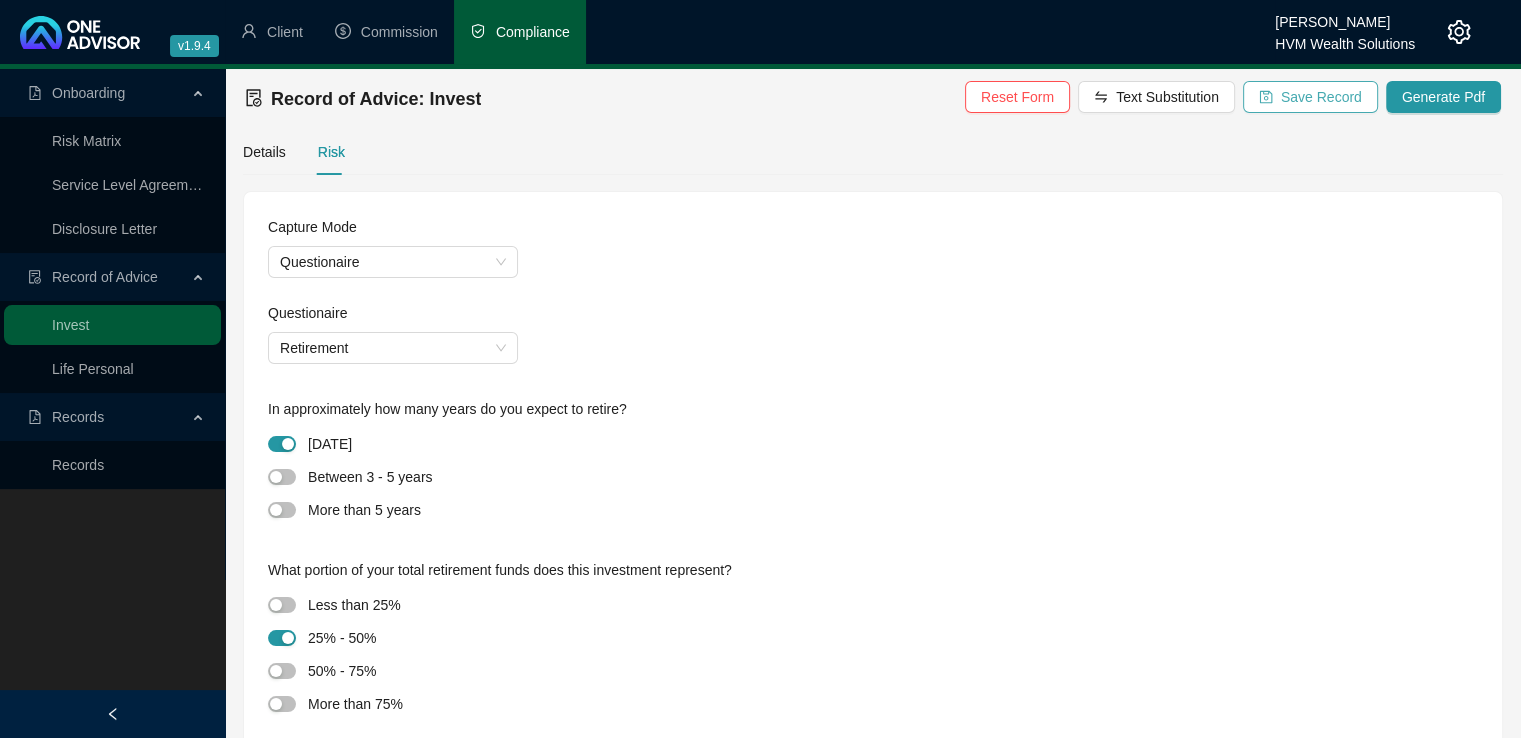 click on "Save Record" at bounding box center (1321, 97) 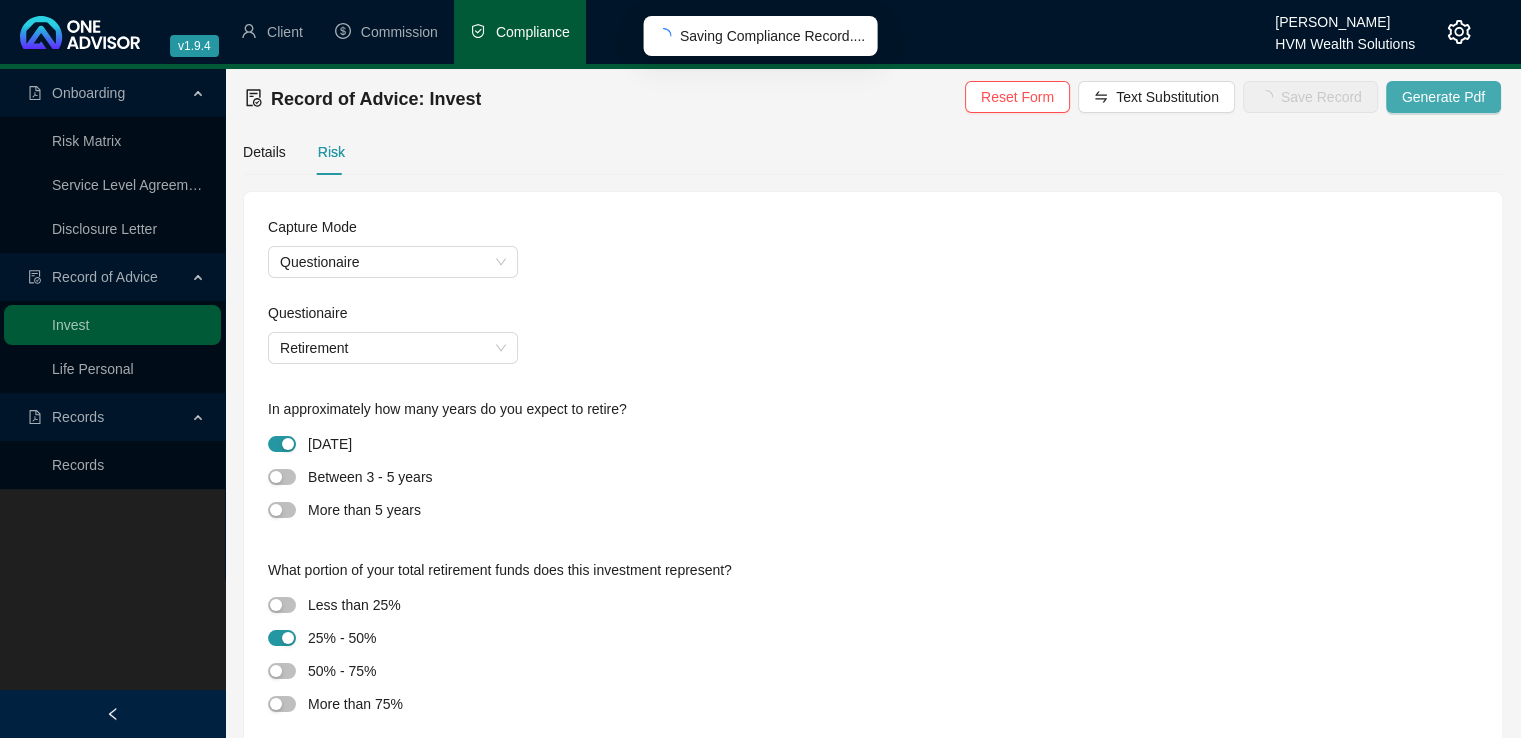 click on "Generate Pdf" at bounding box center (1443, 97) 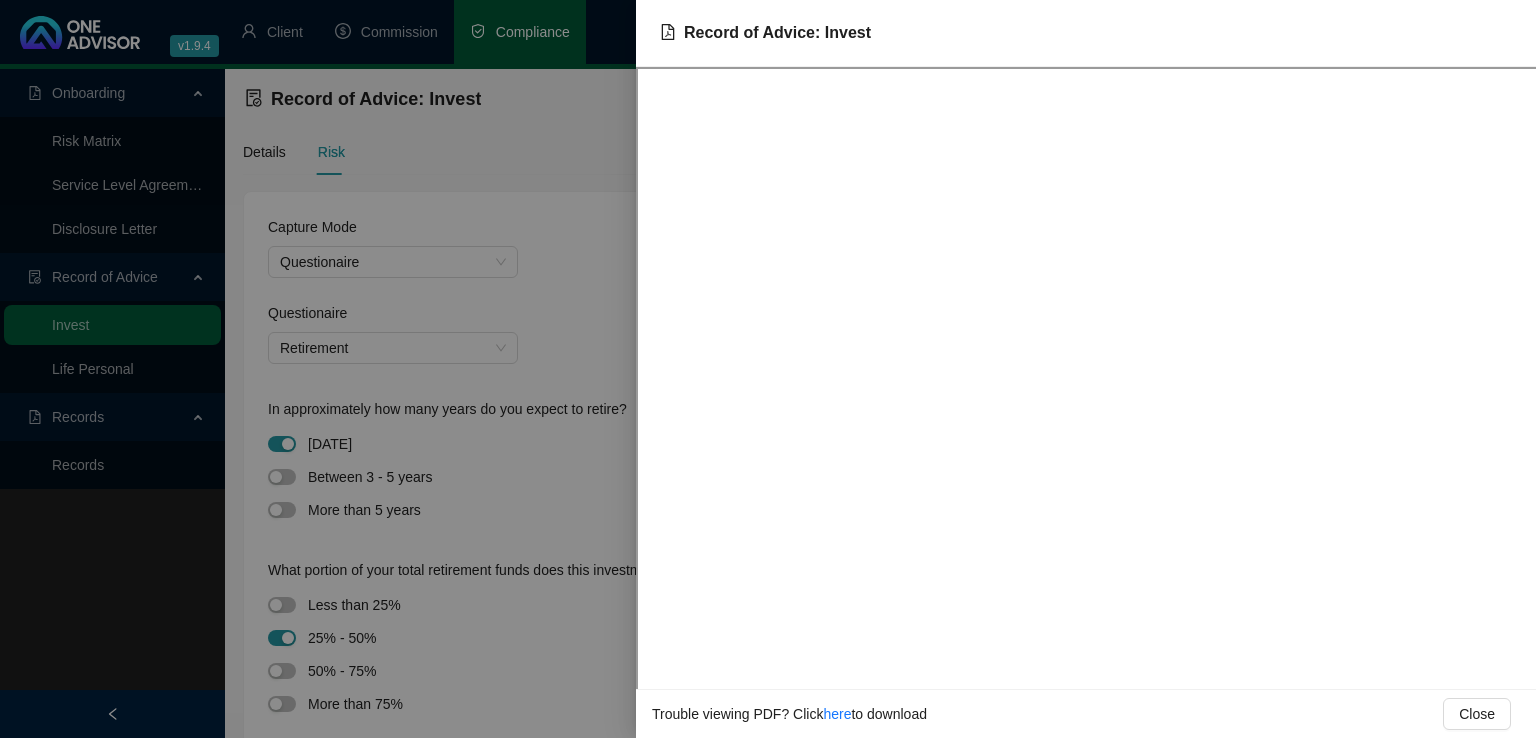 click at bounding box center (768, 369) 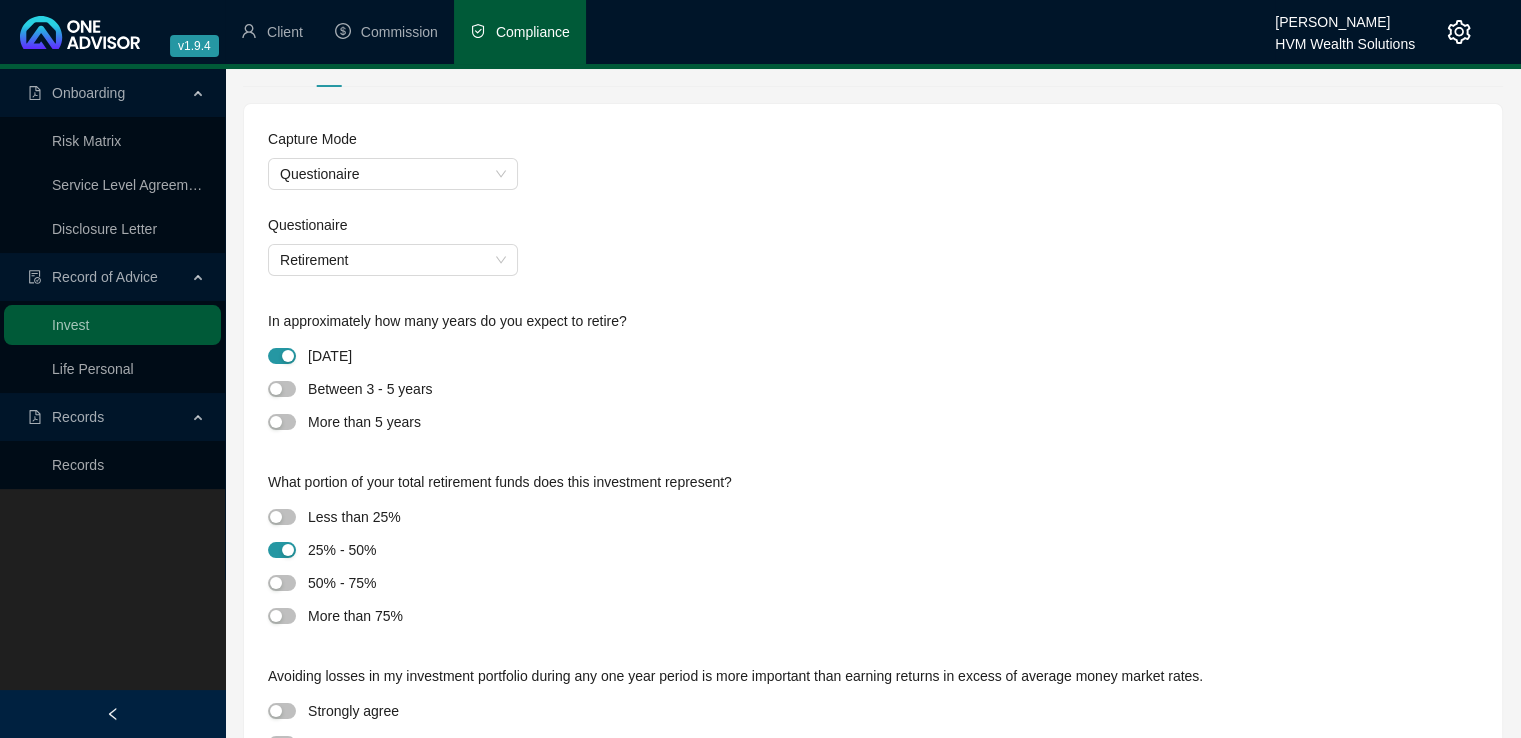 scroll, scrollTop: 5, scrollLeft: 0, axis: vertical 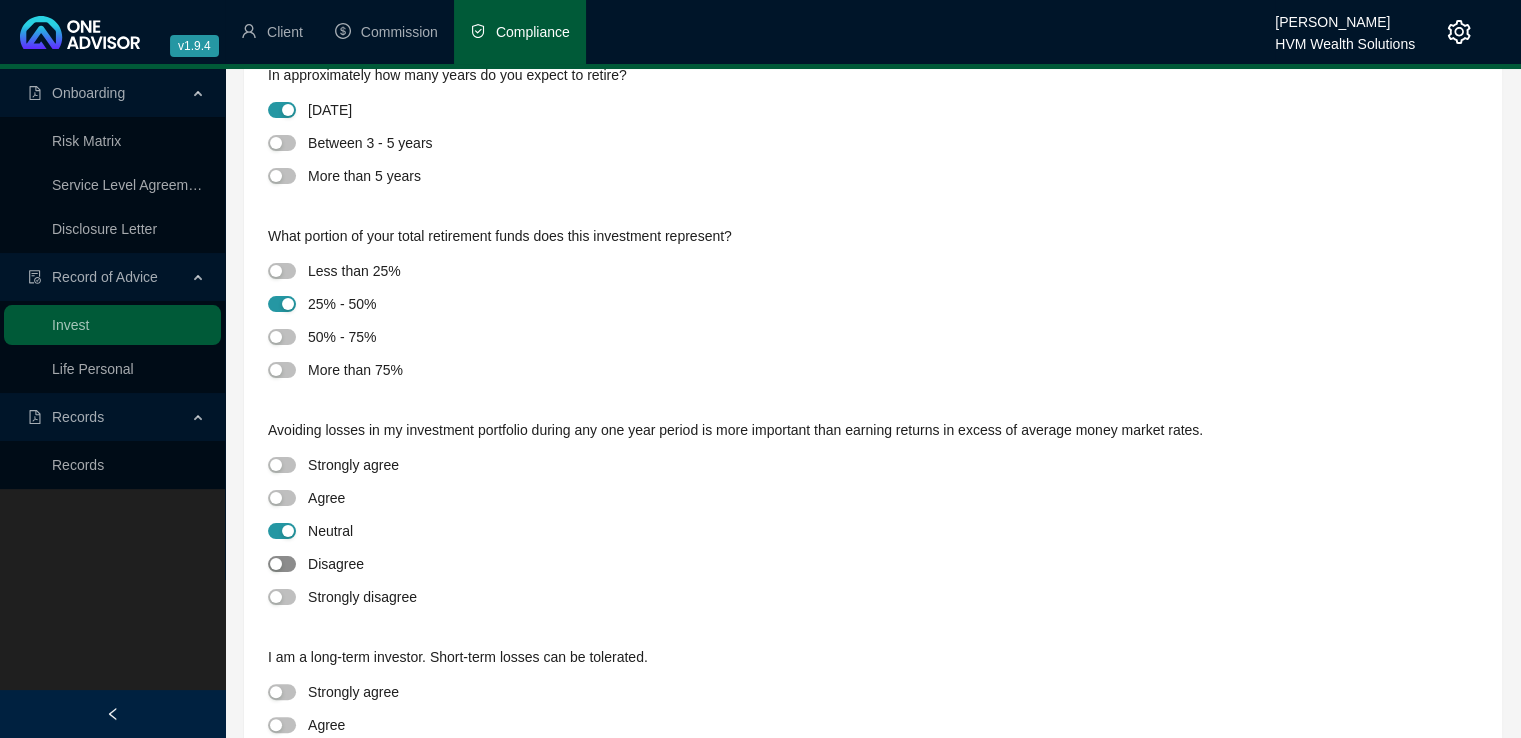 click at bounding box center [282, 564] 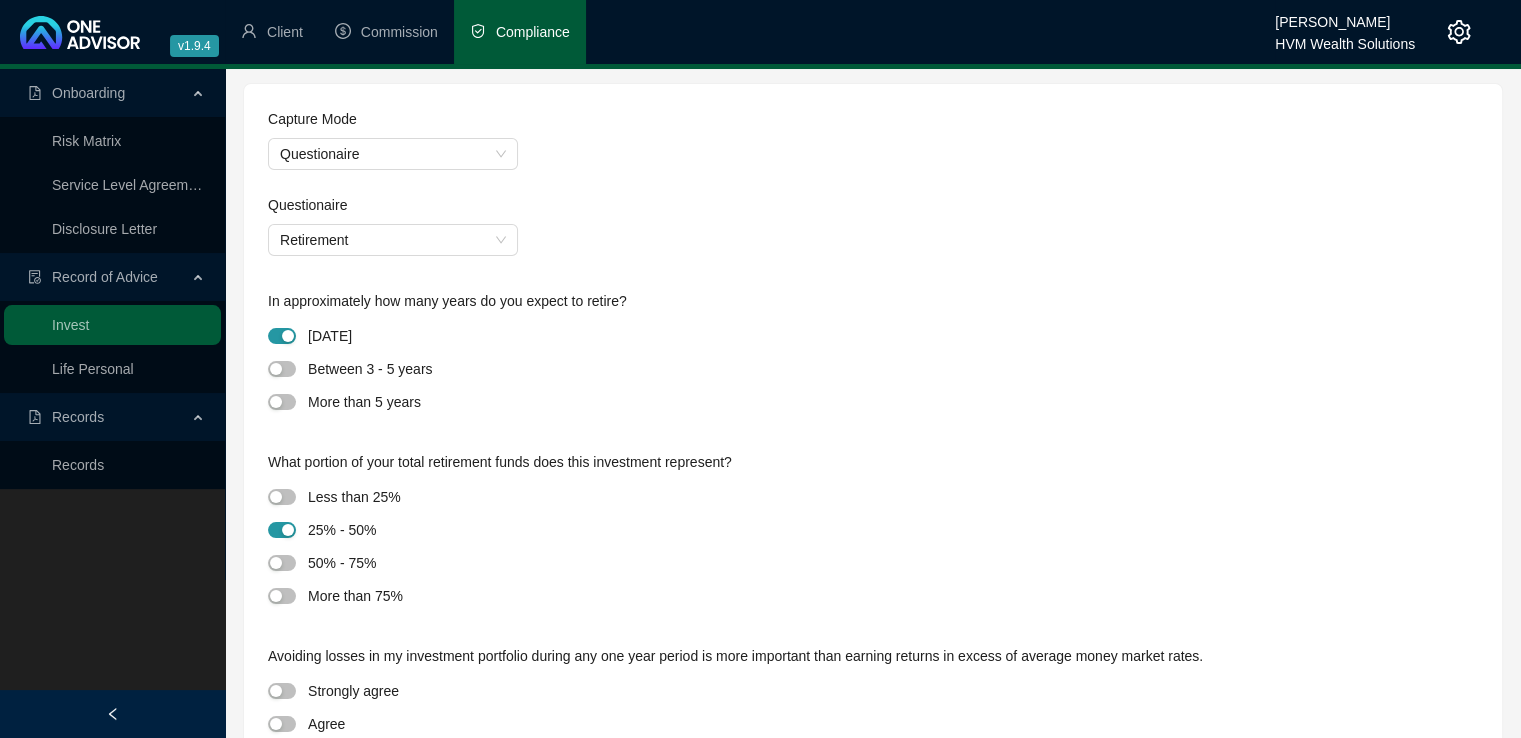 scroll, scrollTop: 0, scrollLeft: 0, axis: both 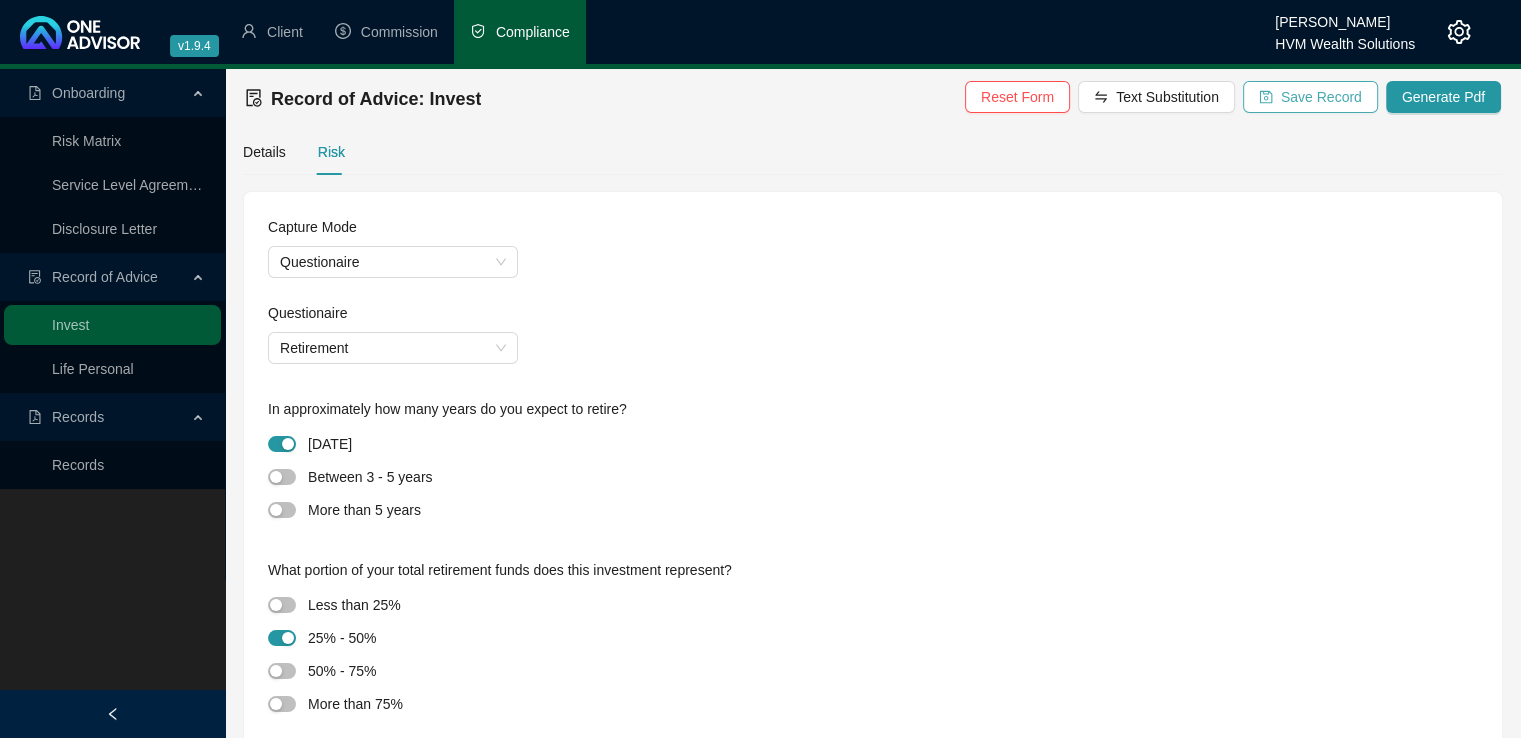 click on "Save Record" at bounding box center (1321, 97) 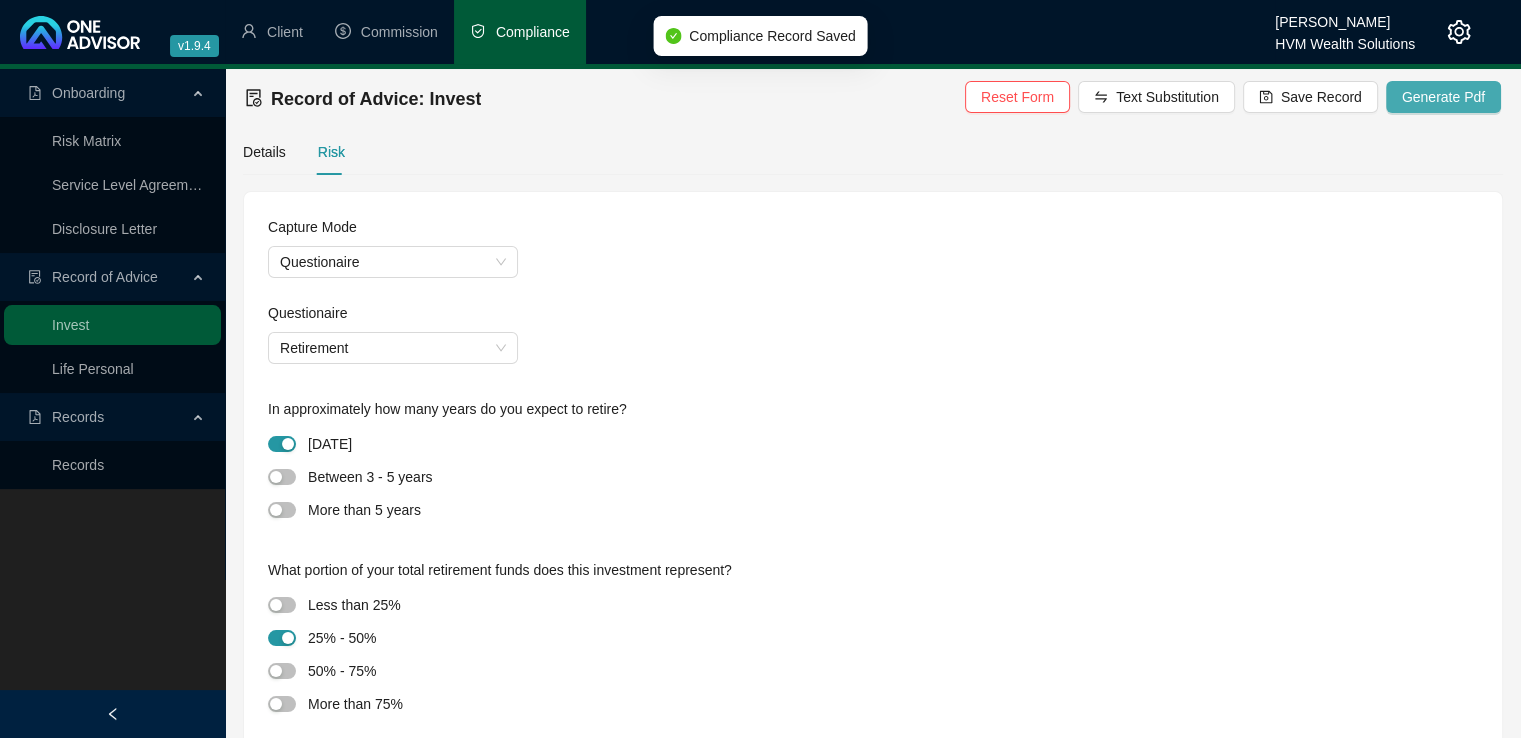 click on "Generate Pdf" at bounding box center (1443, 97) 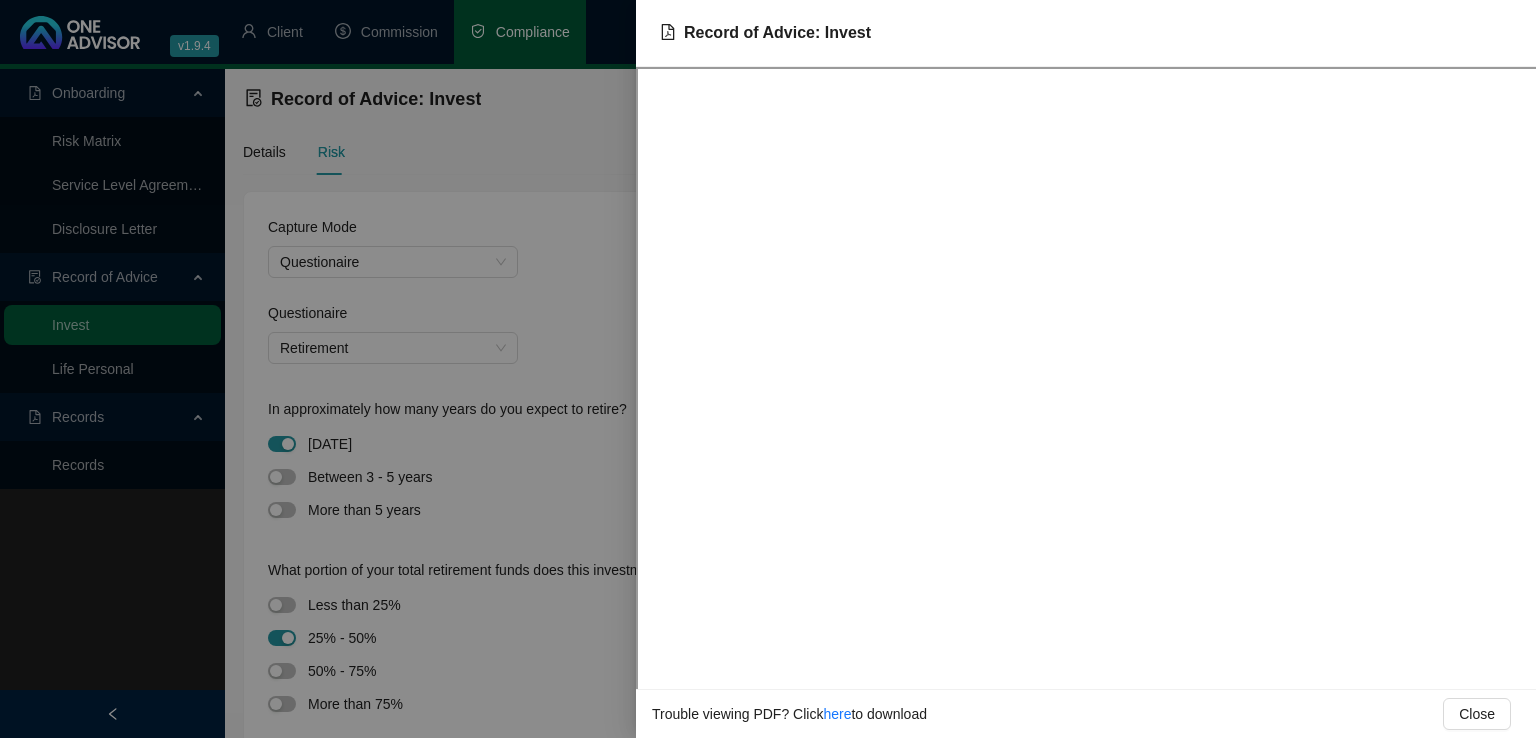 click at bounding box center [768, 369] 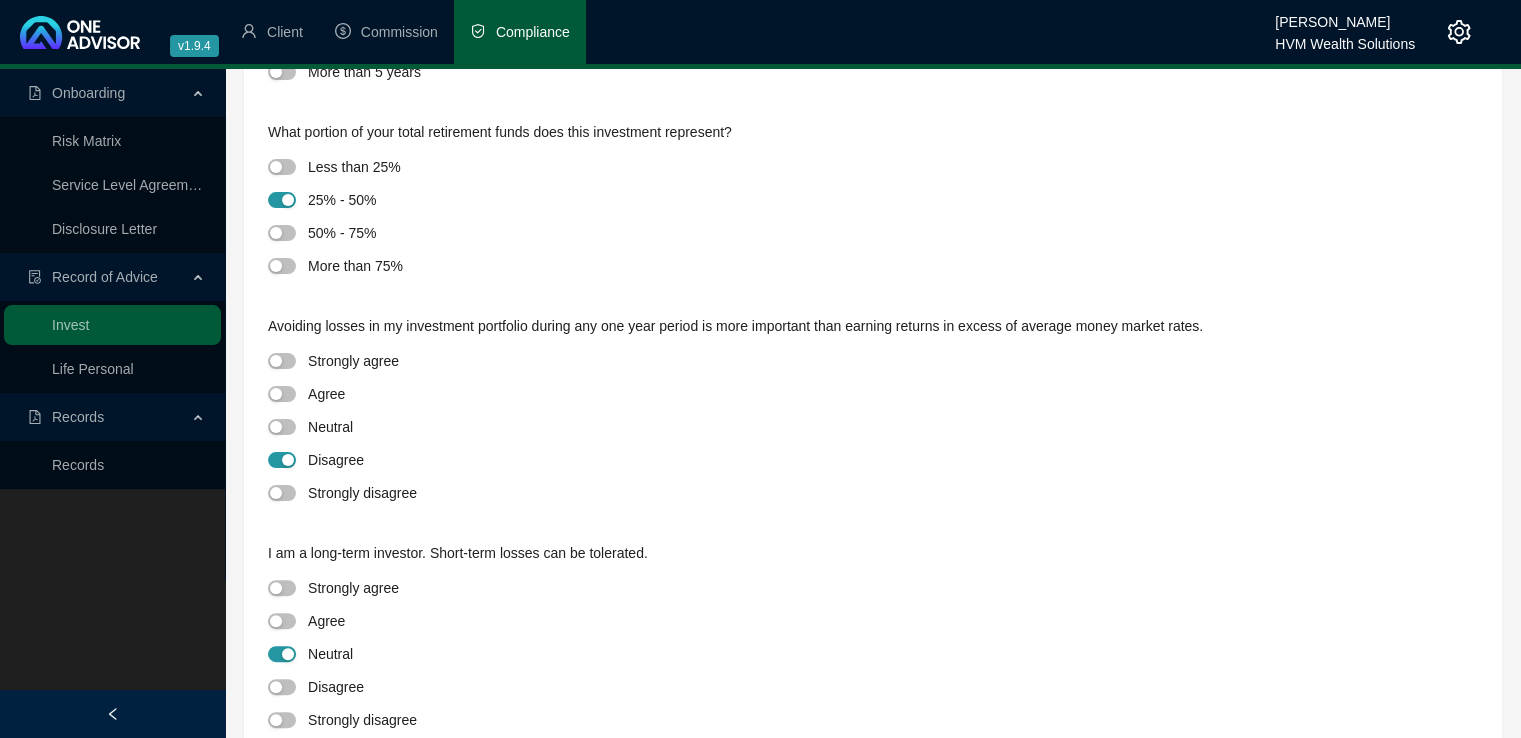 scroll, scrollTop: 472, scrollLeft: 0, axis: vertical 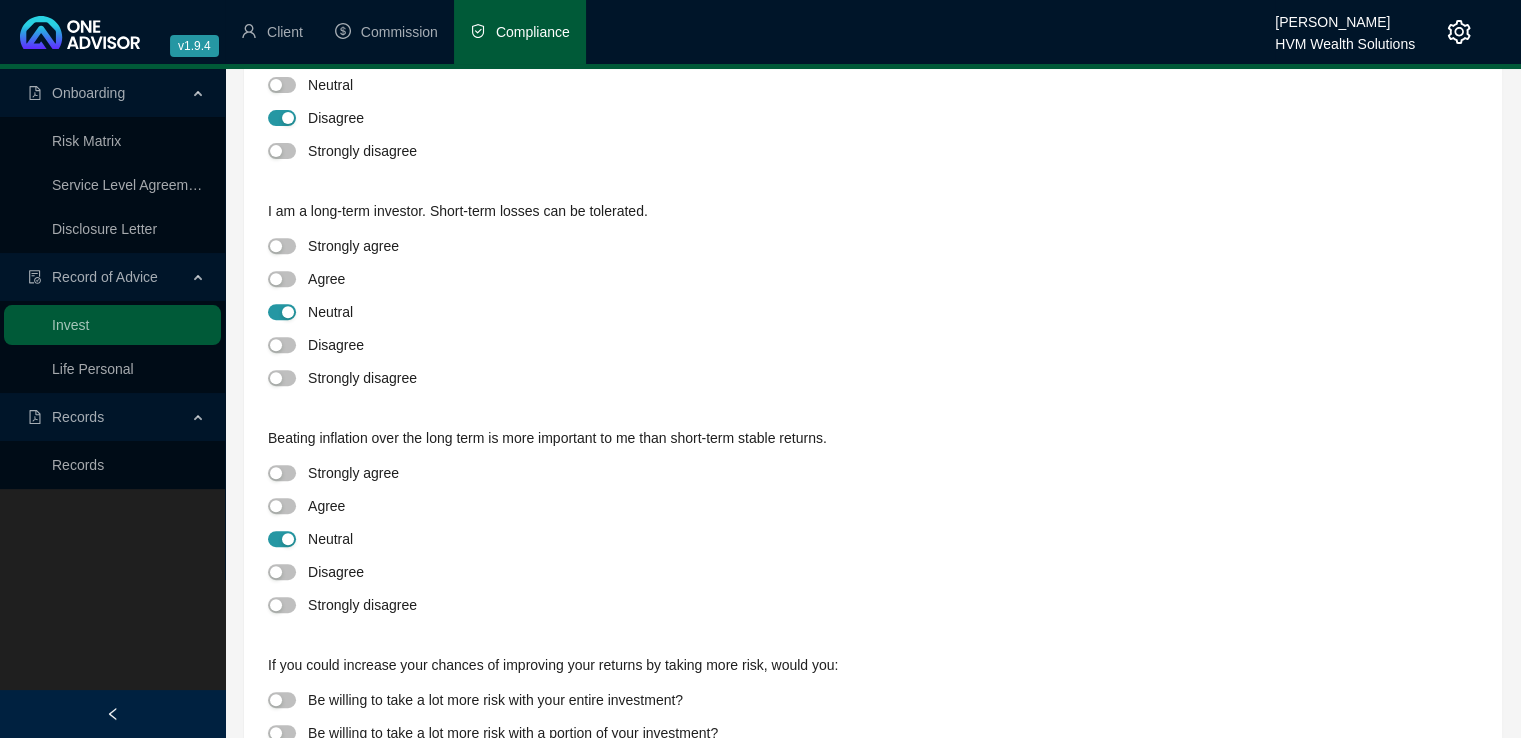 drag, startPoint x: 274, startPoint y: 506, endPoint x: 752, endPoint y: 483, distance: 478.55304 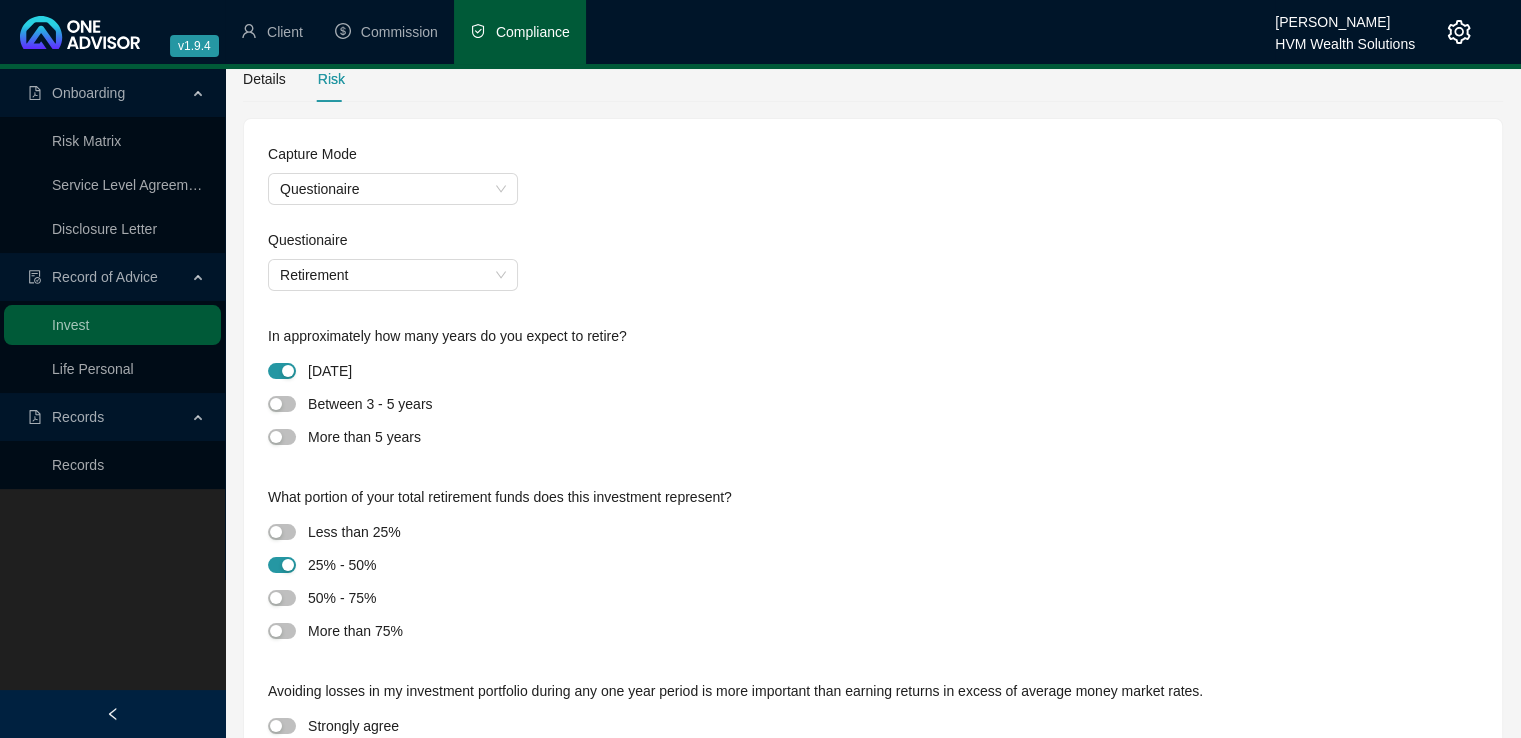 scroll, scrollTop: 0, scrollLeft: 0, axis: both 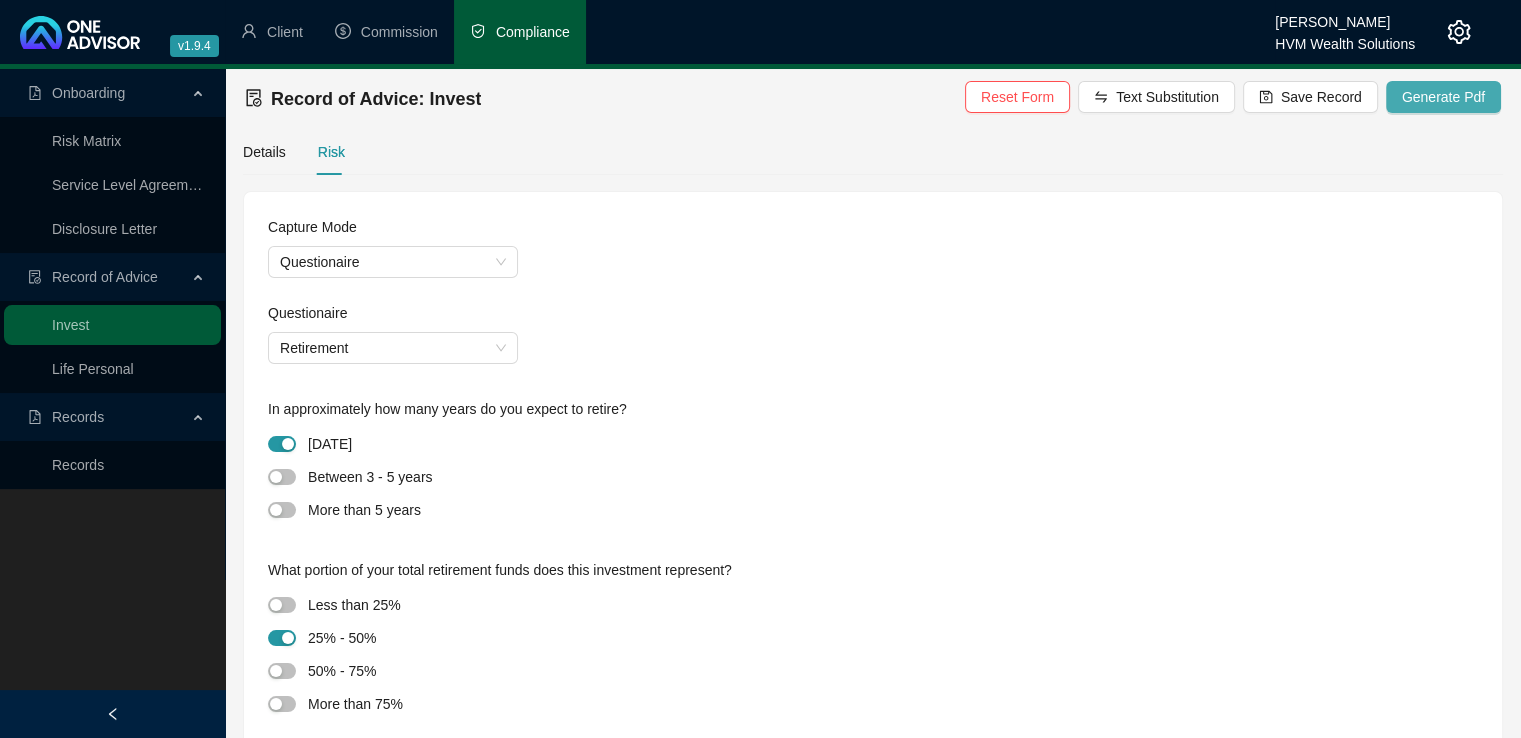 click on "Generate Pdf" at bounding box center (1443, 97) 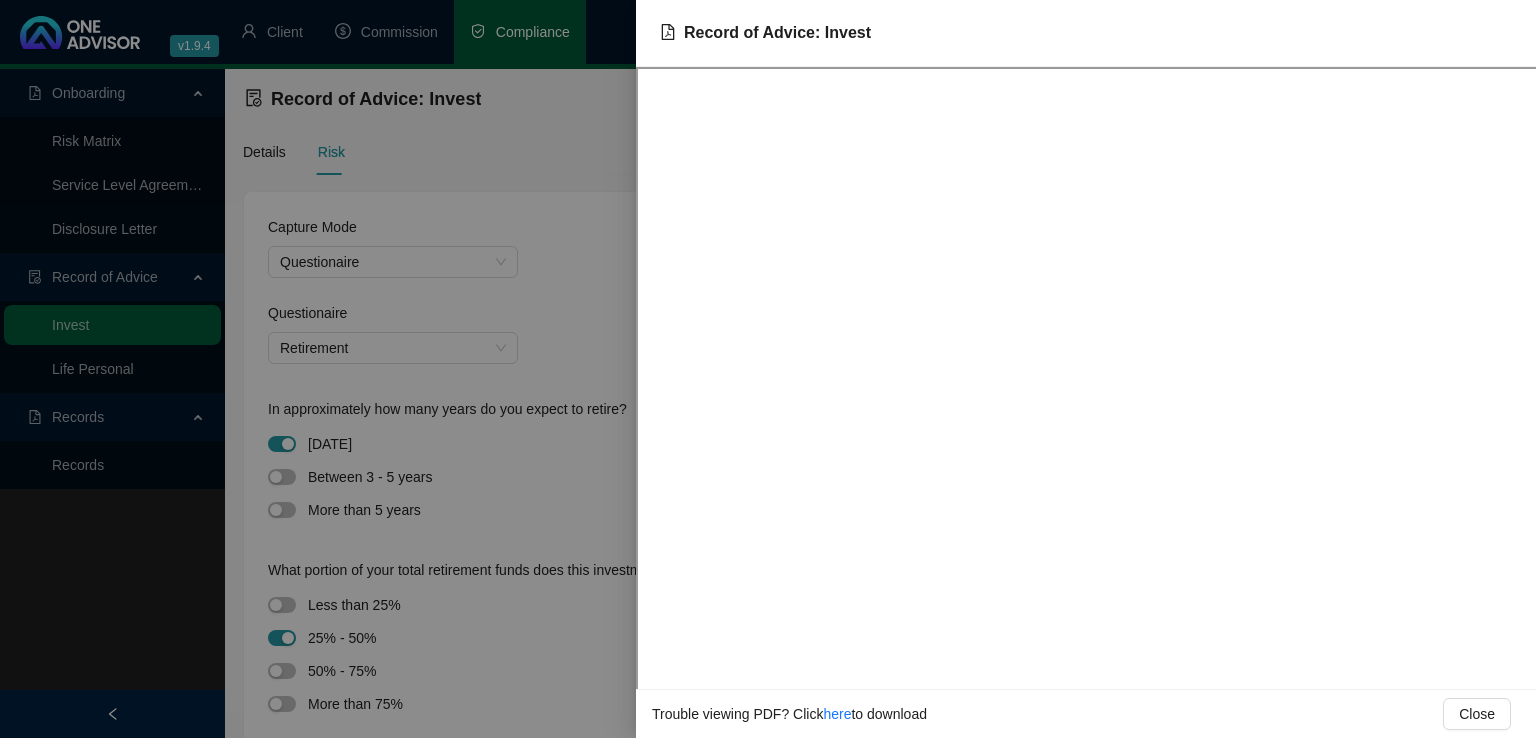 click at bounding box center (768, 369) 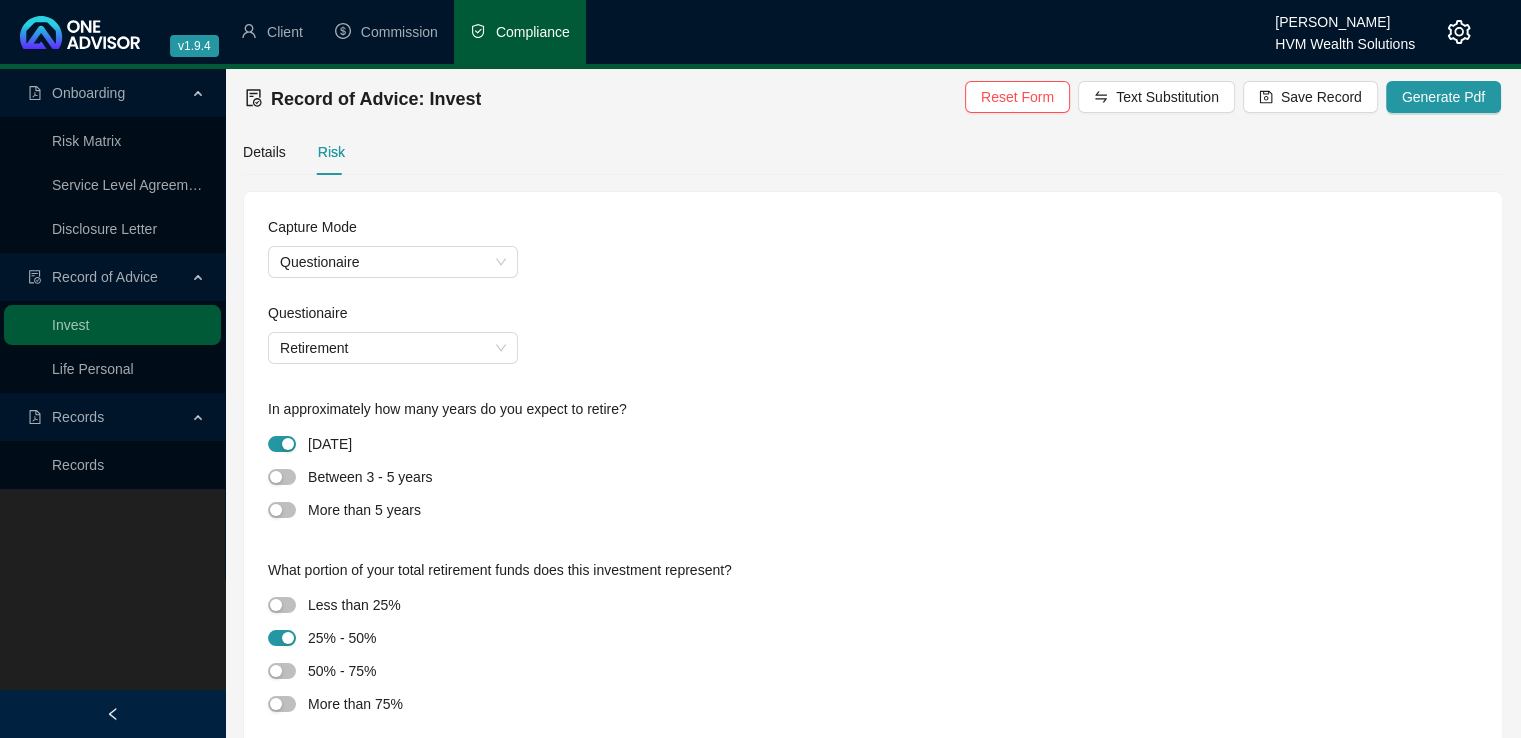 click on "Capture Mode Questionaire Questionaire Retirement" at bounding box center (873, 290) 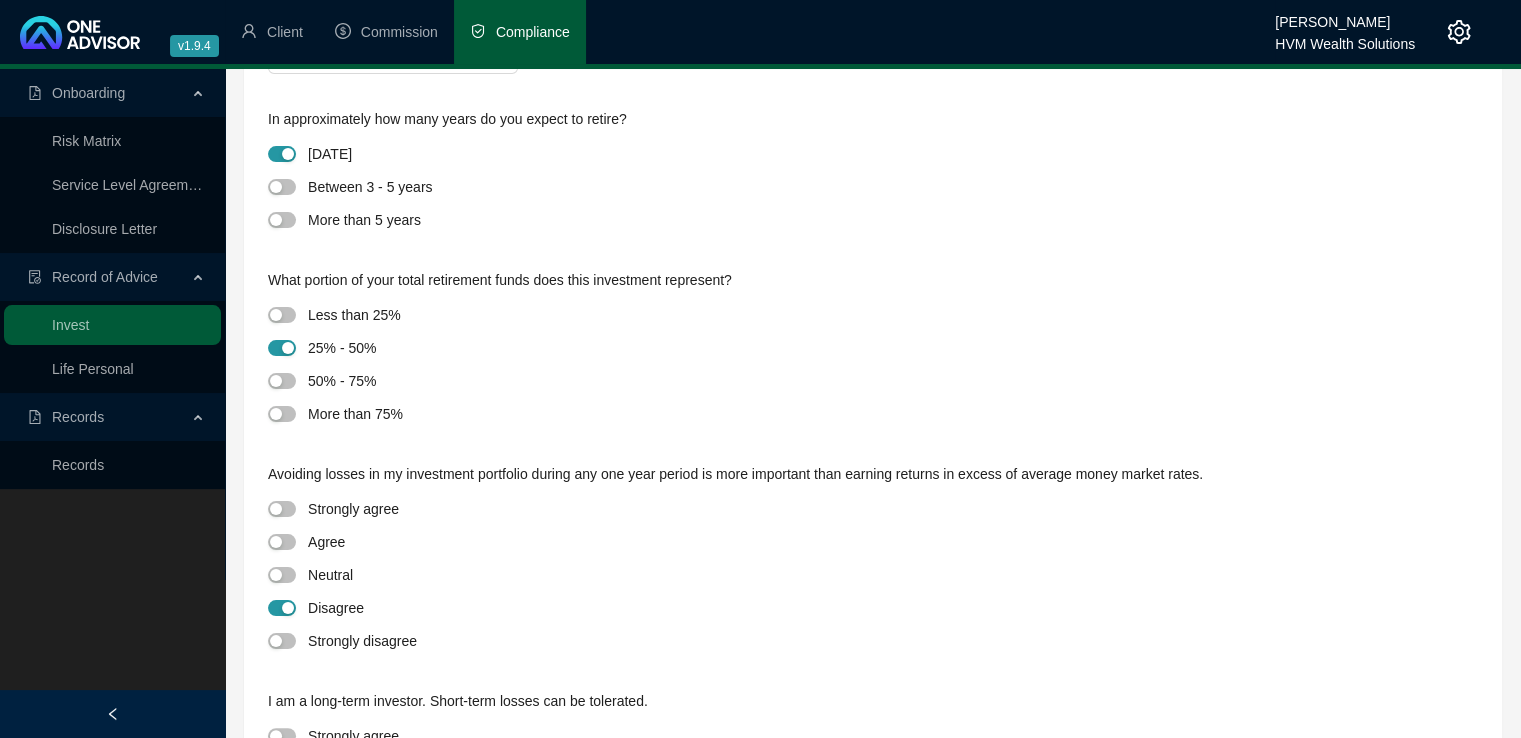 scroll, scrollTop: 332, scrollLeft: 0, axis: vertical 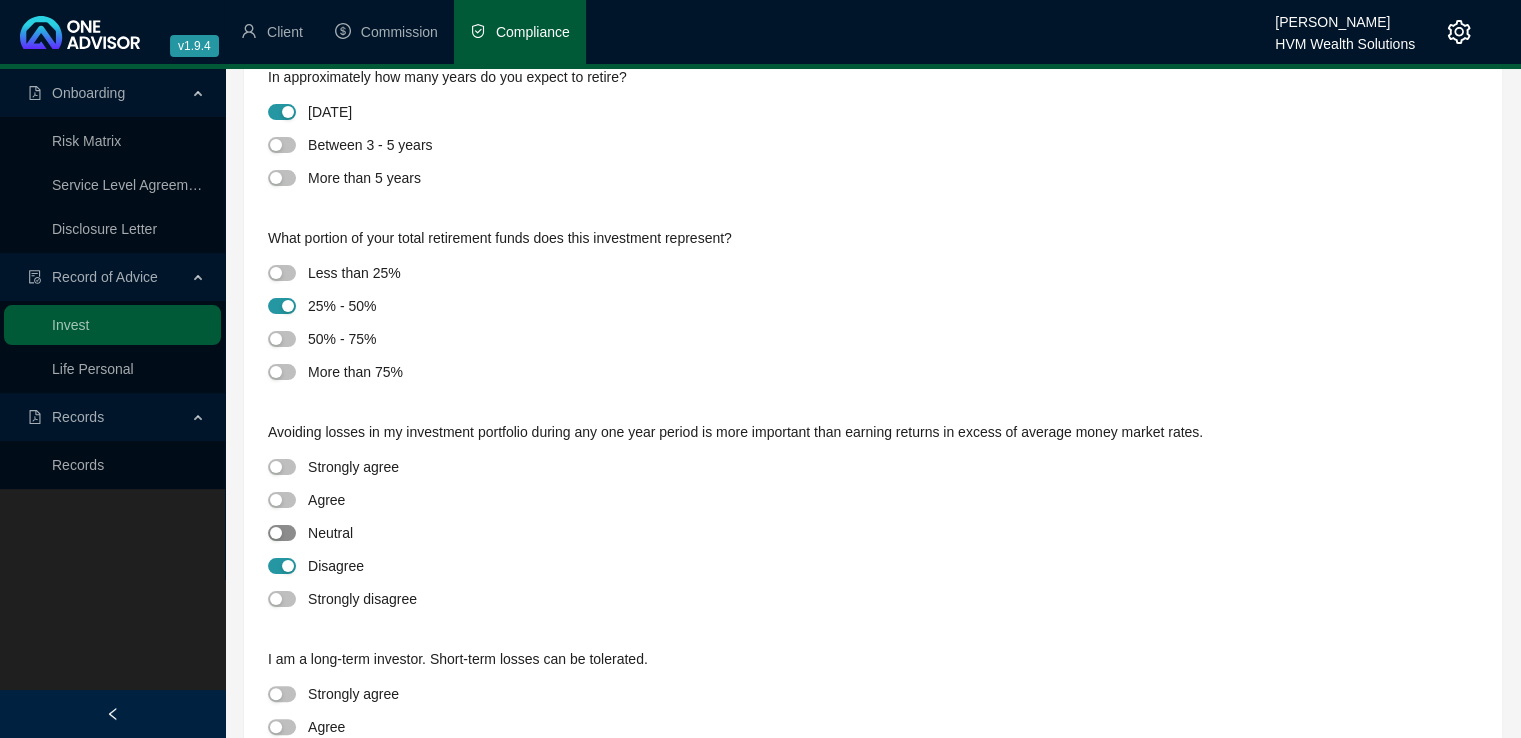 click at bounding box center [282, 533] 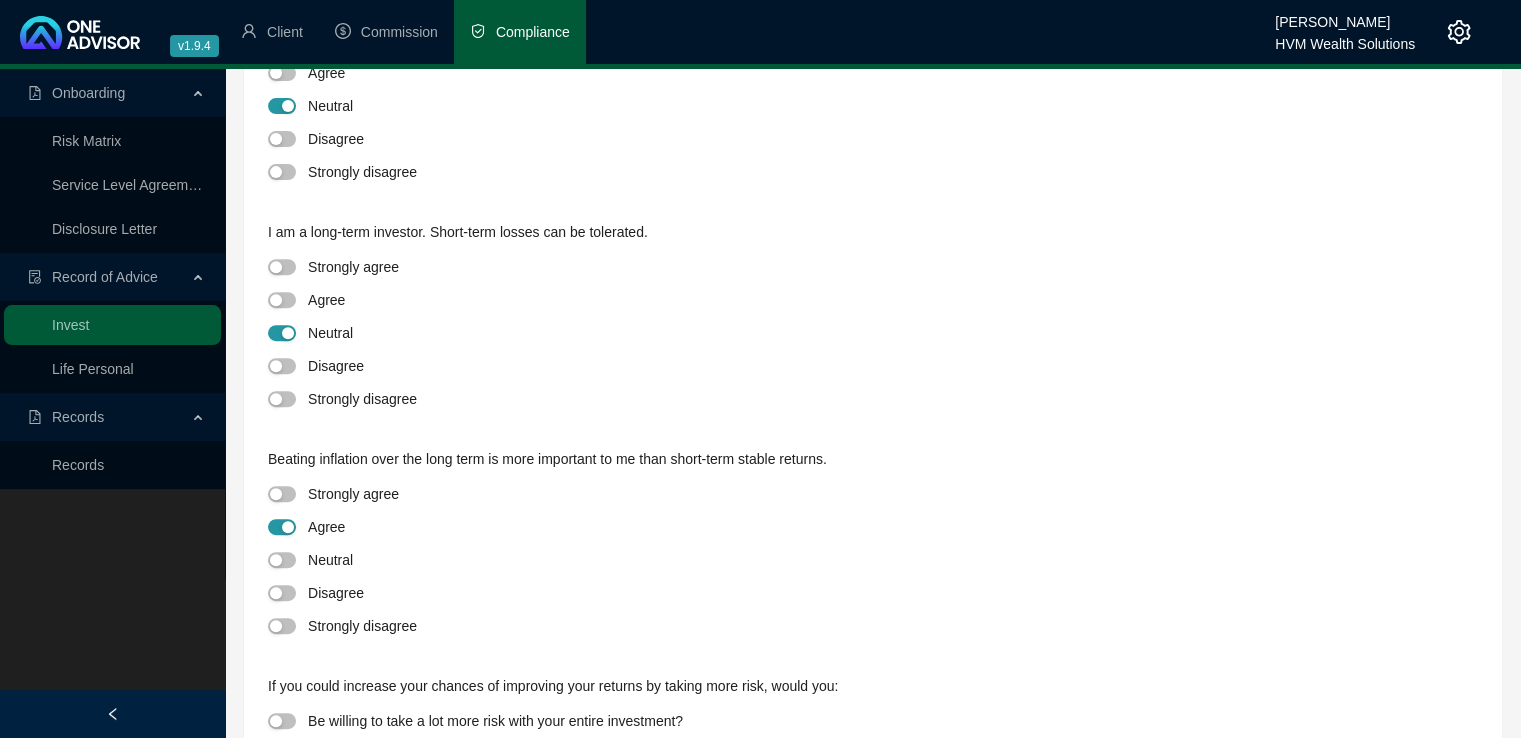 scroll, scrollTop: 764, scrollLeft: 0, axis: vertical 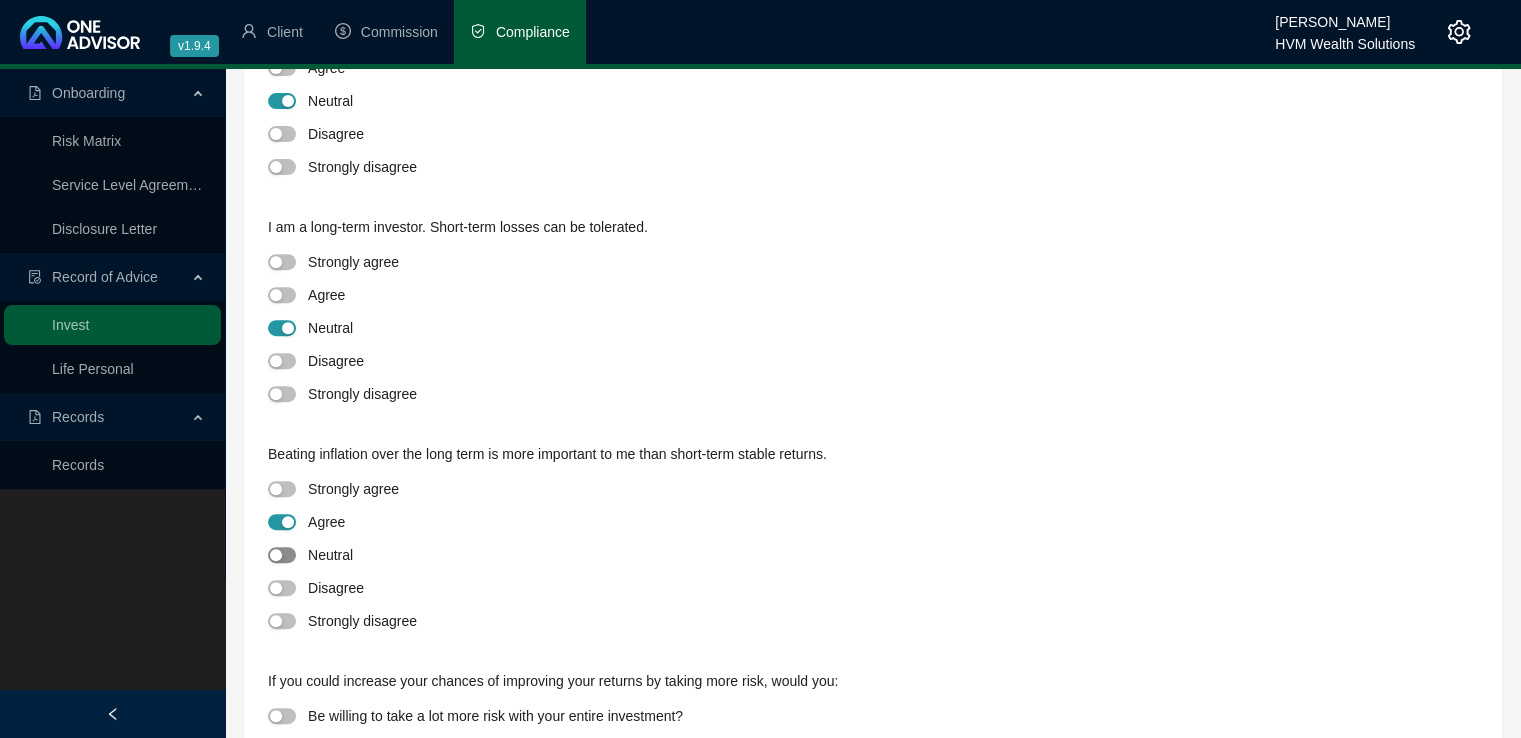 click at bounding box center [276, 555] 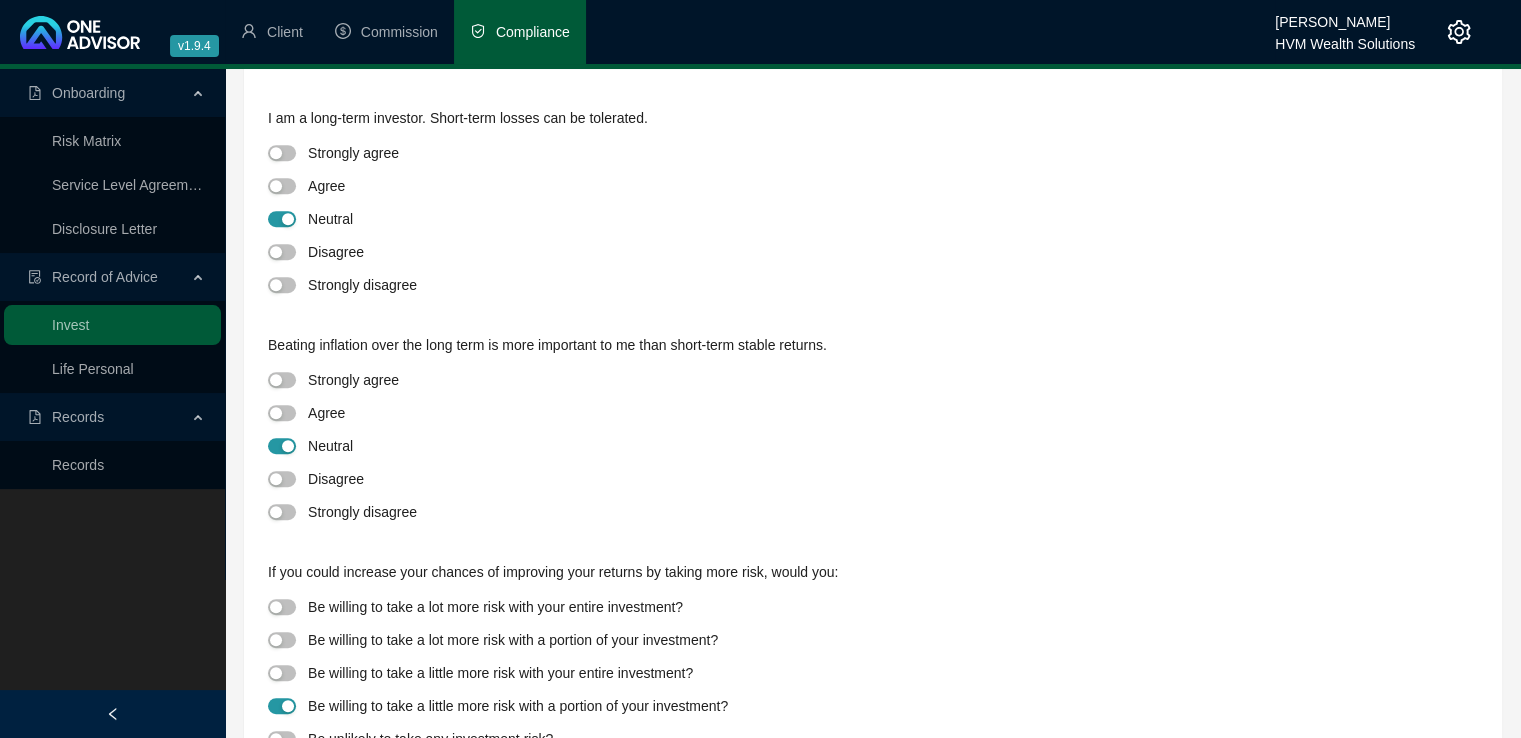 scroll, scrollTop: 938, scrollLeft: 0, axis: vertical 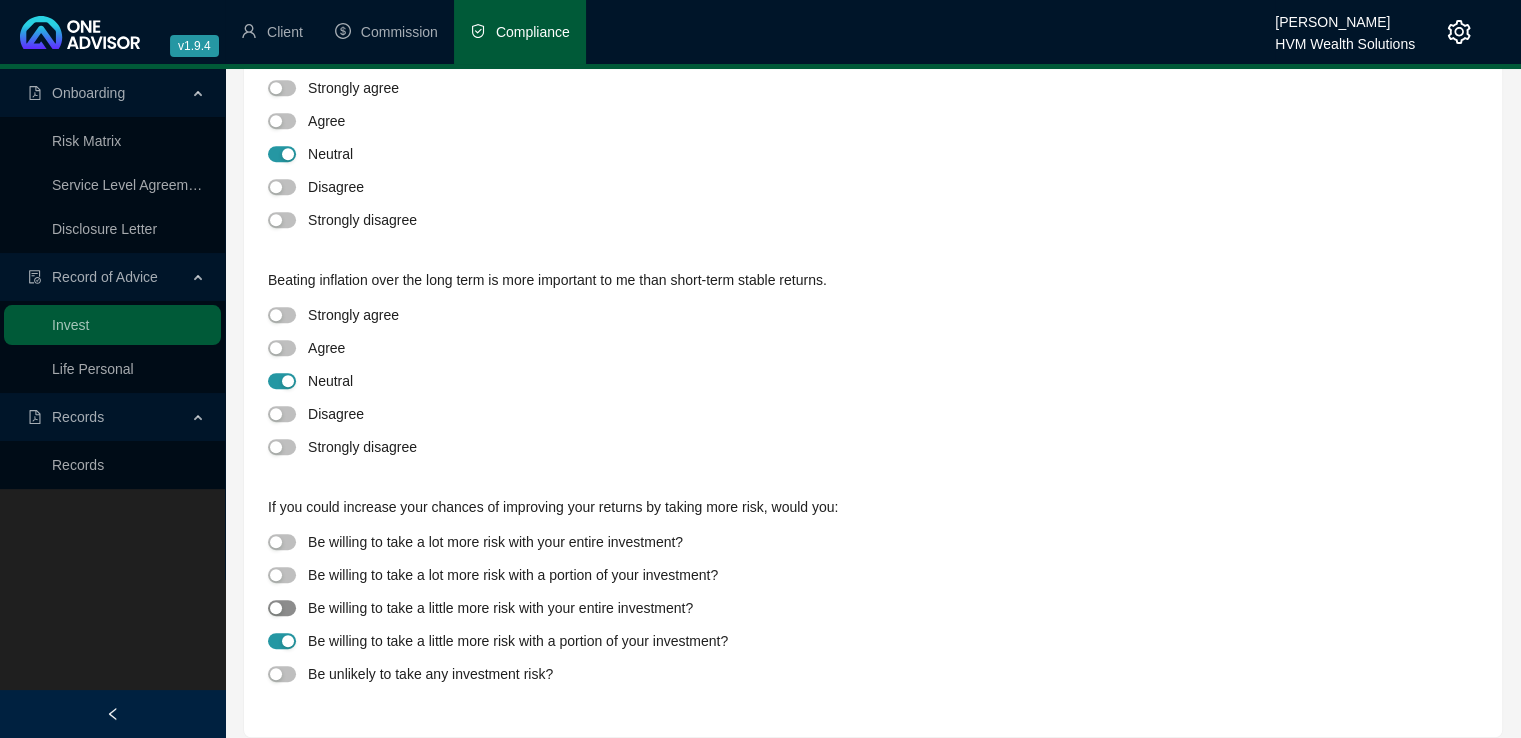 click at bounding box center (276, 608) 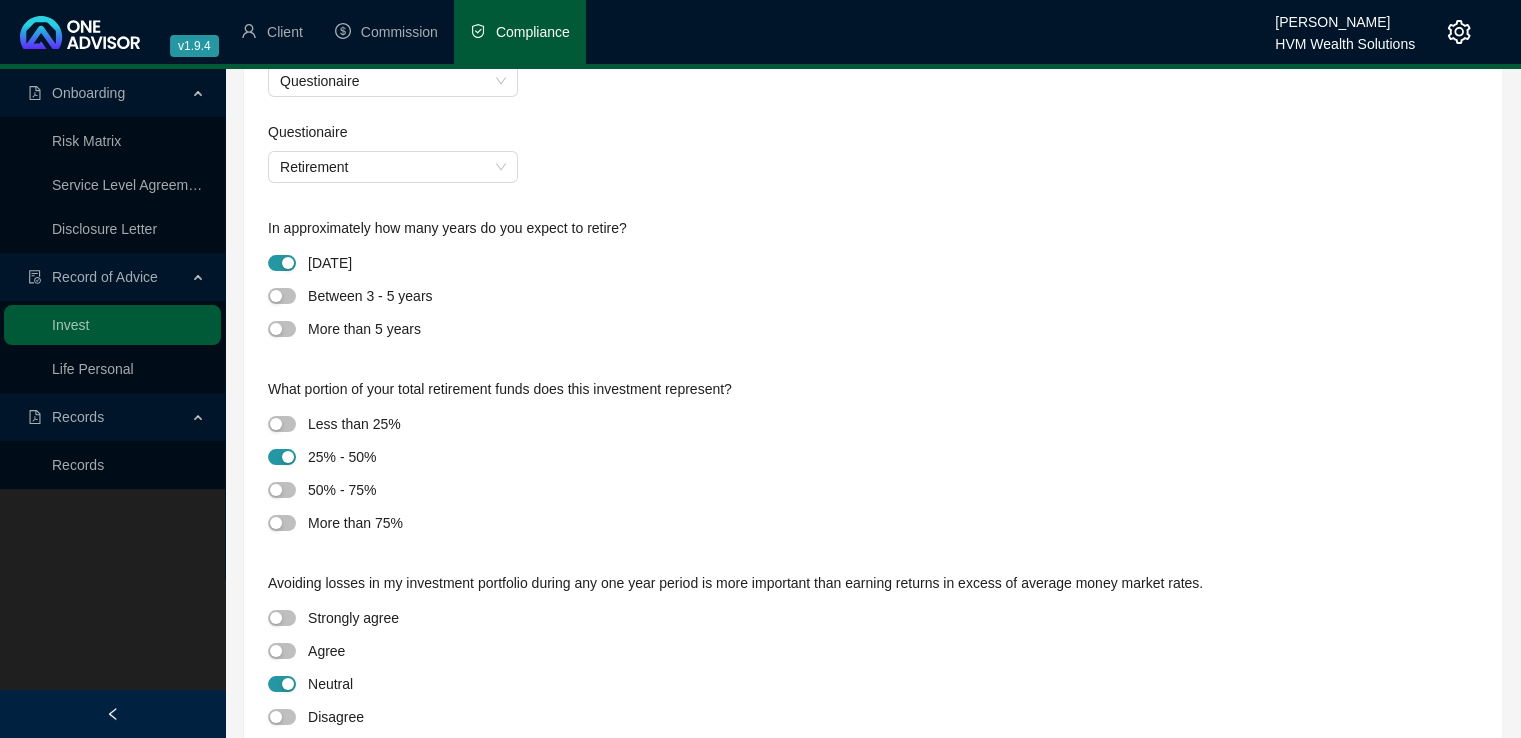 scroll, scrollTop: 22, scrollLeft: 0, axis: vertical 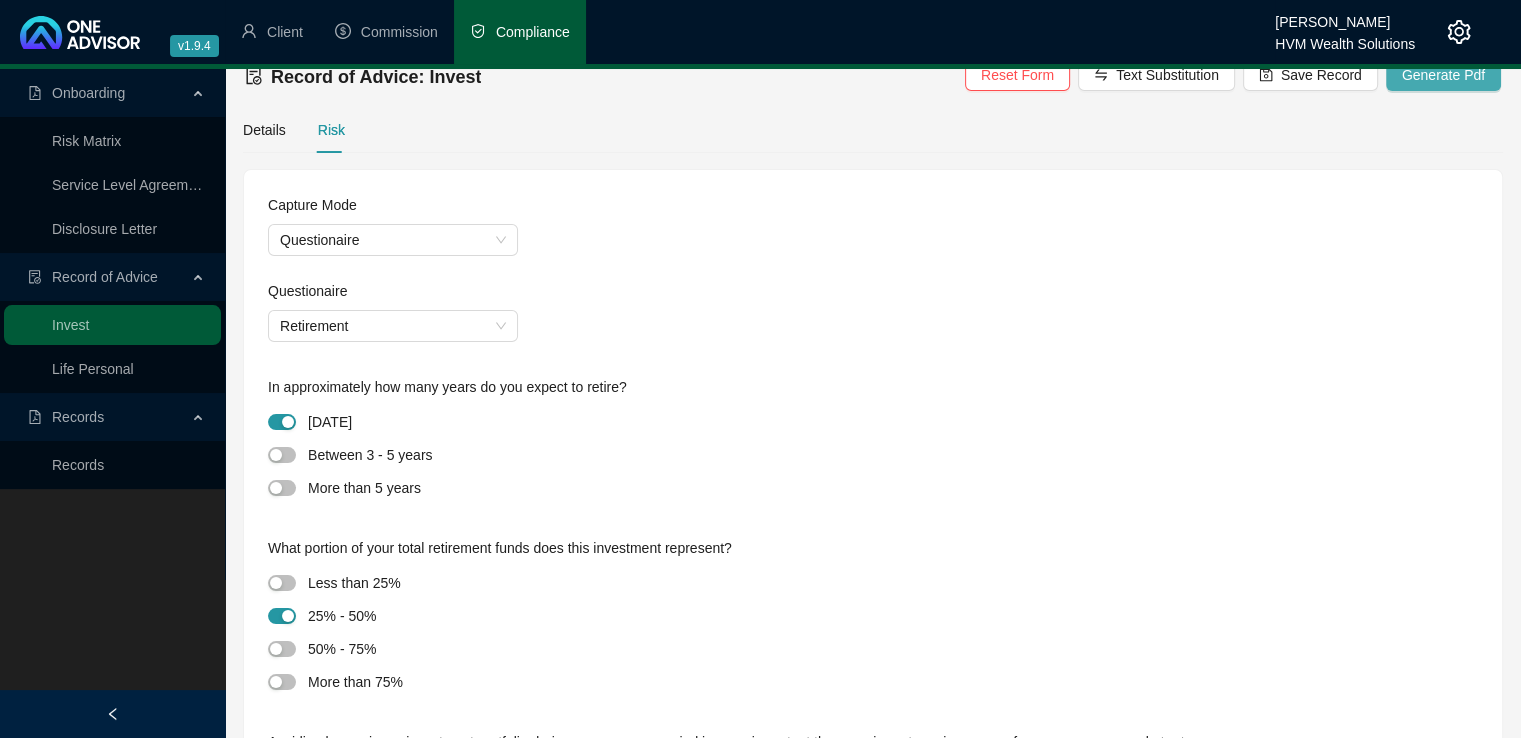 click on "Generate Pdf" at bounding box center [1443, 75] 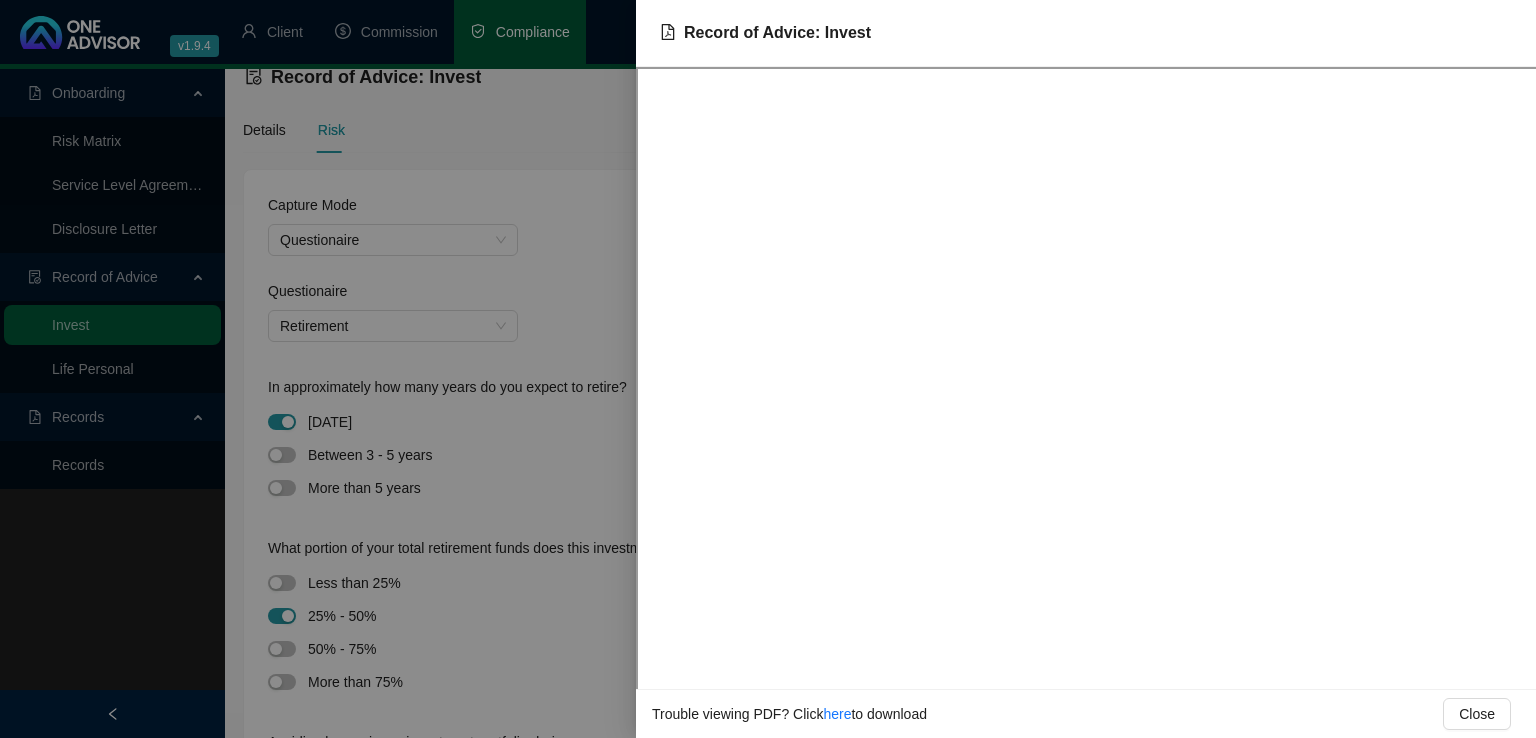 click at bounding box center [768, 369] 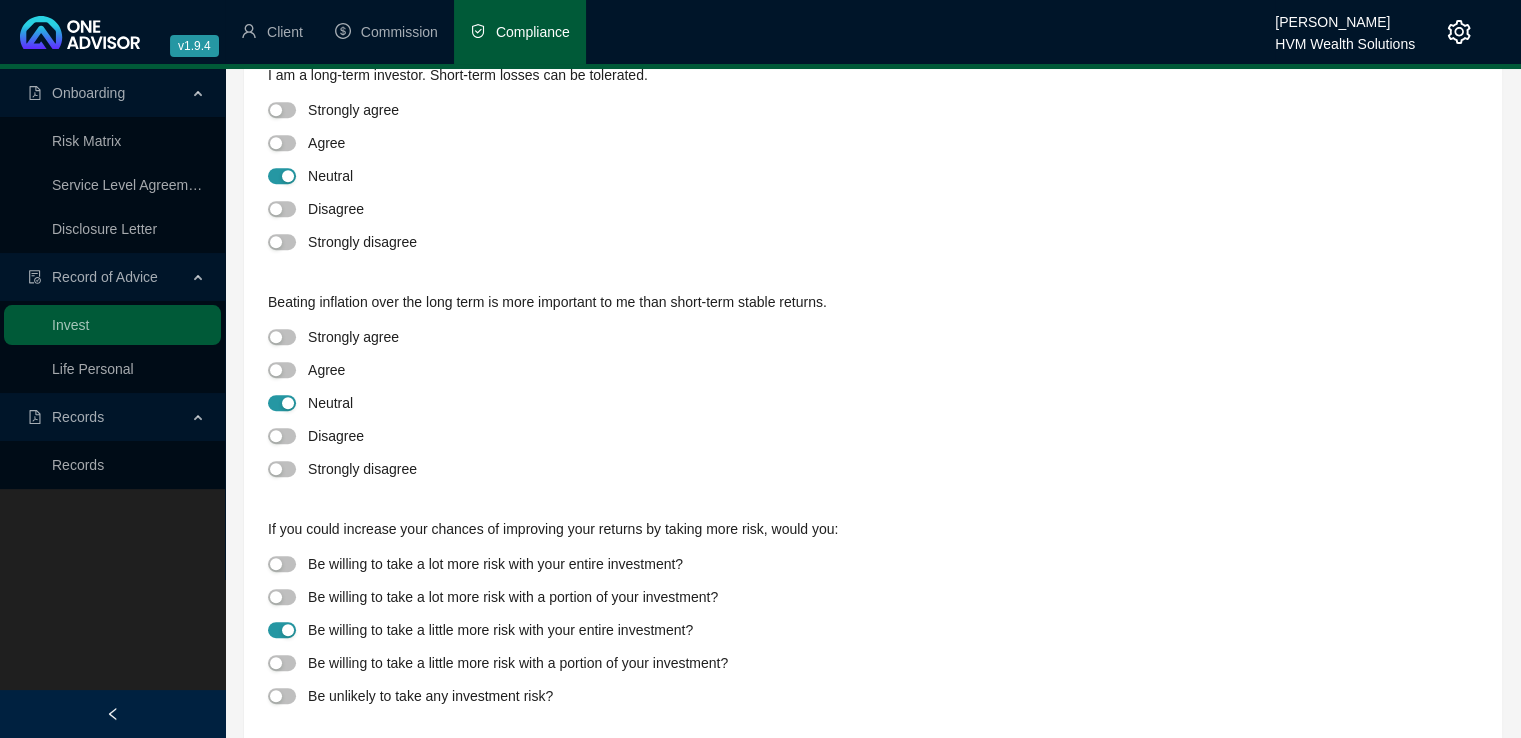 scroll, scrollTop: 918, scrollLeft: 0, axis: vertical 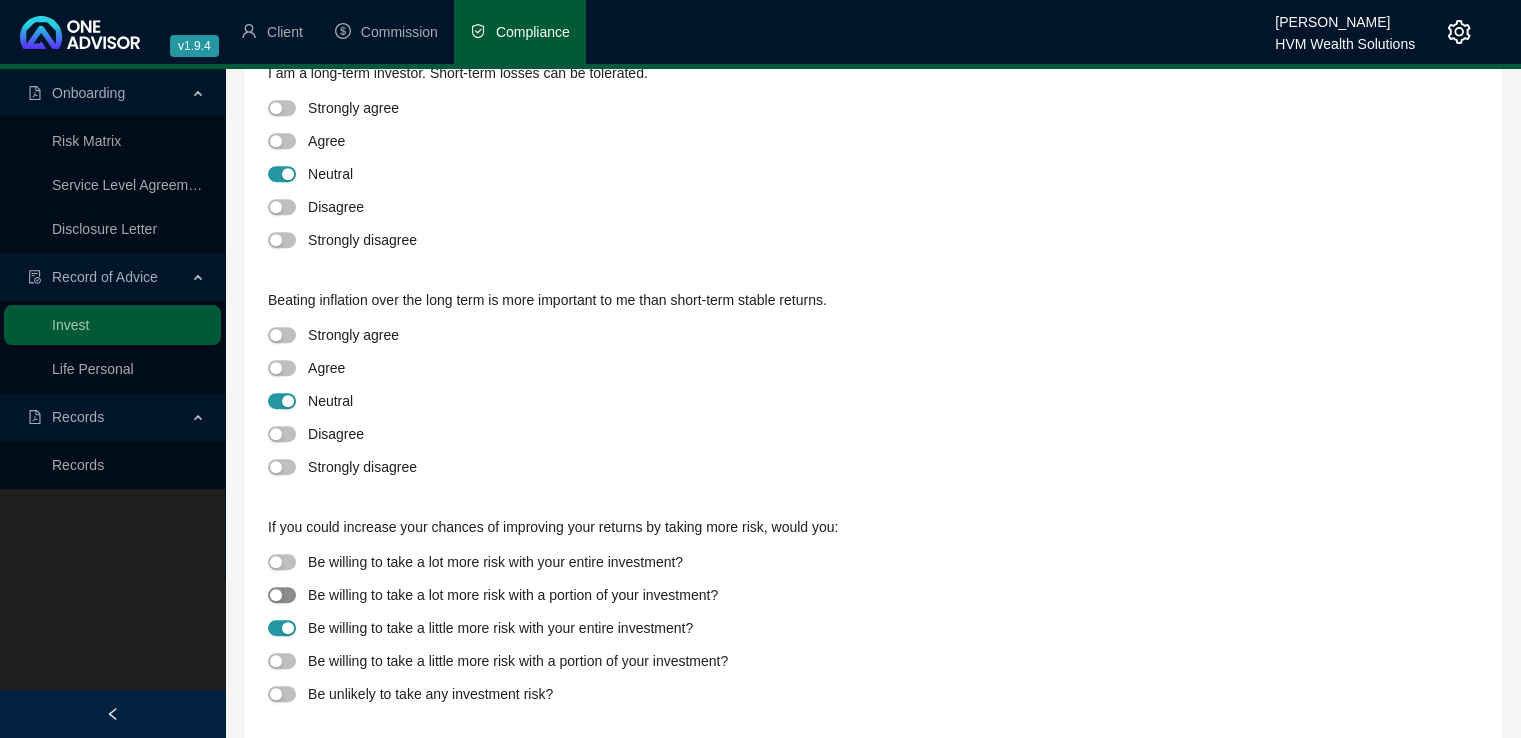 click at bounding box center (276, 595) 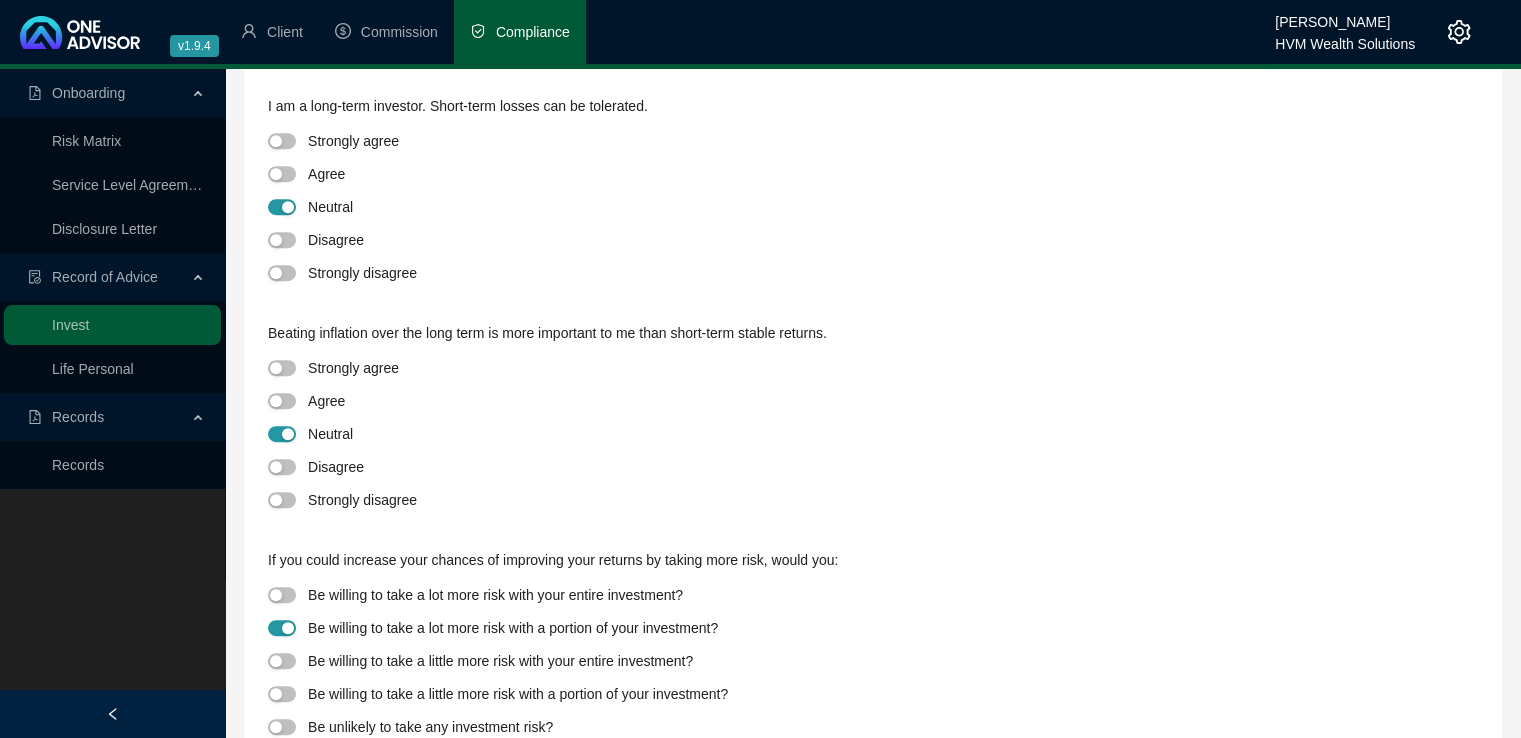 scroll, scrollTop: 866, scrollLeft: 0, axis: vertical 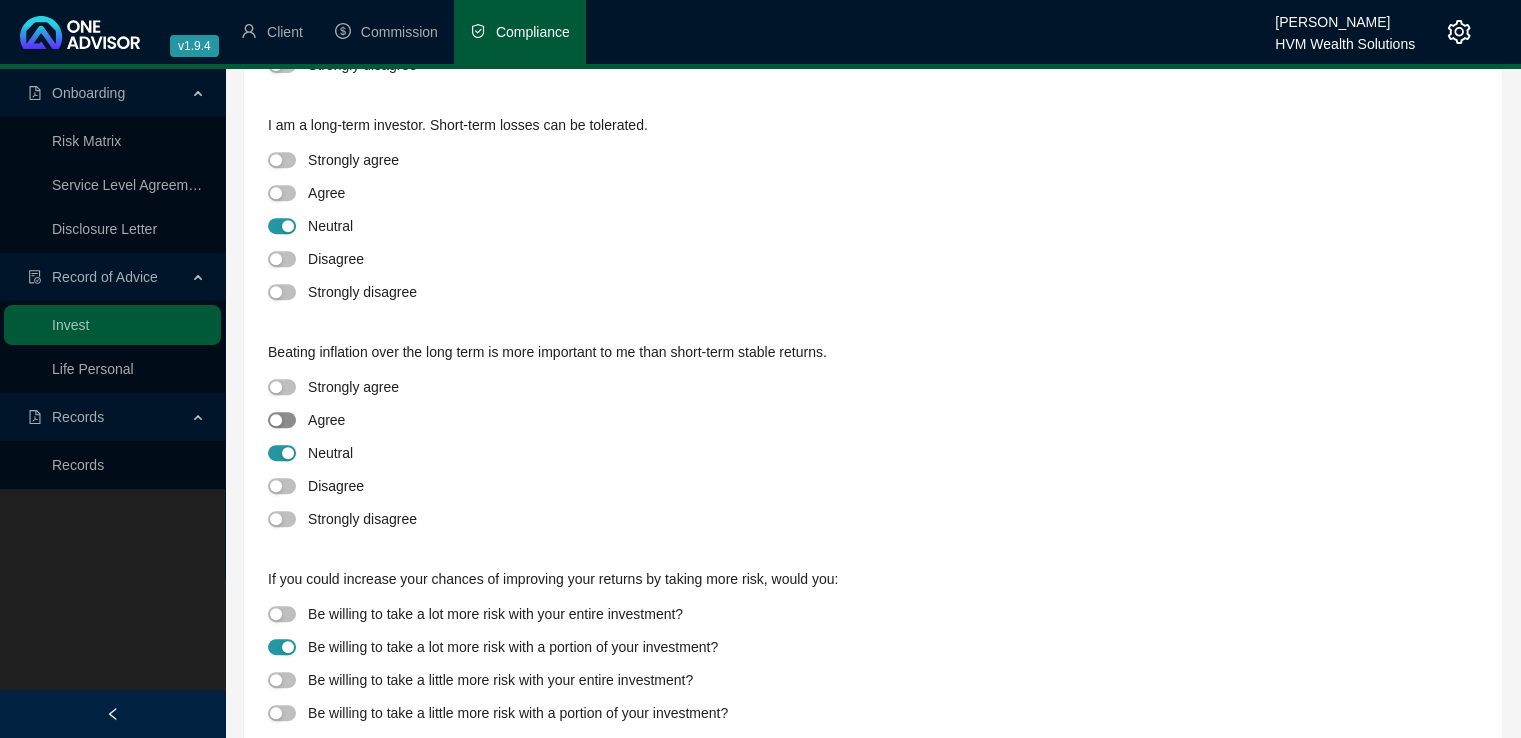 click at bounding box center (276, 420) 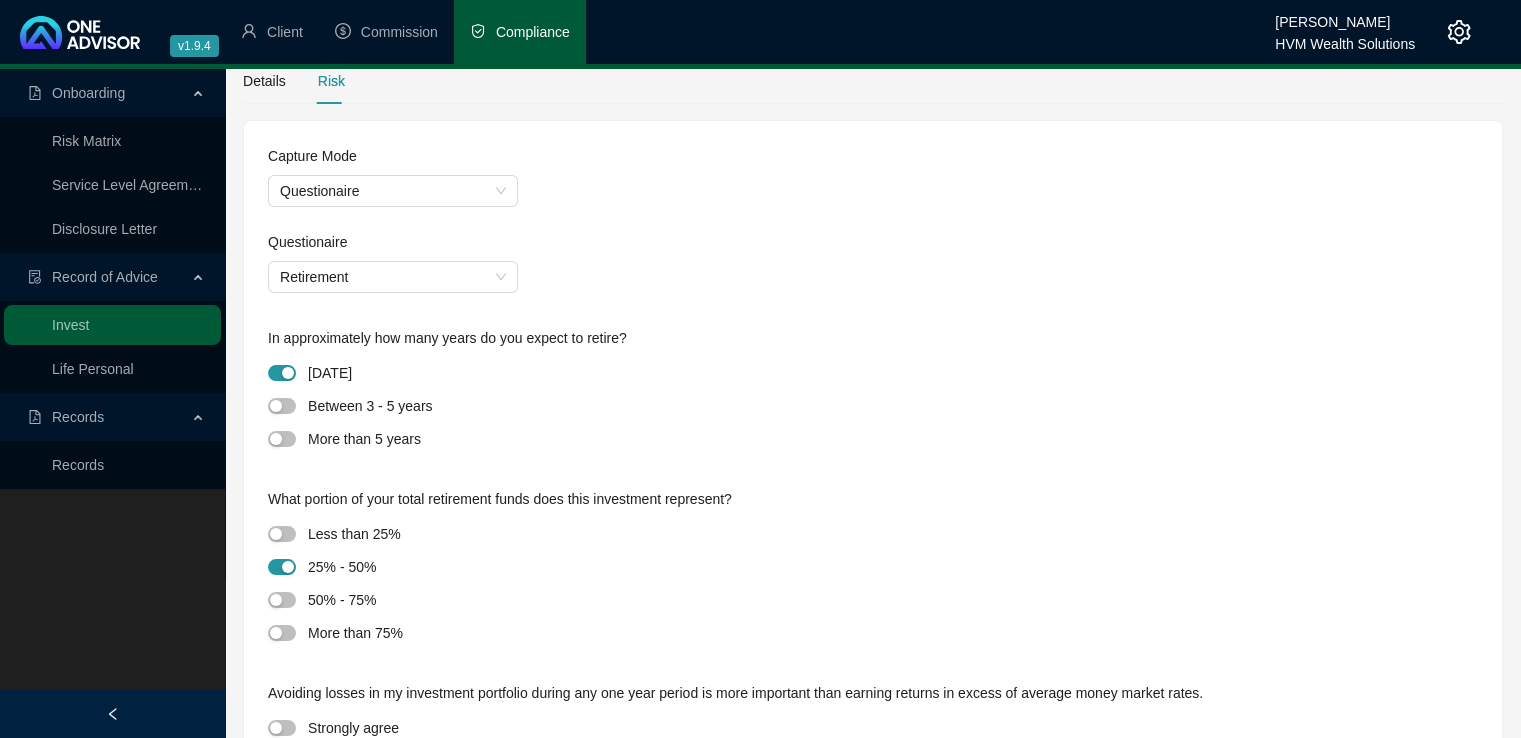 scroll, scrollTop: 28, scrollLeft: 0, axis: vertical 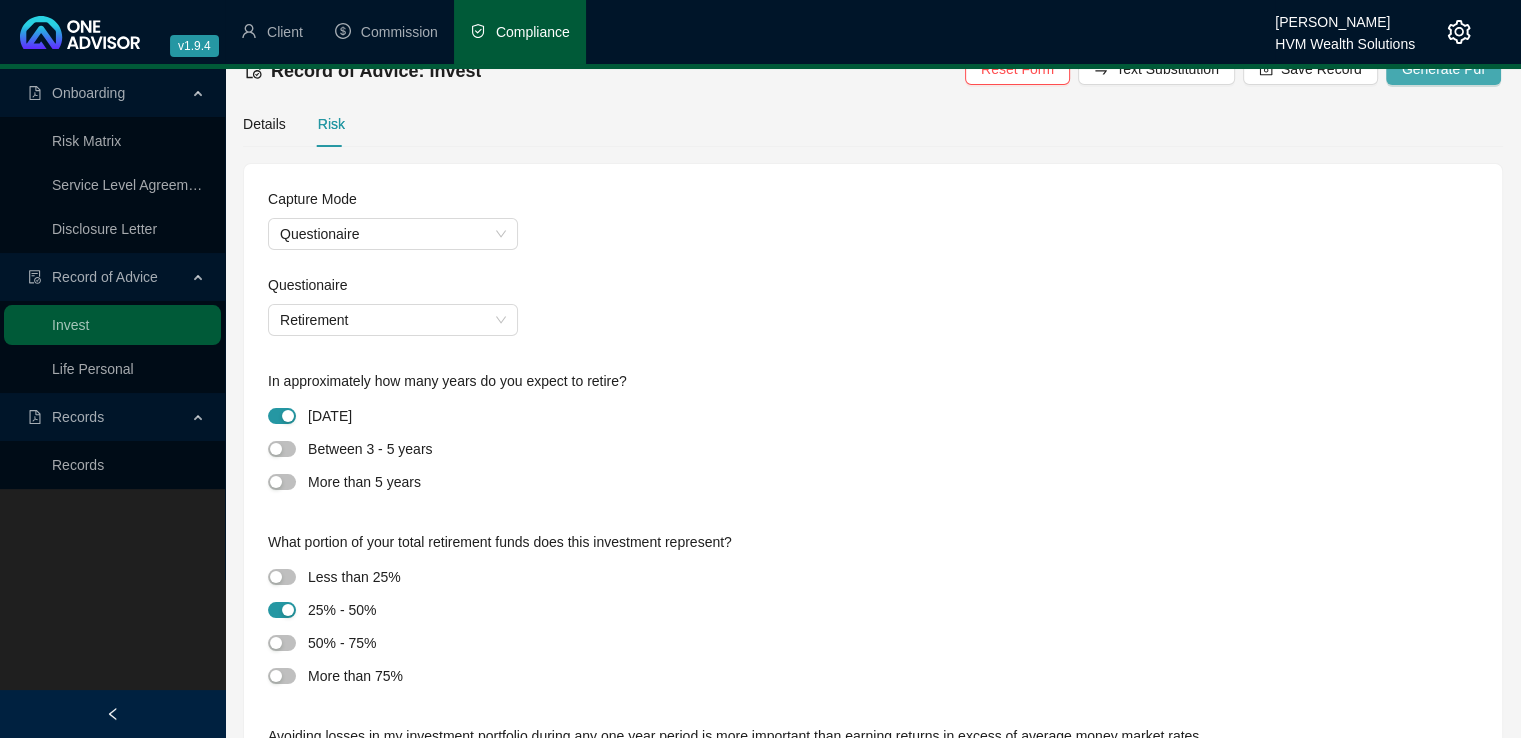 click on "Generate Pdf" at bounding box center (1443, 69) 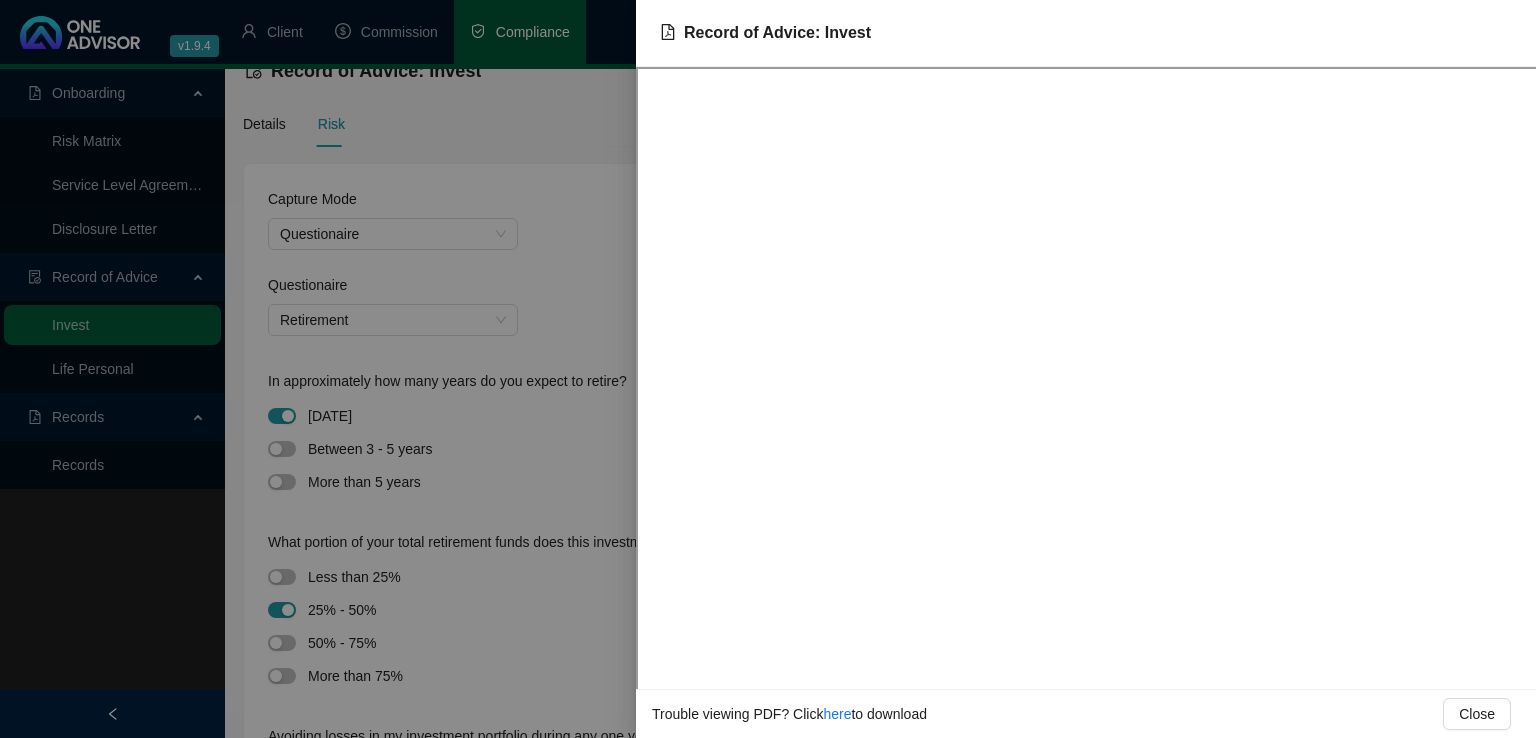 click at bounding box center [768, 369] 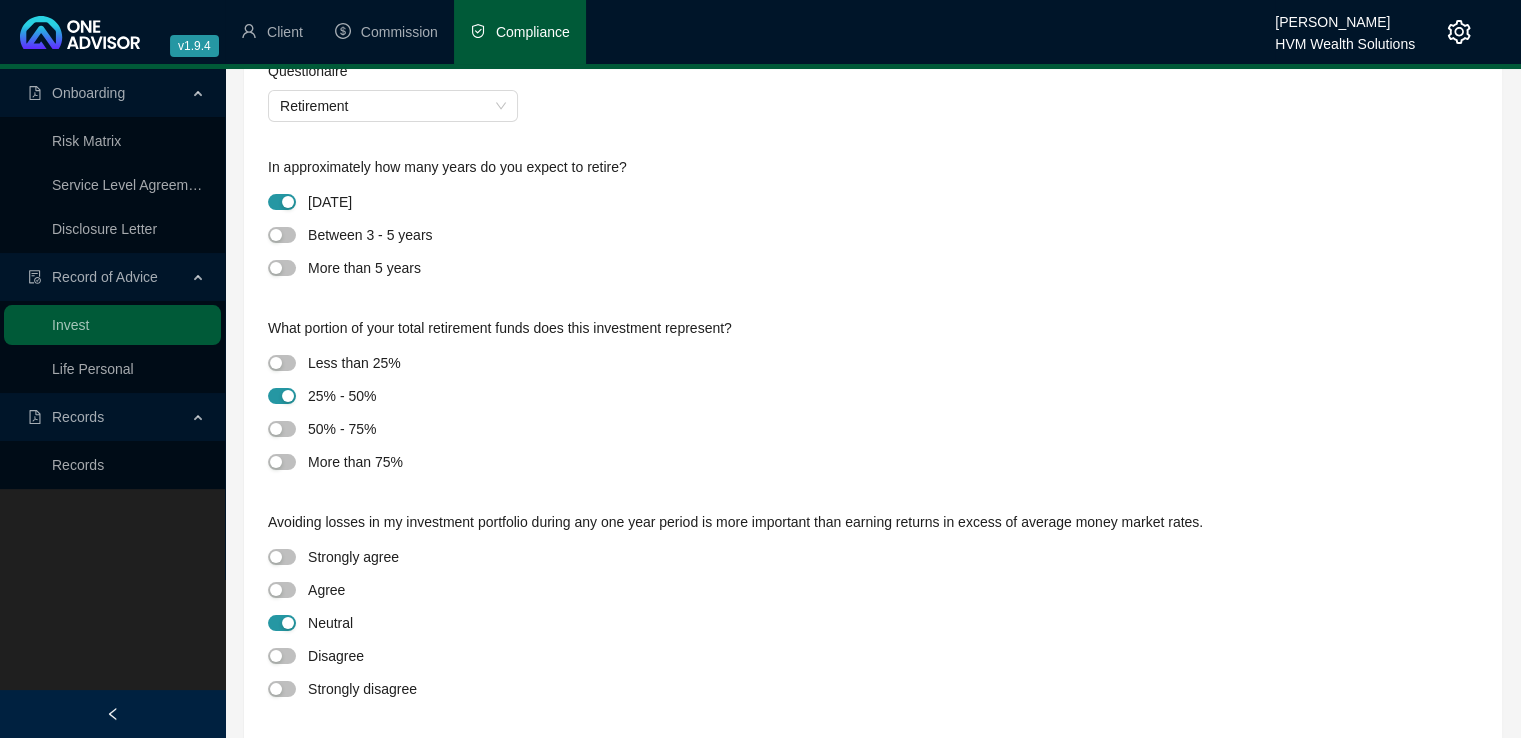 scroll, scrollTop: 244, scrollLeft: 0, axis: vertical 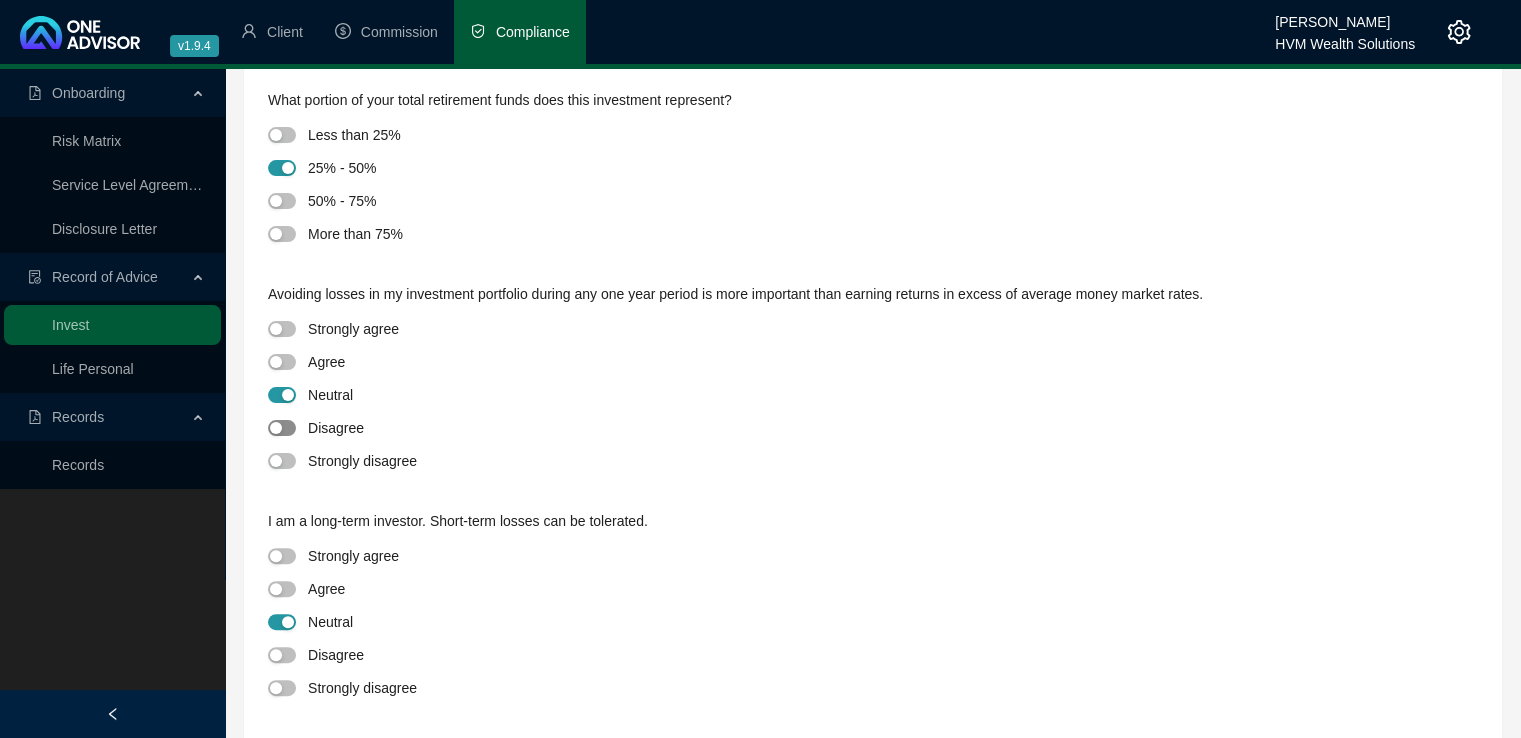 click at bounding box center (282, 428) 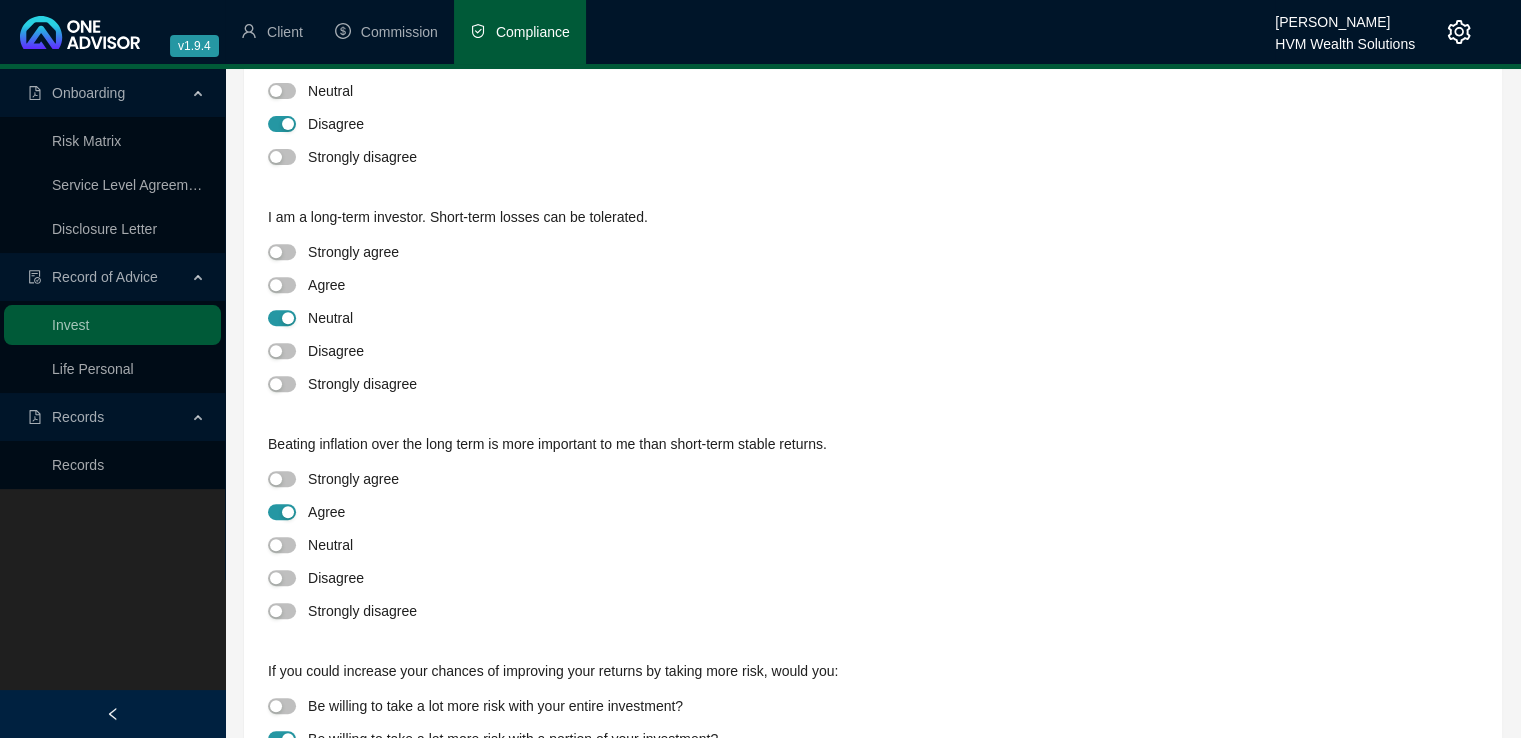 scroll, scrollTop: 776, scrollLeft: 0, axis: vertical 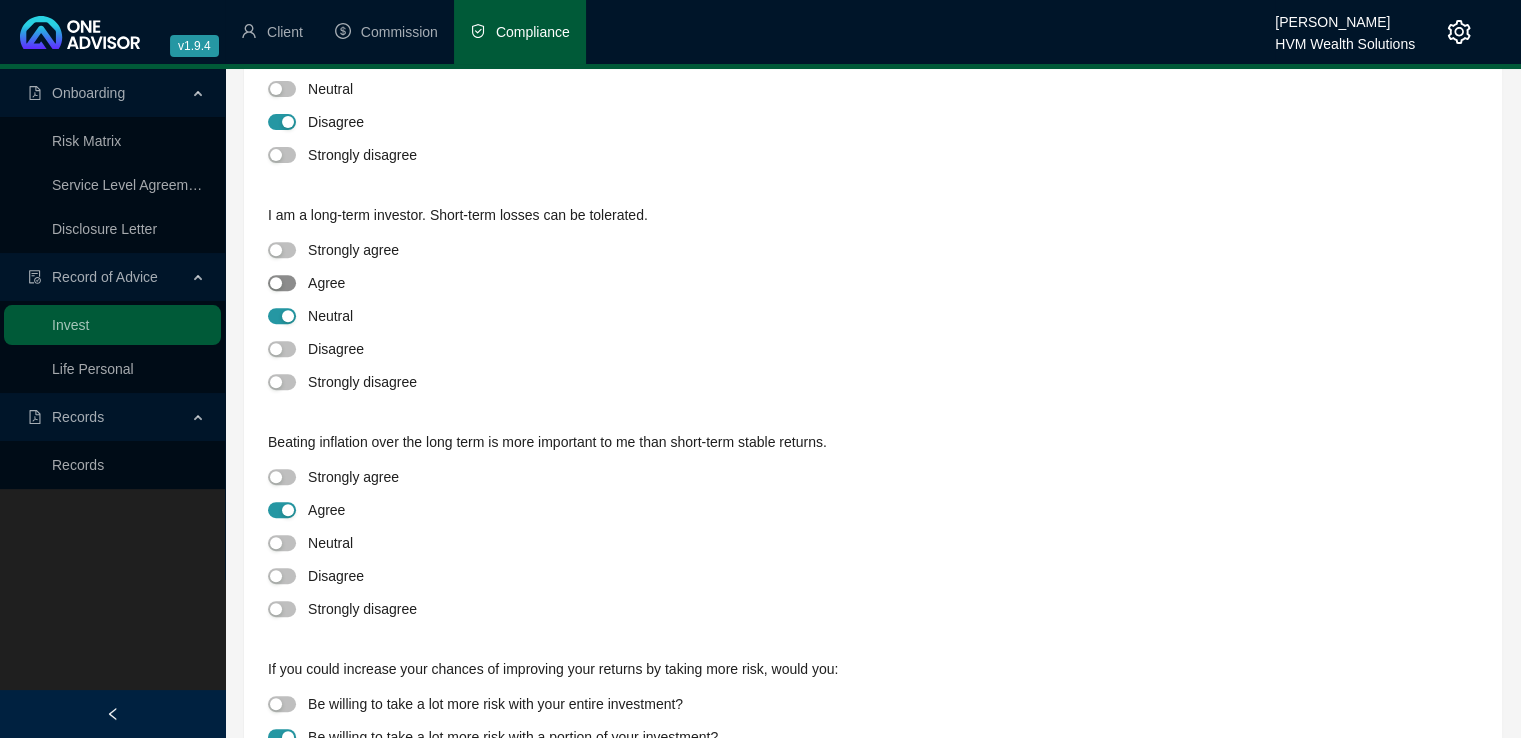 click at bounding box center (282, 283) 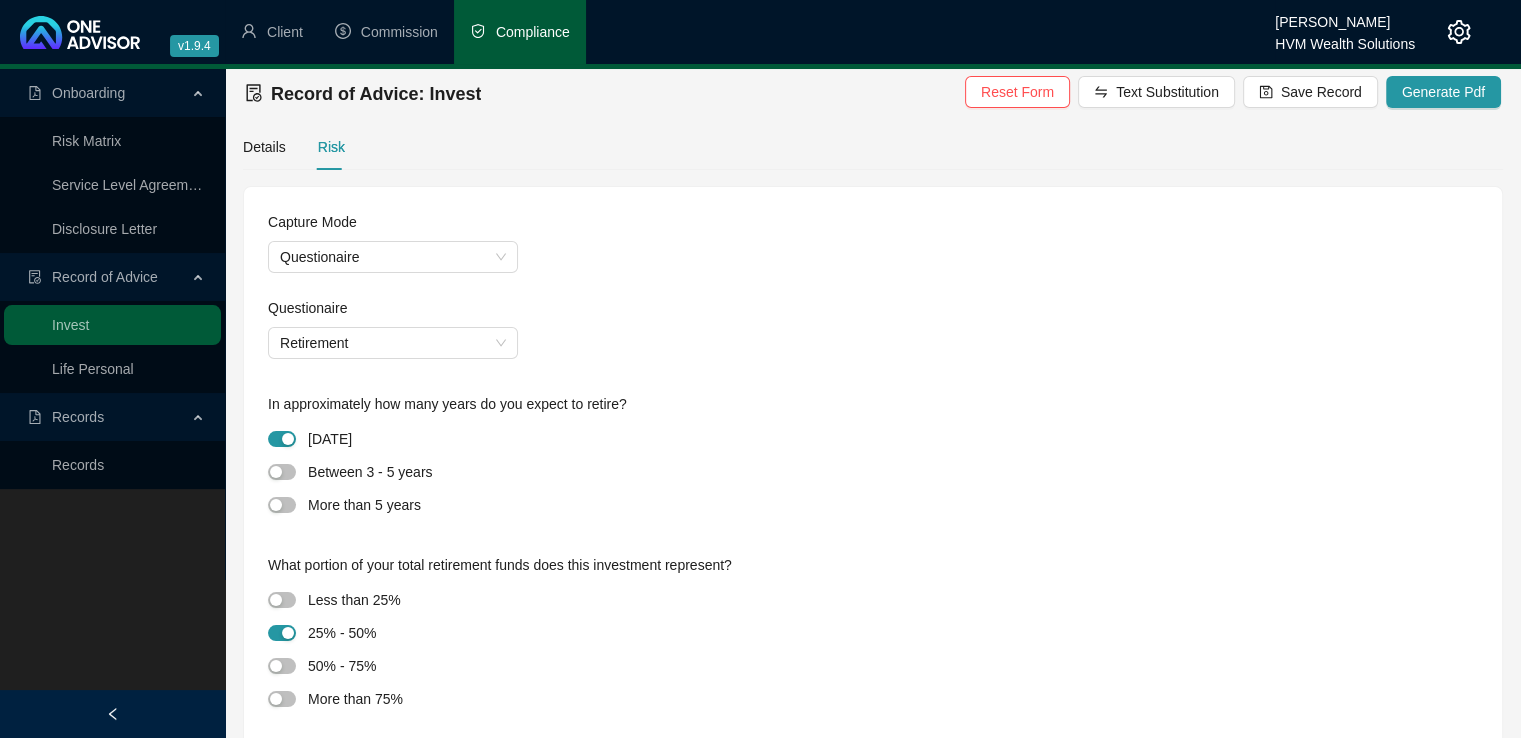 scroll, scrollTop: 0, scrollLeft: 0, axis: both 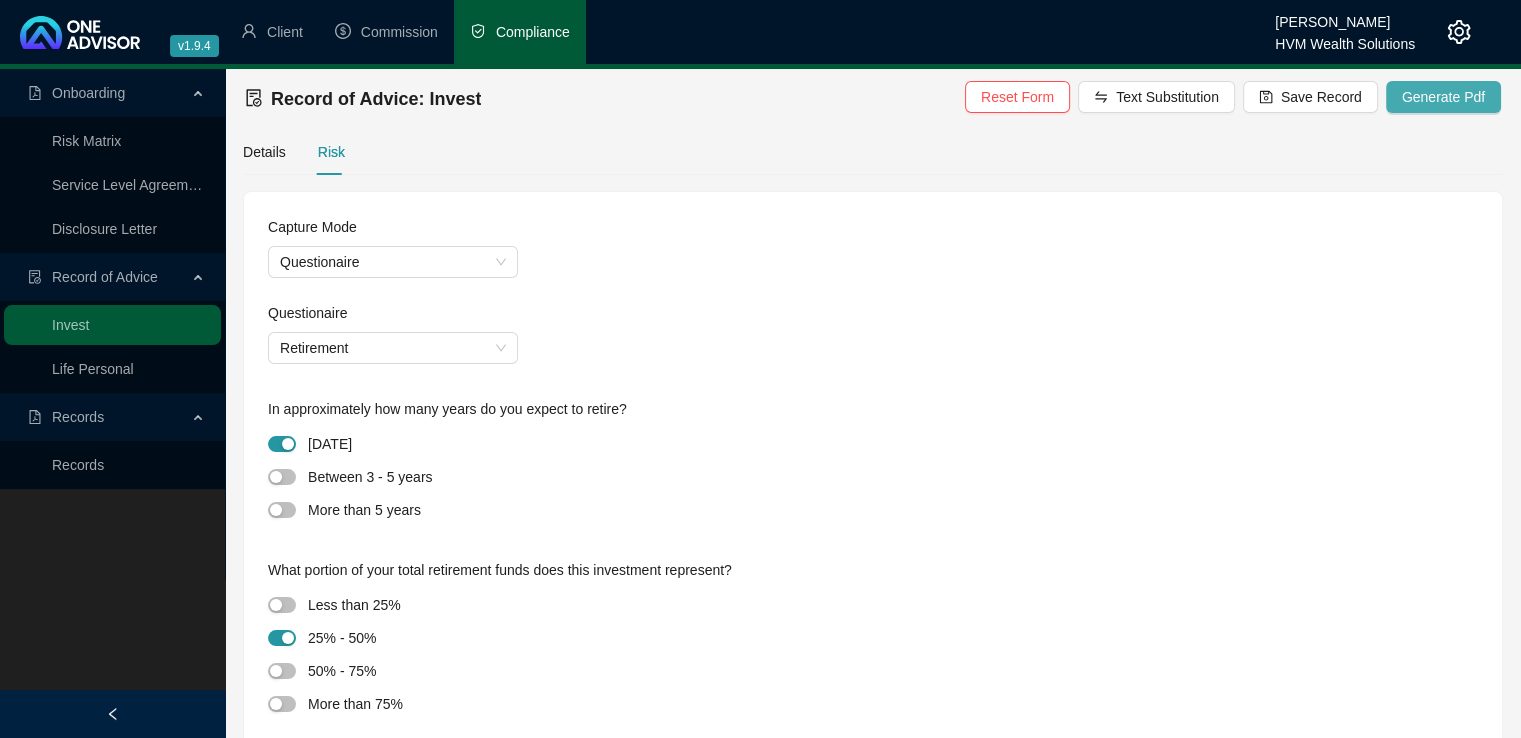 click on "Generate Pdf" at bounding box center [1443, 97] 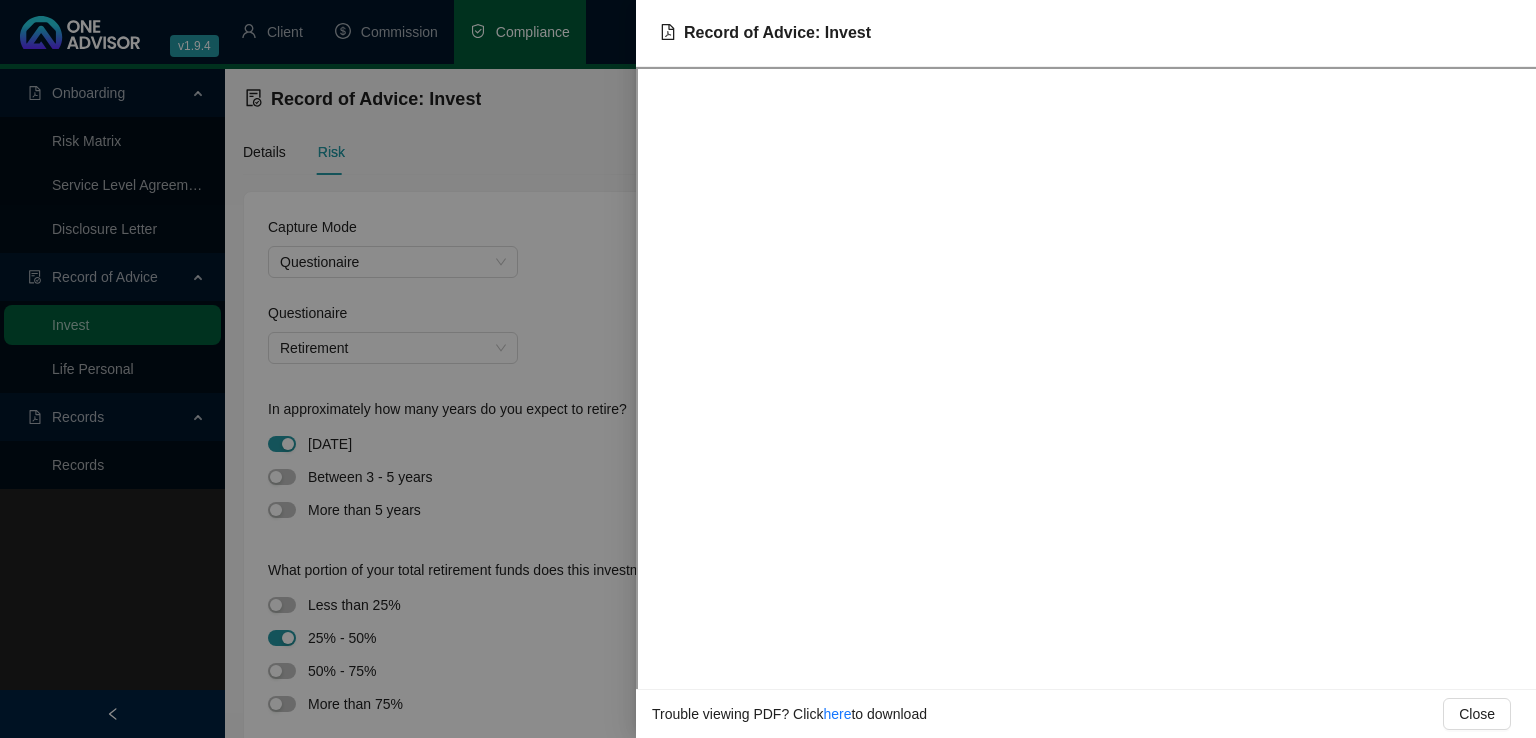 click at bounding box center [768, 369] 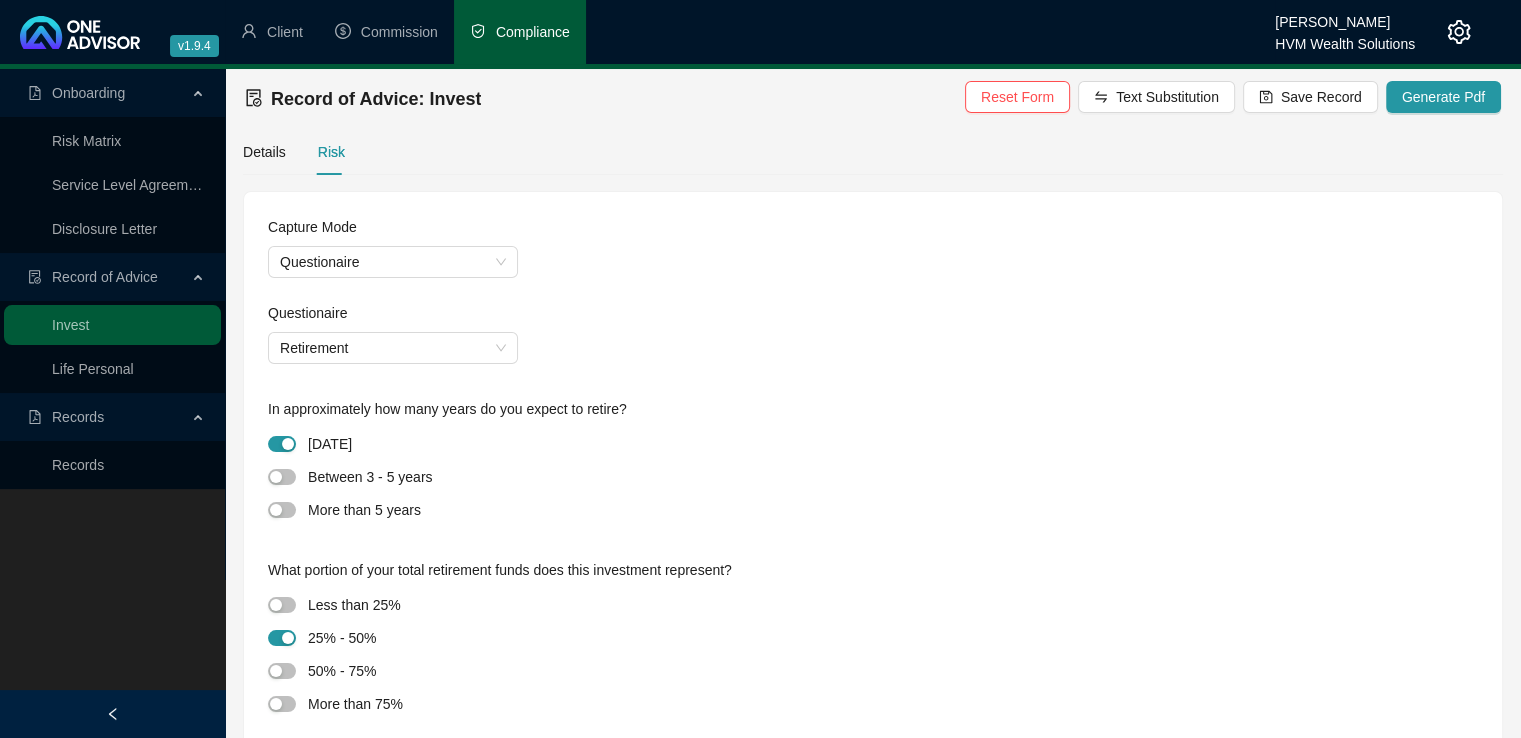 click on "[DATE]" at bounding box center (873, 443) 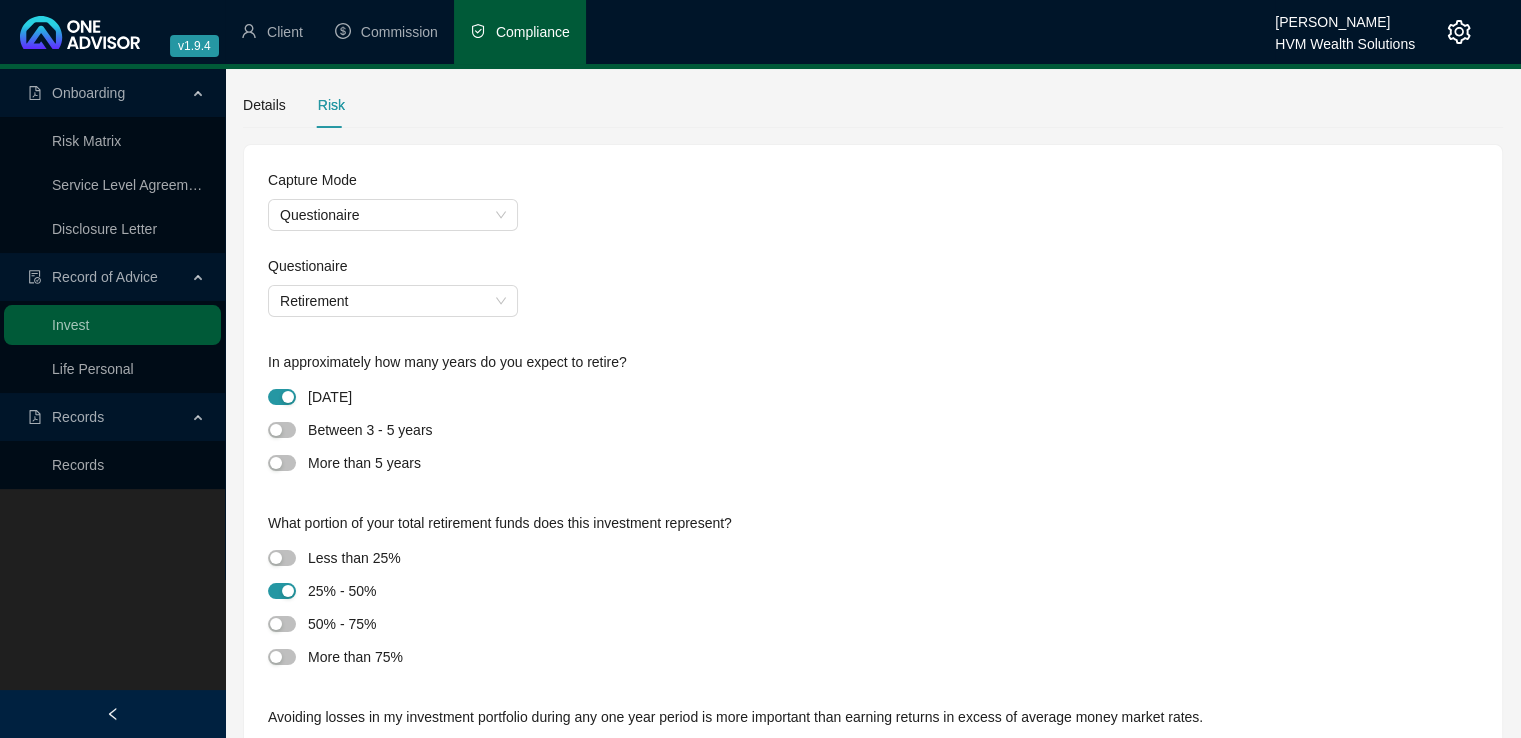 scroll, scrollTop: 16, scrollLeft: 0, axis: vertical 